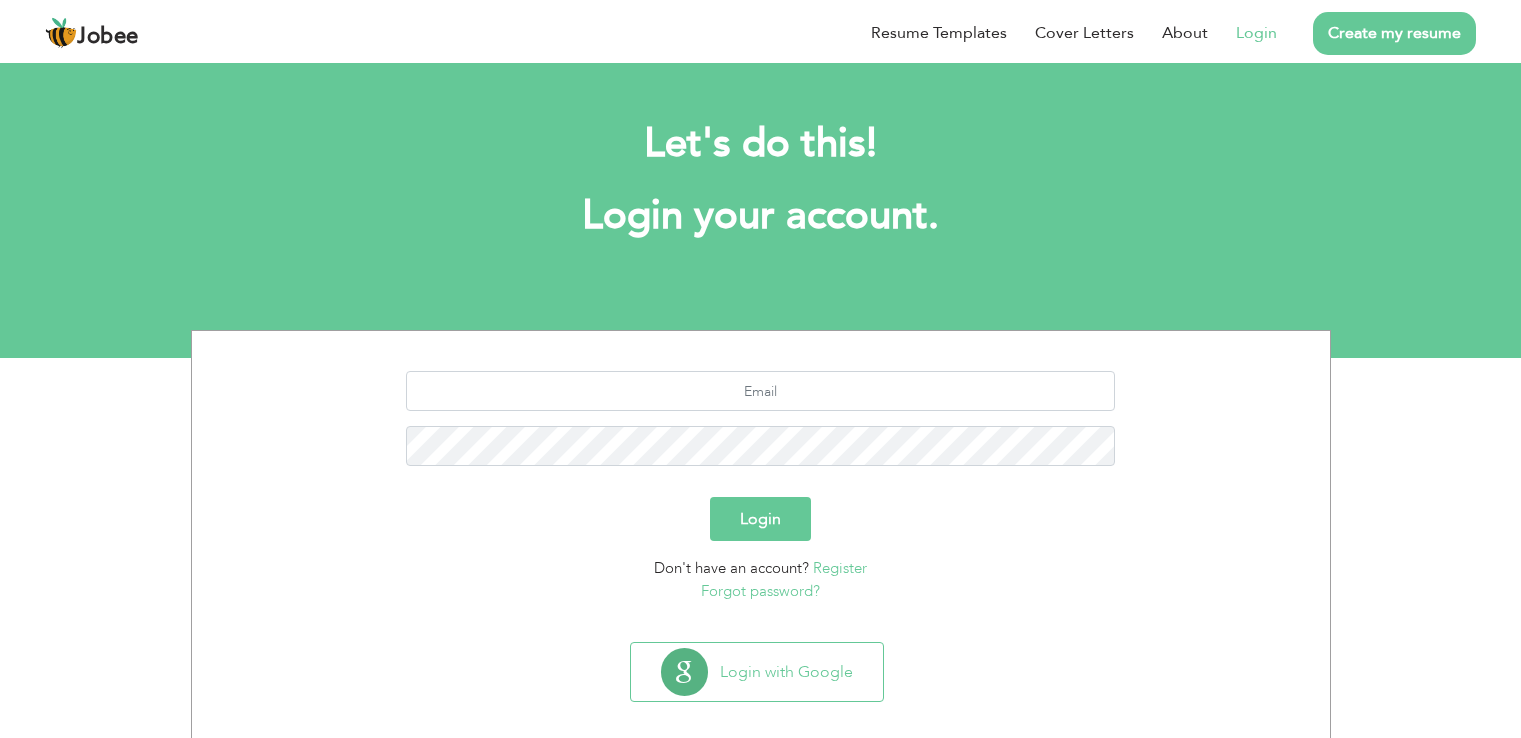 scroll, scrollTop: 0, scrollLeft: 0, axis: both 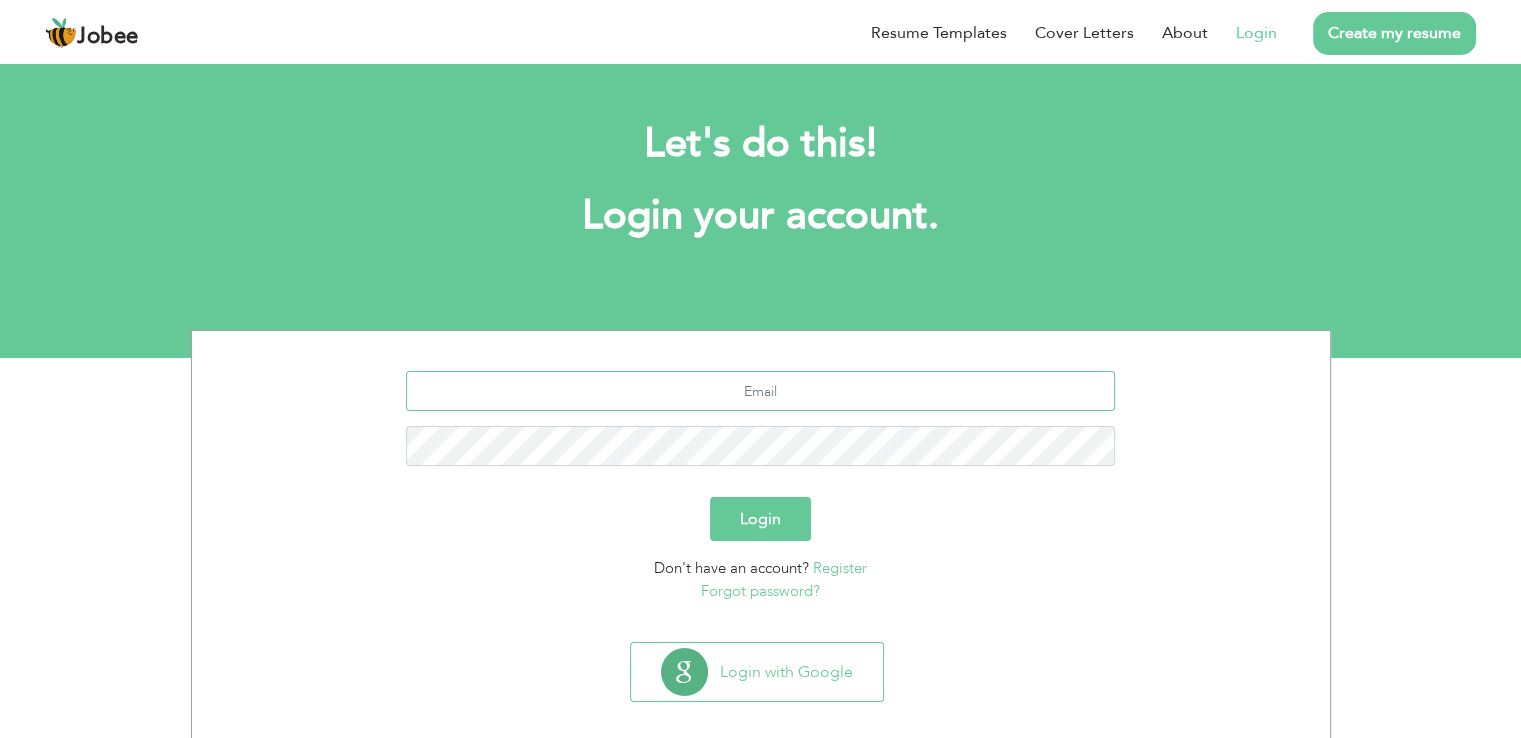 type on "[EMAIL_ADDRESS][DOMAIN_NAME]" 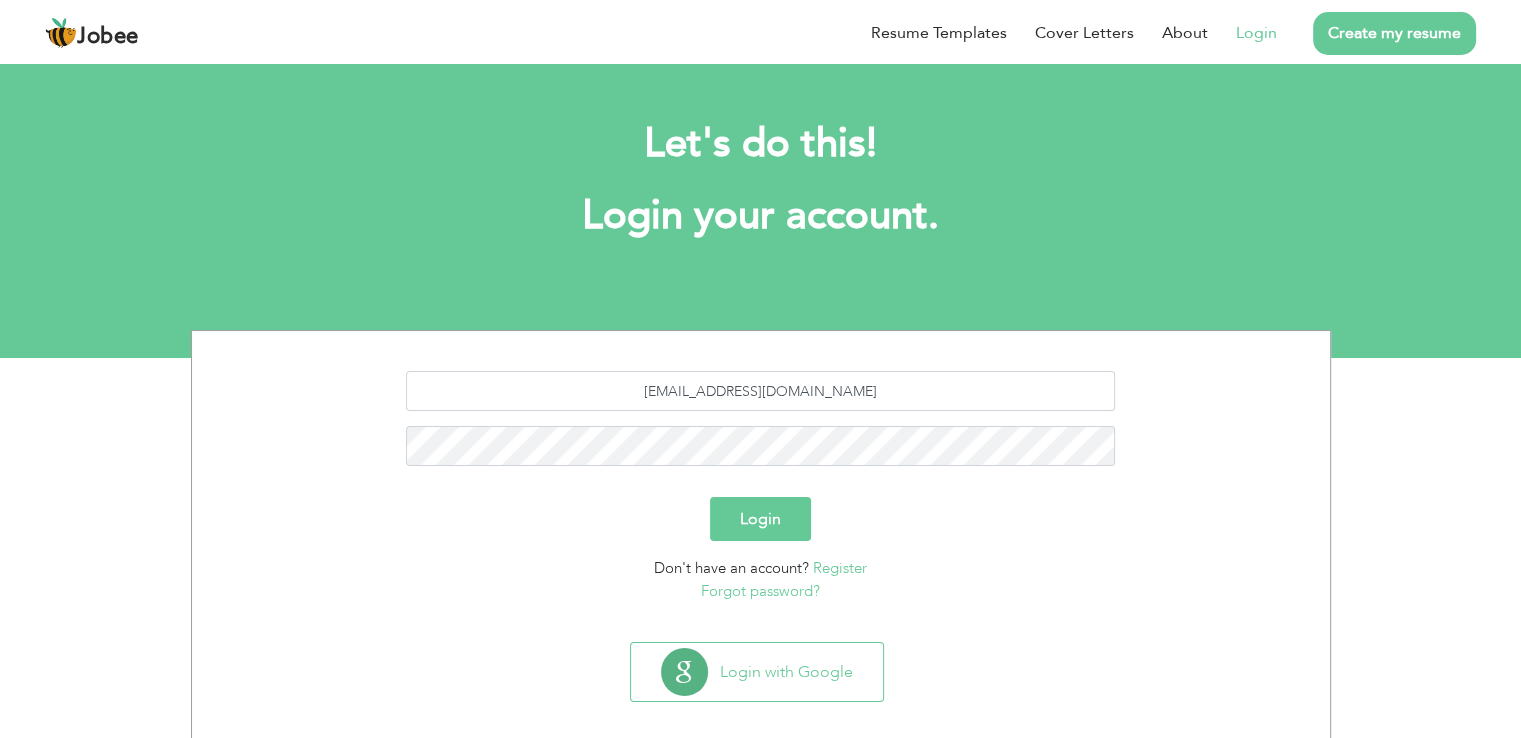 click on "Login" at bounding box center [760, 519] 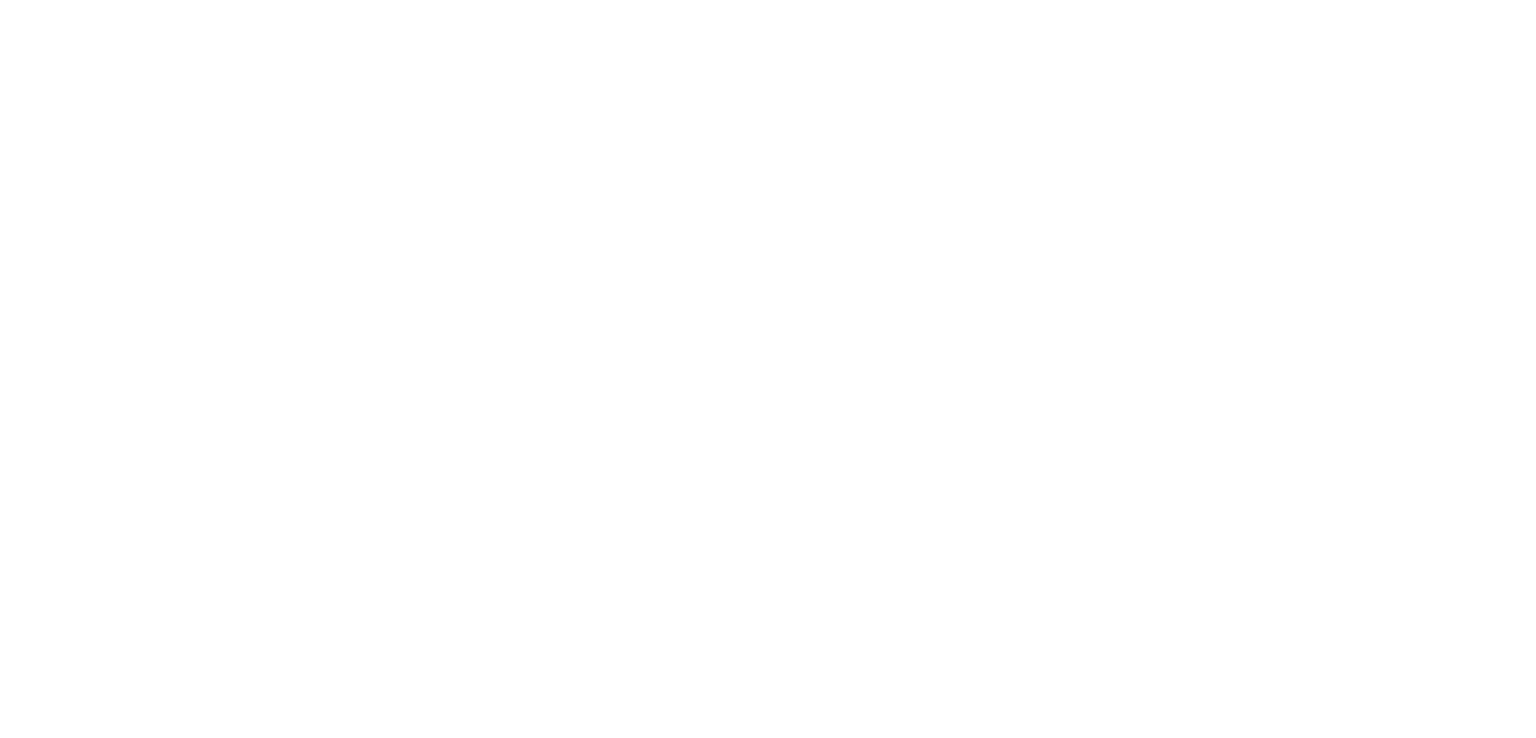 scroll, scrollTop: 0, scrollLeft: 0, axis: both 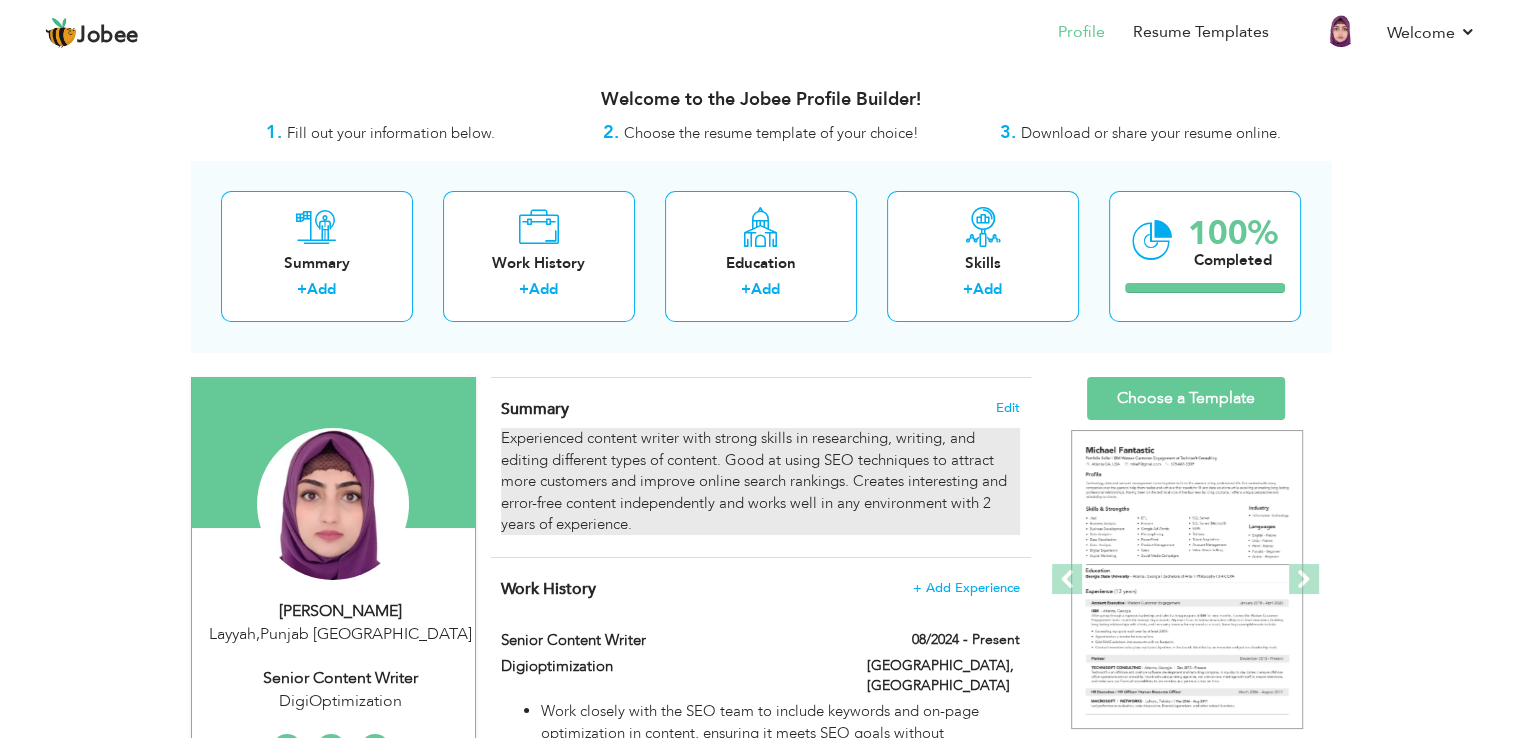 click on "Experienced content writer with strong skills in researching, writing, and editing different types of content. Good at using SEO techniques to attract more customers and improve online search rankings. Creates interesting and error-free content independently and works well in any environment with 2 years of experience." at bounding box center (760, 481) 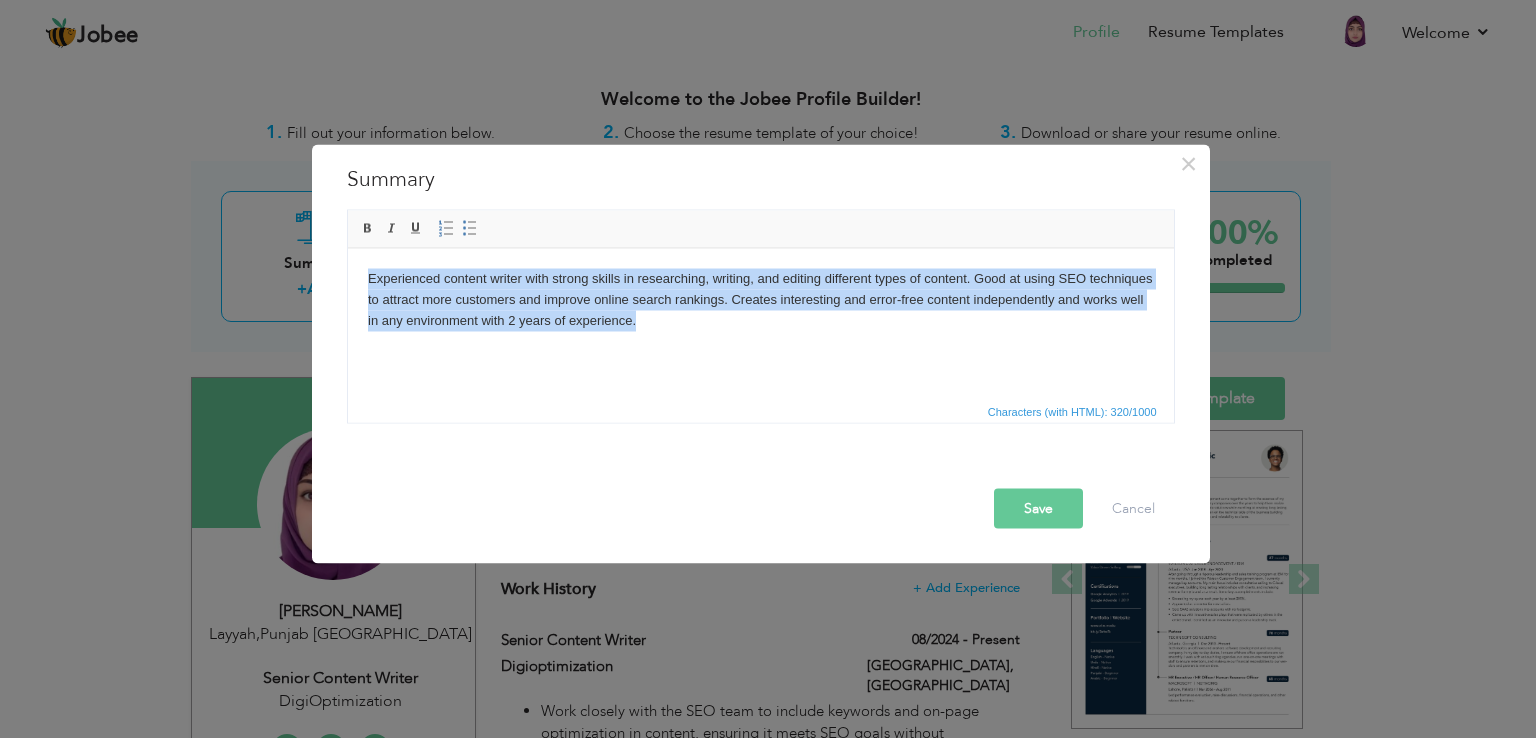 paste 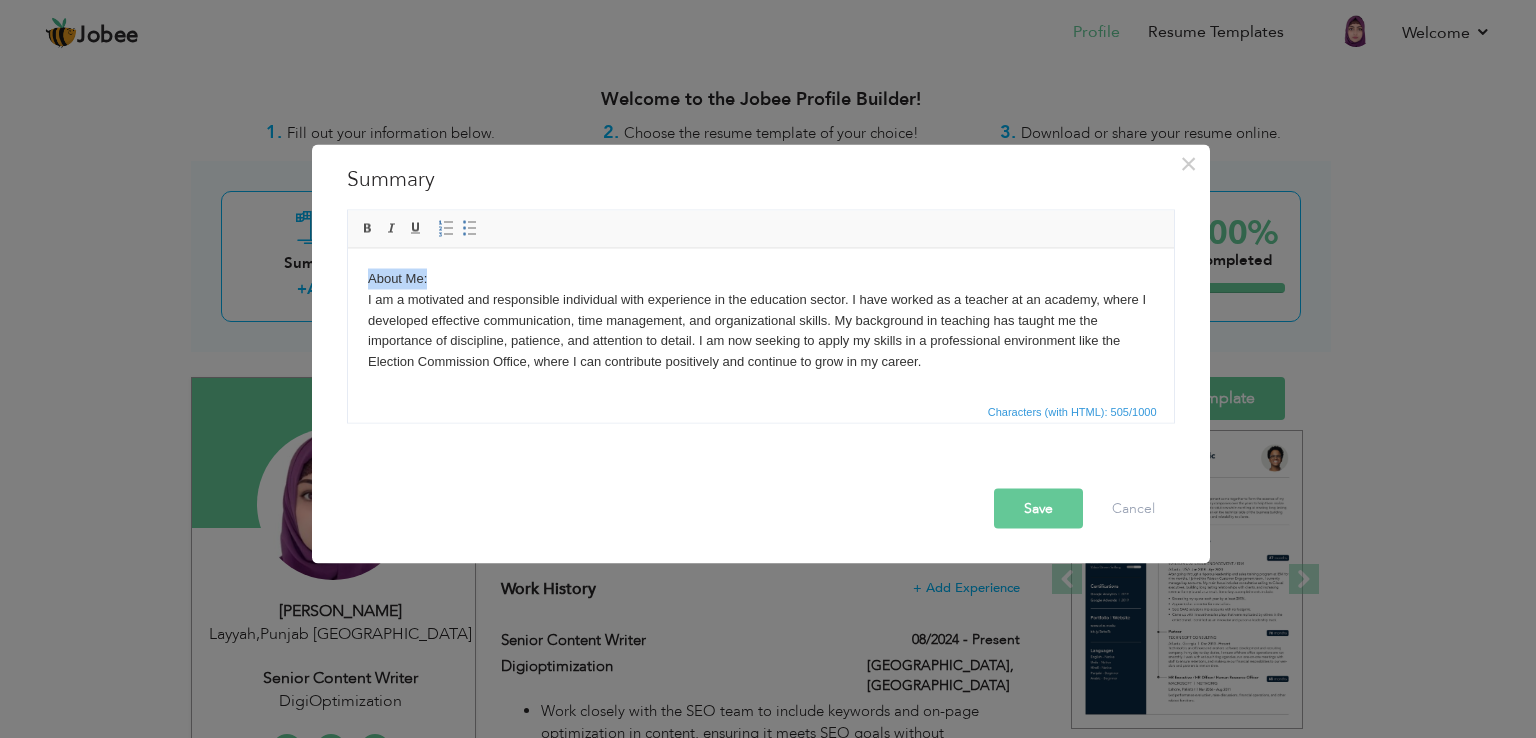 drag, startPoint x: 452, startPoint y: 277, endPoint x: 668, endPoint y: 526, distance: 329.63162 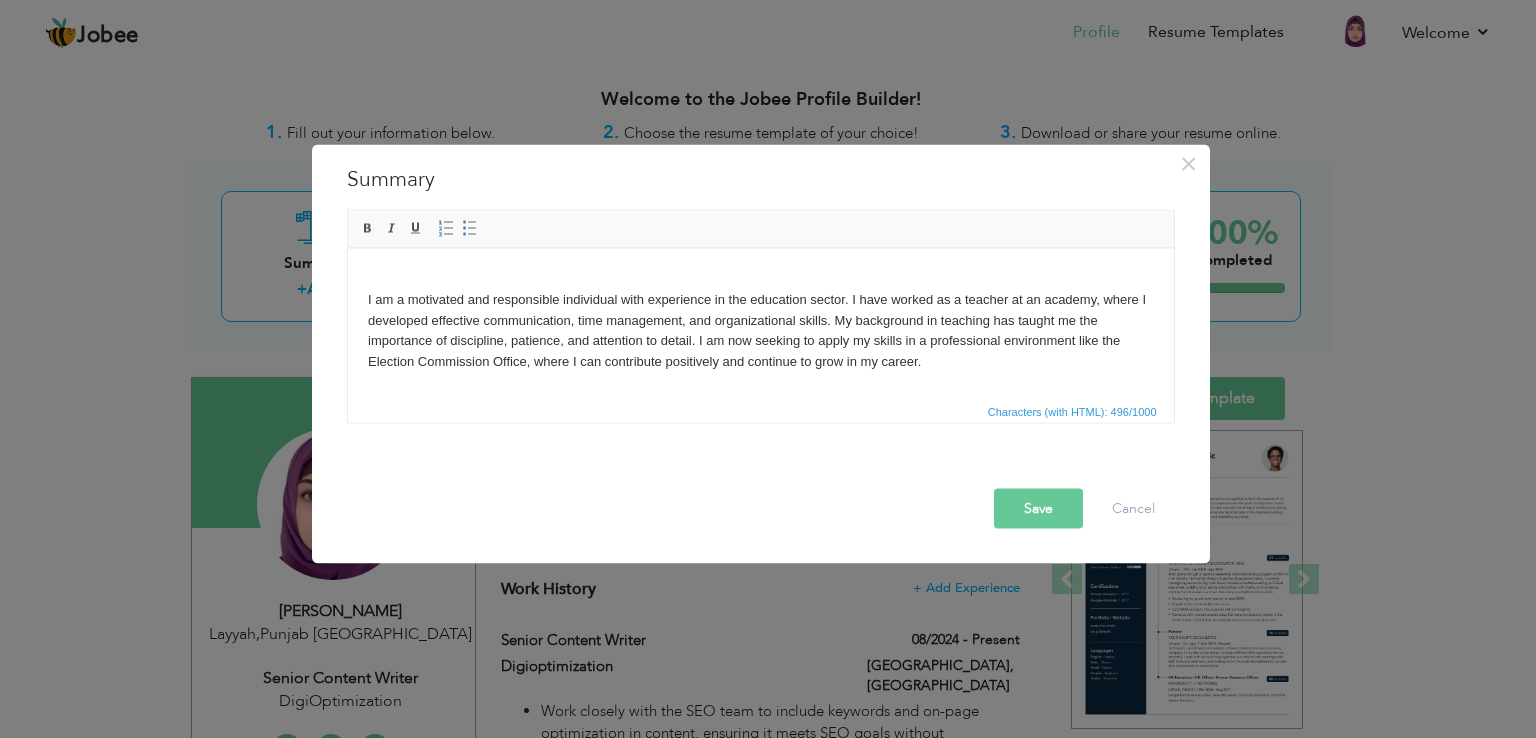 click on "I am a motivated and responsible individual with experience in the education sector. I have worked as a teacher at an academy, where I developed effective communication, time management, and organizational skills. My background in teaching has taught me the importance of discipline, patience, and attention to detail. I am now seeking to apply my skills in a professional environment like the Election Commission Office, where I can contribute positively and continue to grow in my career." at bounding box center (760, 320) 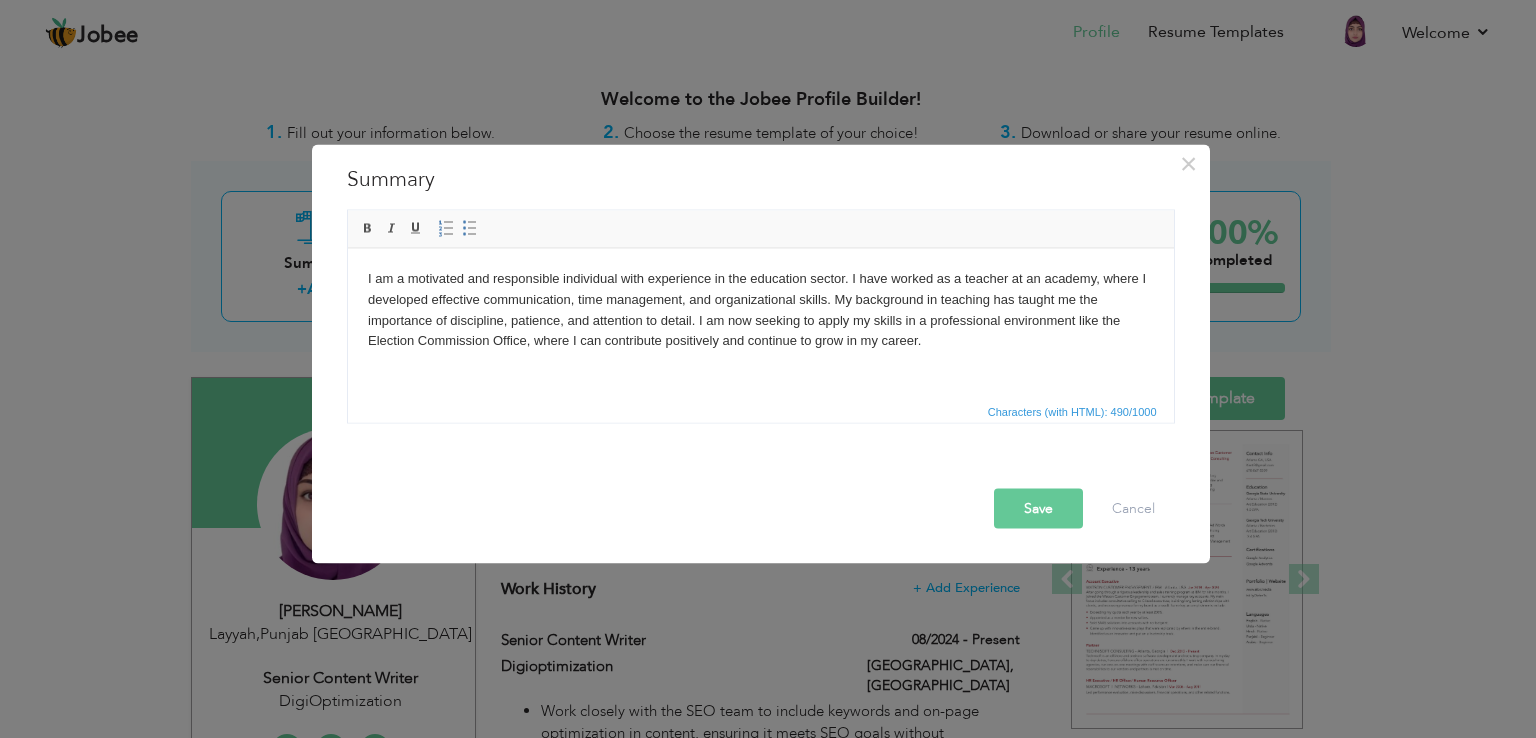 click on "Save" at bounding box center [1038, 509] 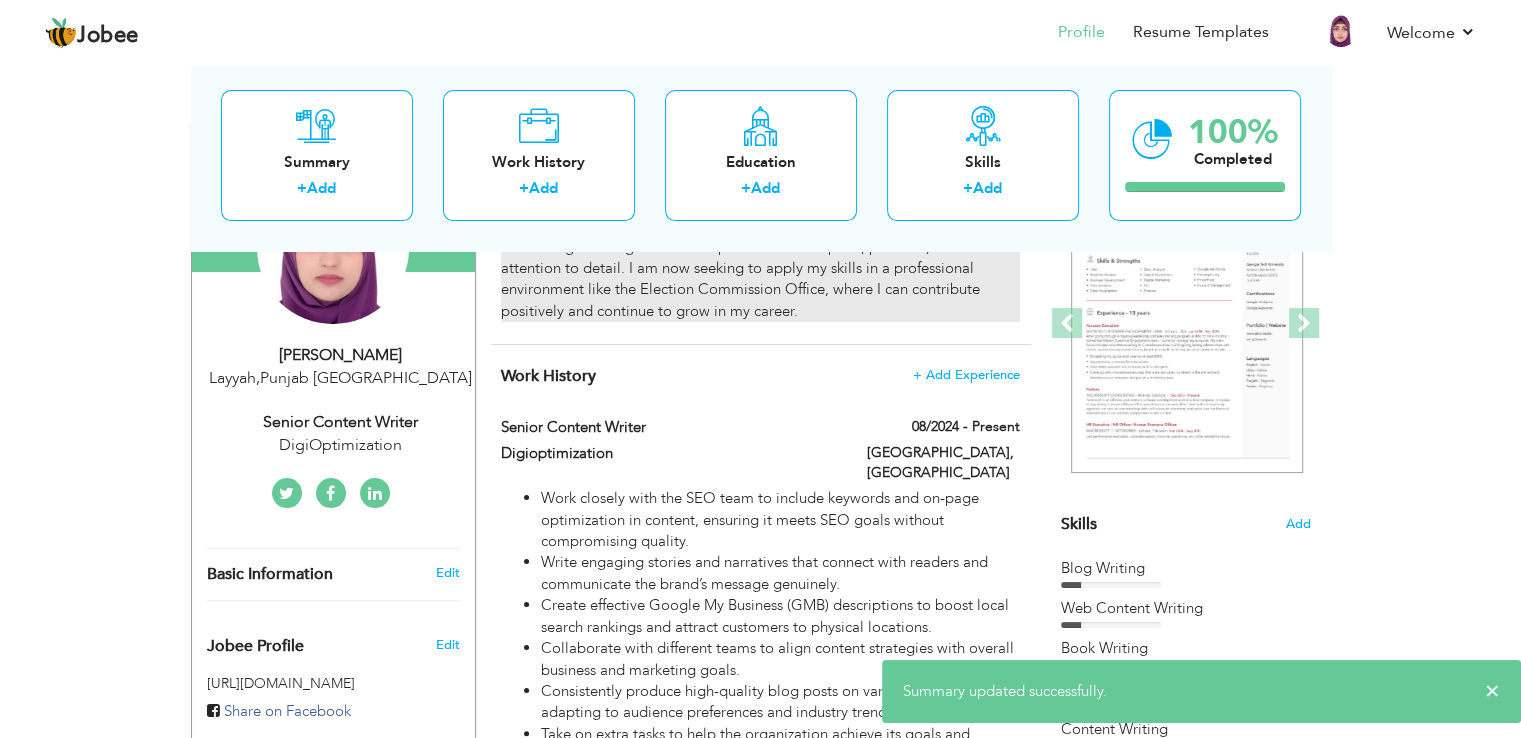 scroll, scrollTop: 300, scrollLeft: 0, axis: vertical 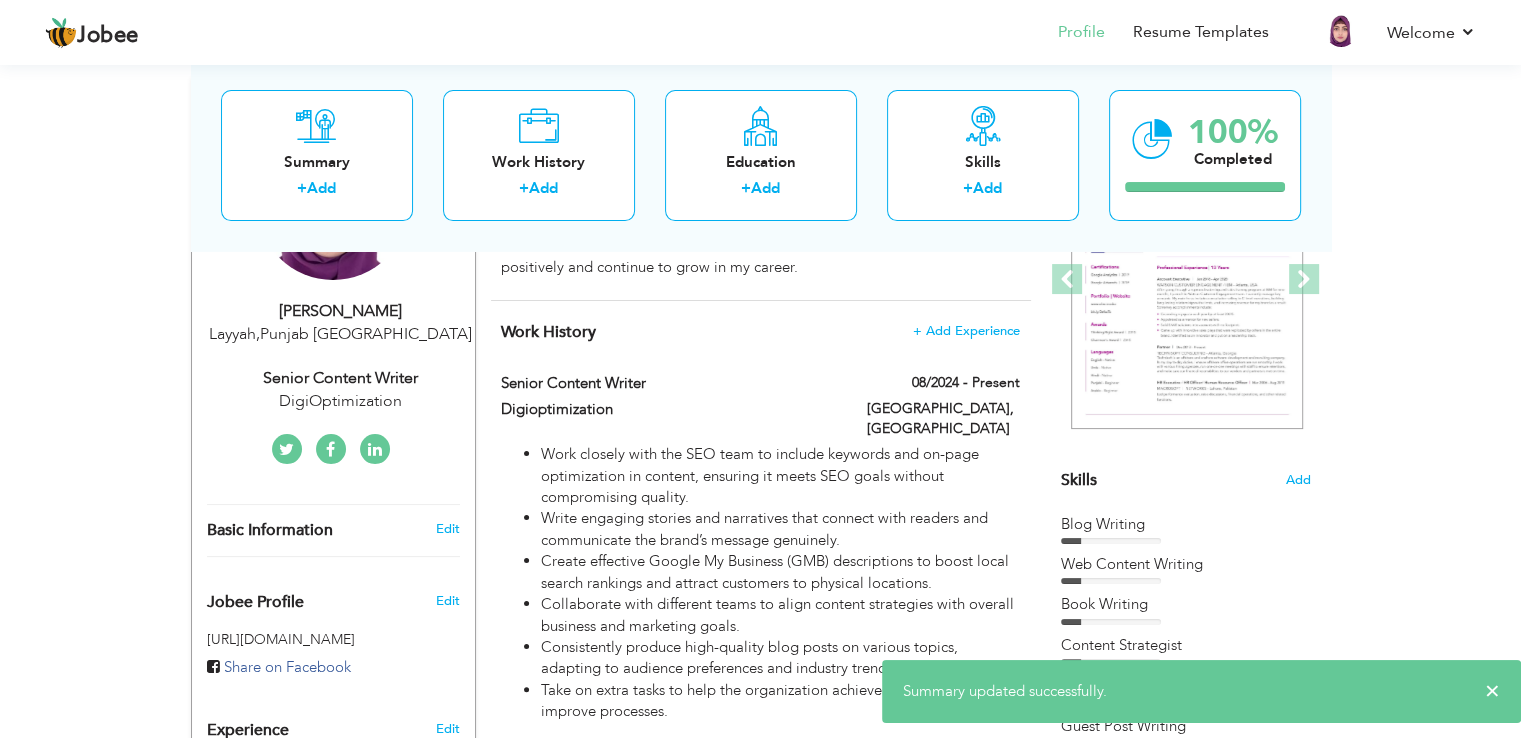 click on "Layyah ,  Punjab Pakistan" at bounding box center (341, 334) 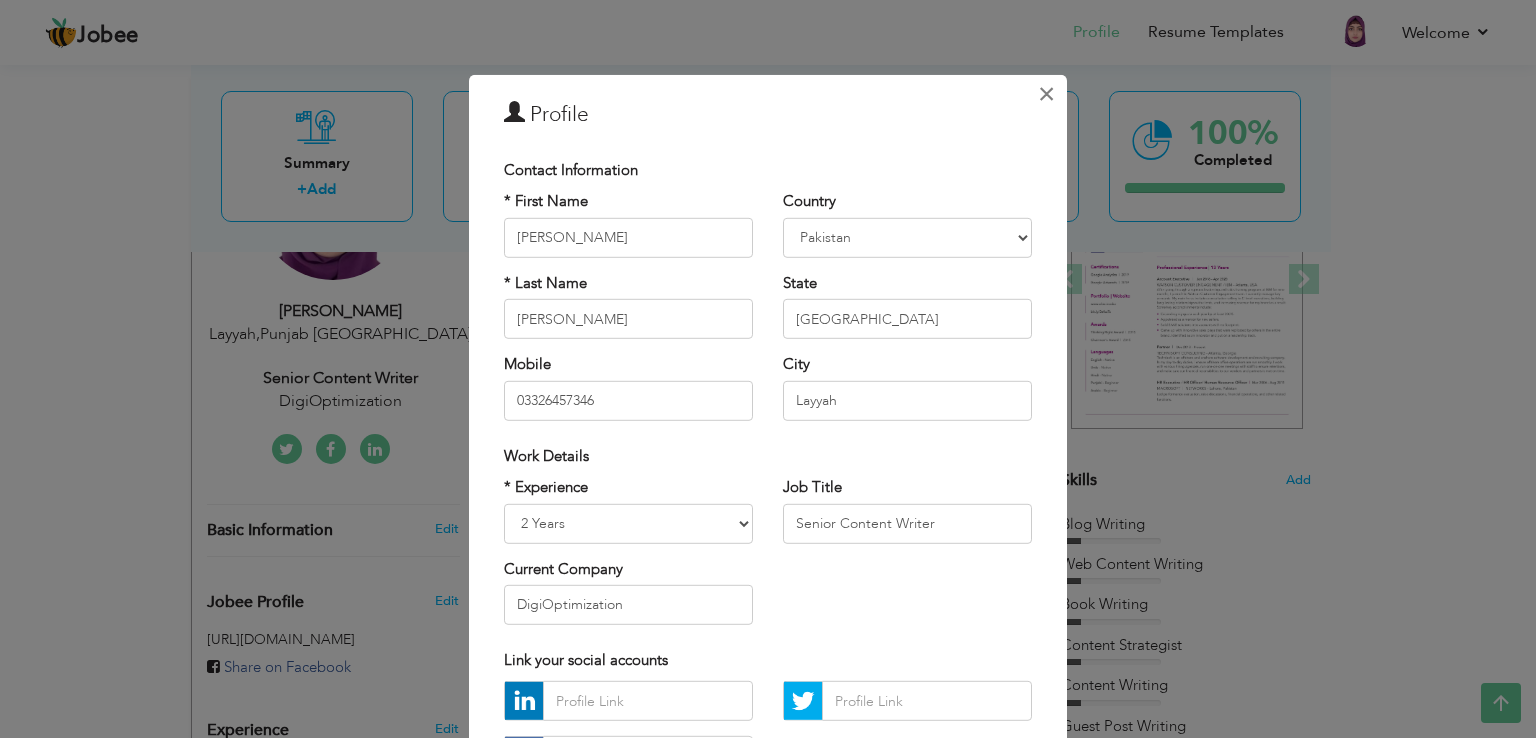 click on "×" at bounding box center [1046, 94] 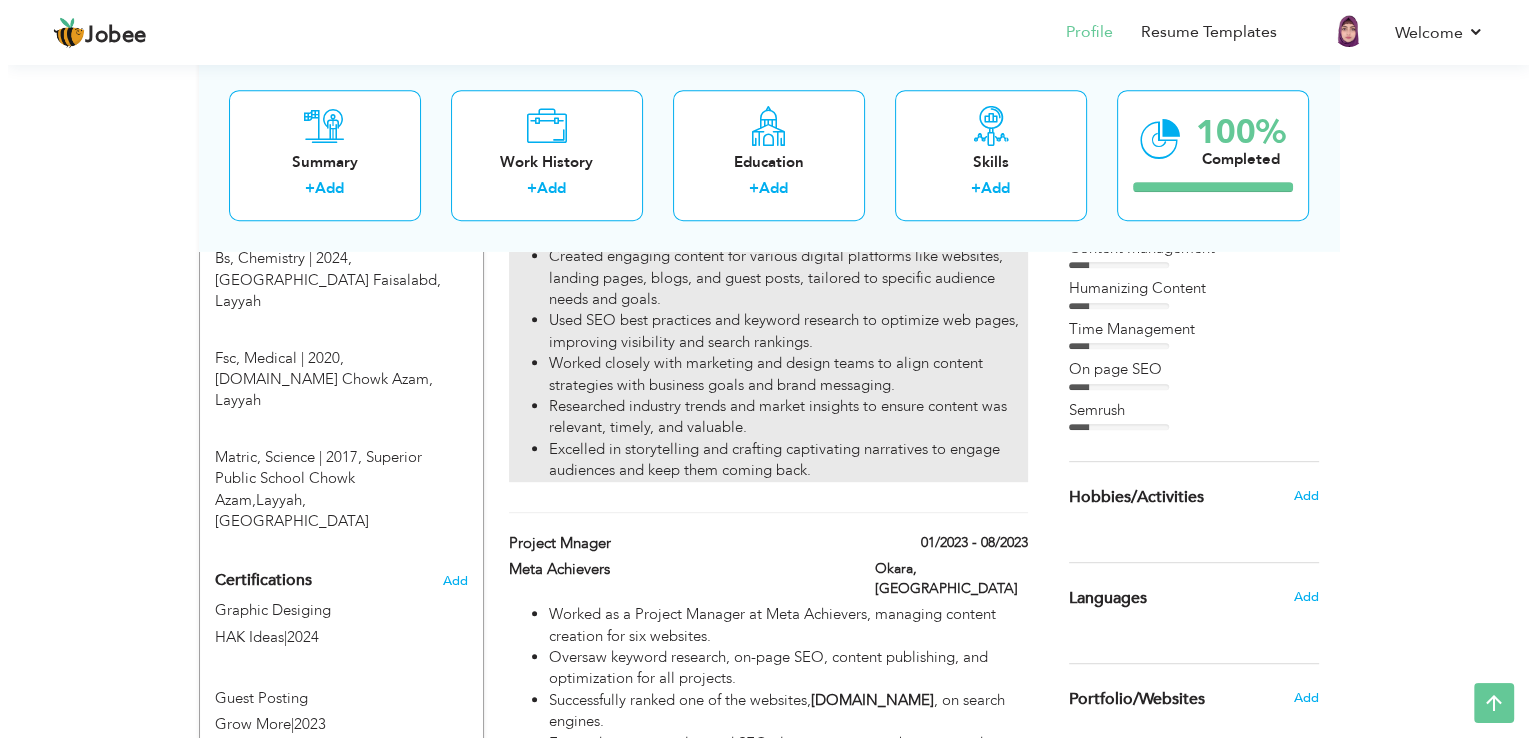scroll, scrollTop: 900, scrollLeft: 0, axis: vertical 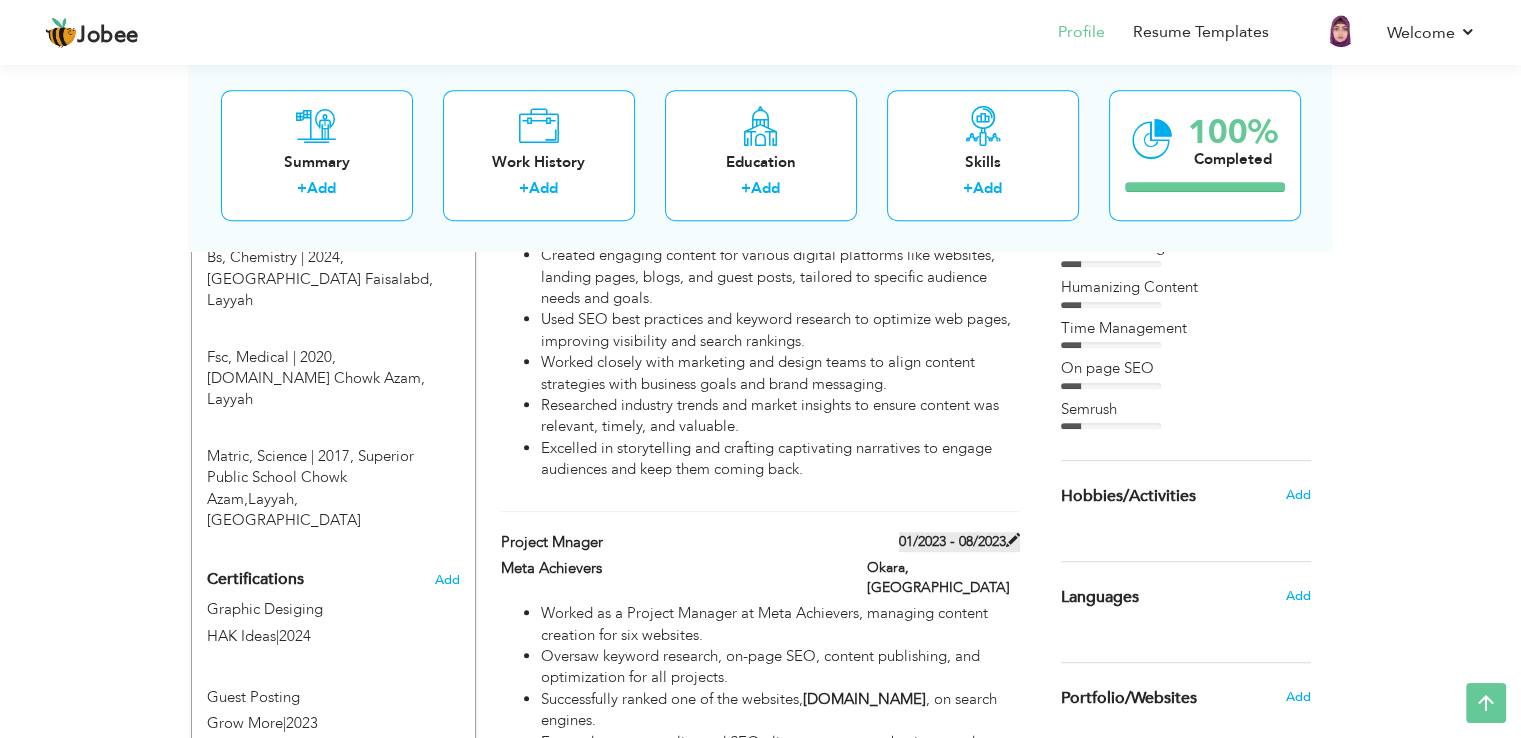 click at bounding box center [1013, 540] 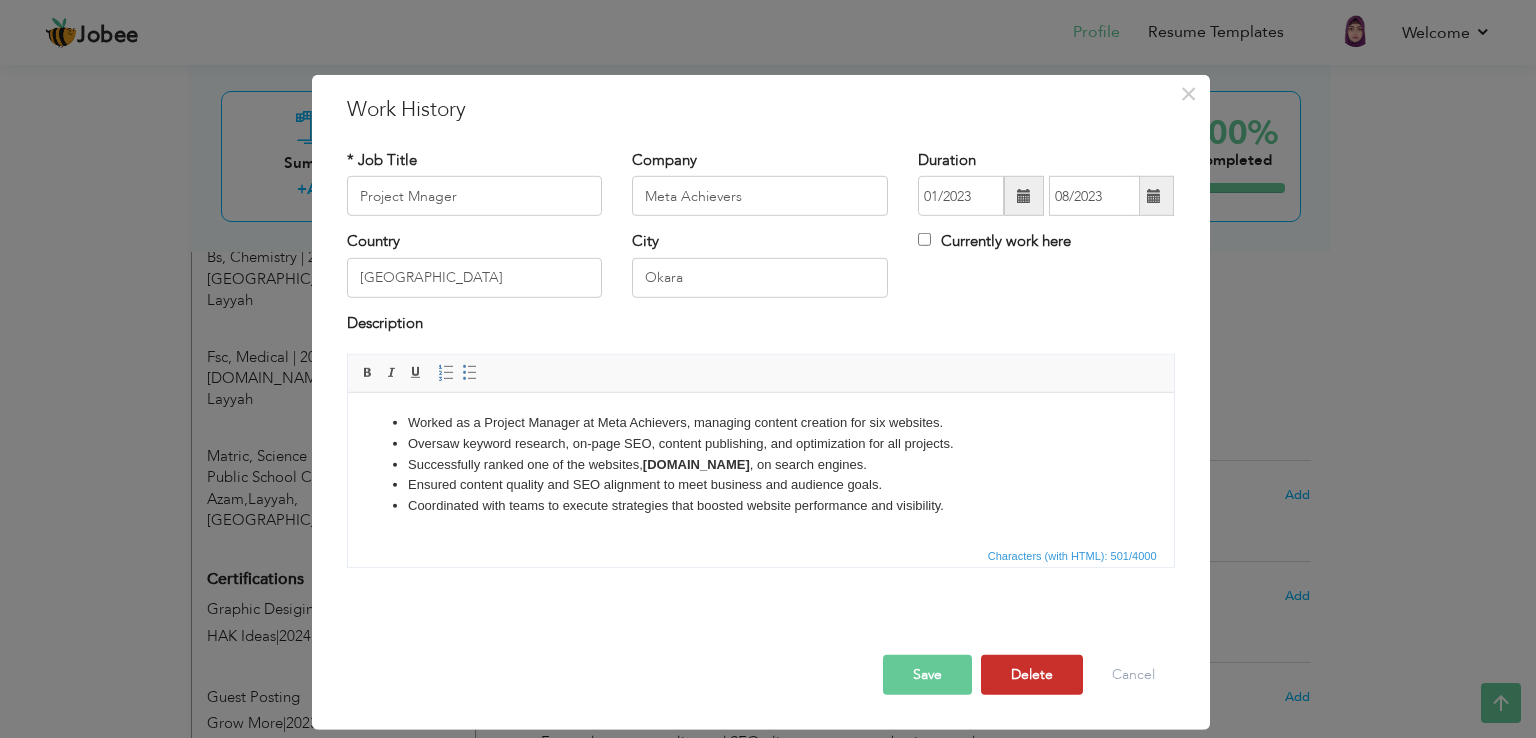 click on "Delete" at bounding box center [1032, 675] 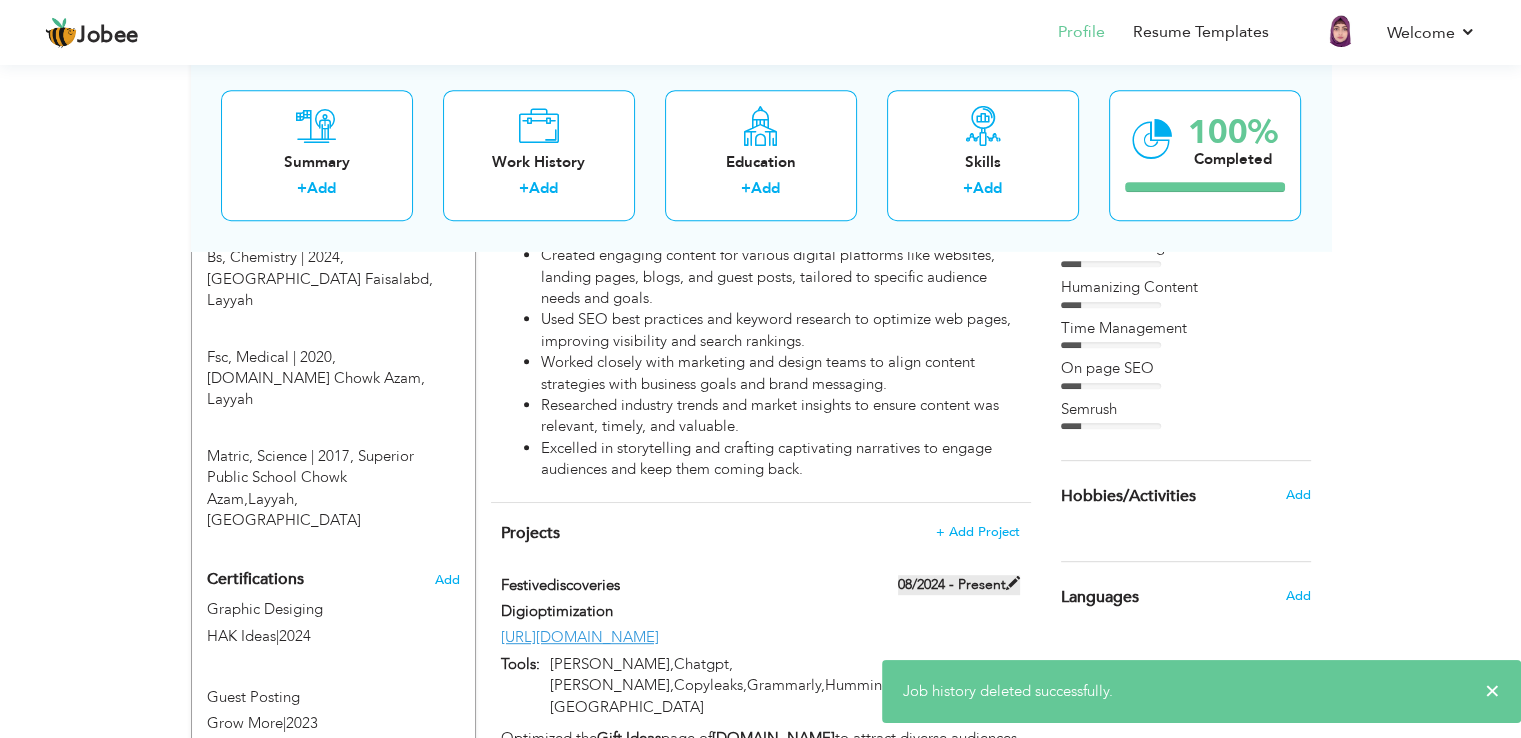 click at bounding box center [1013, 583] 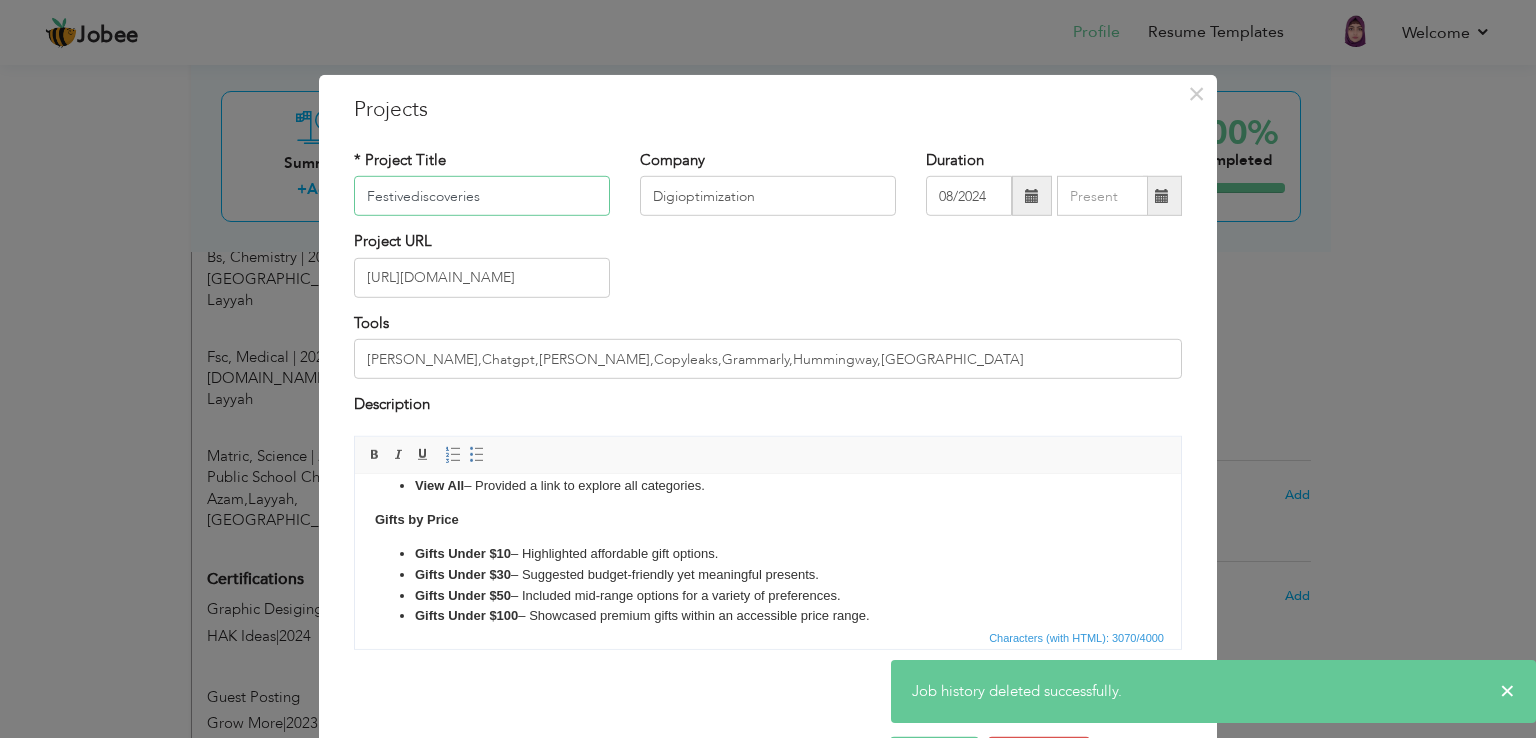 scroll, scrollTop: 692, scrollLeft: 0, axis: vertical 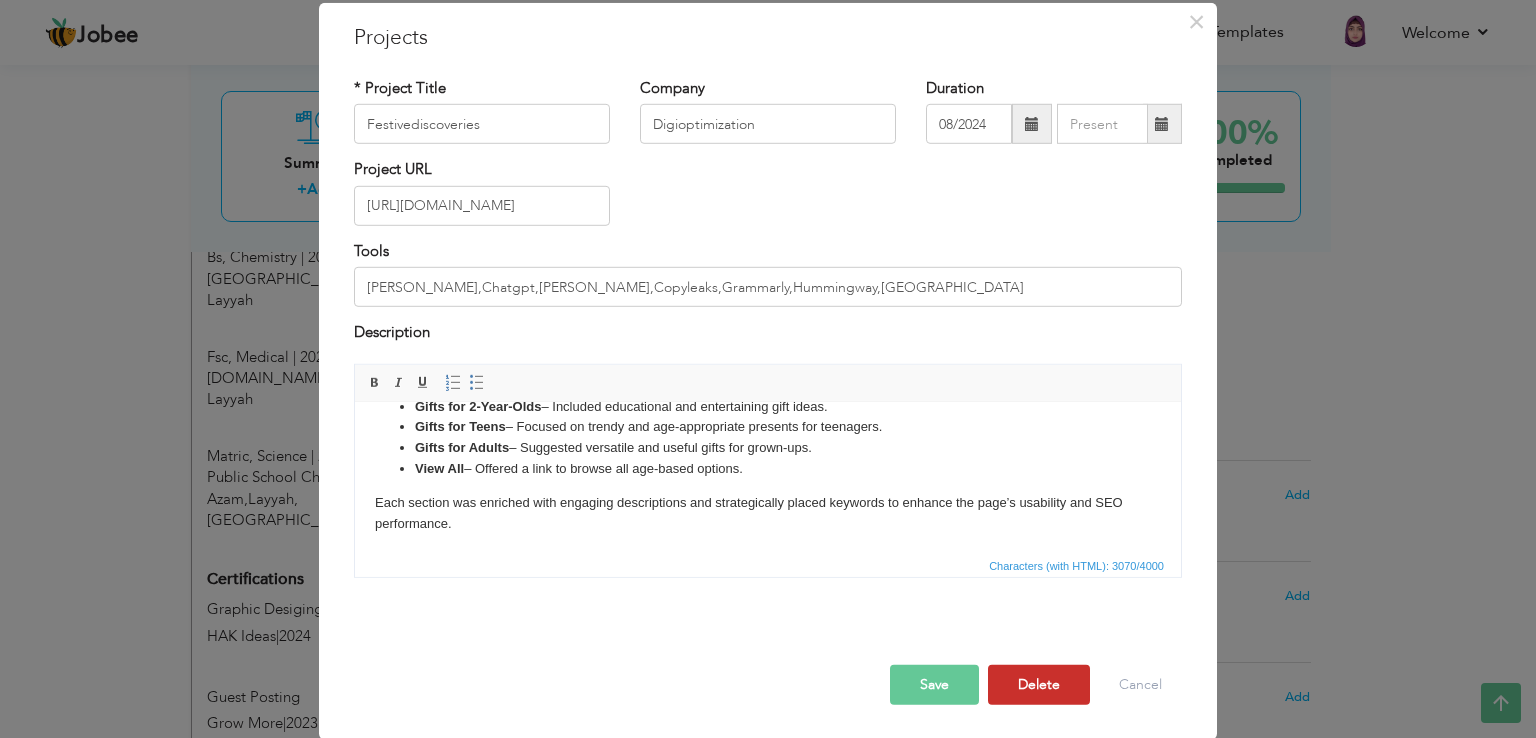 click on "Delete" at bounding box center (1039, 684) 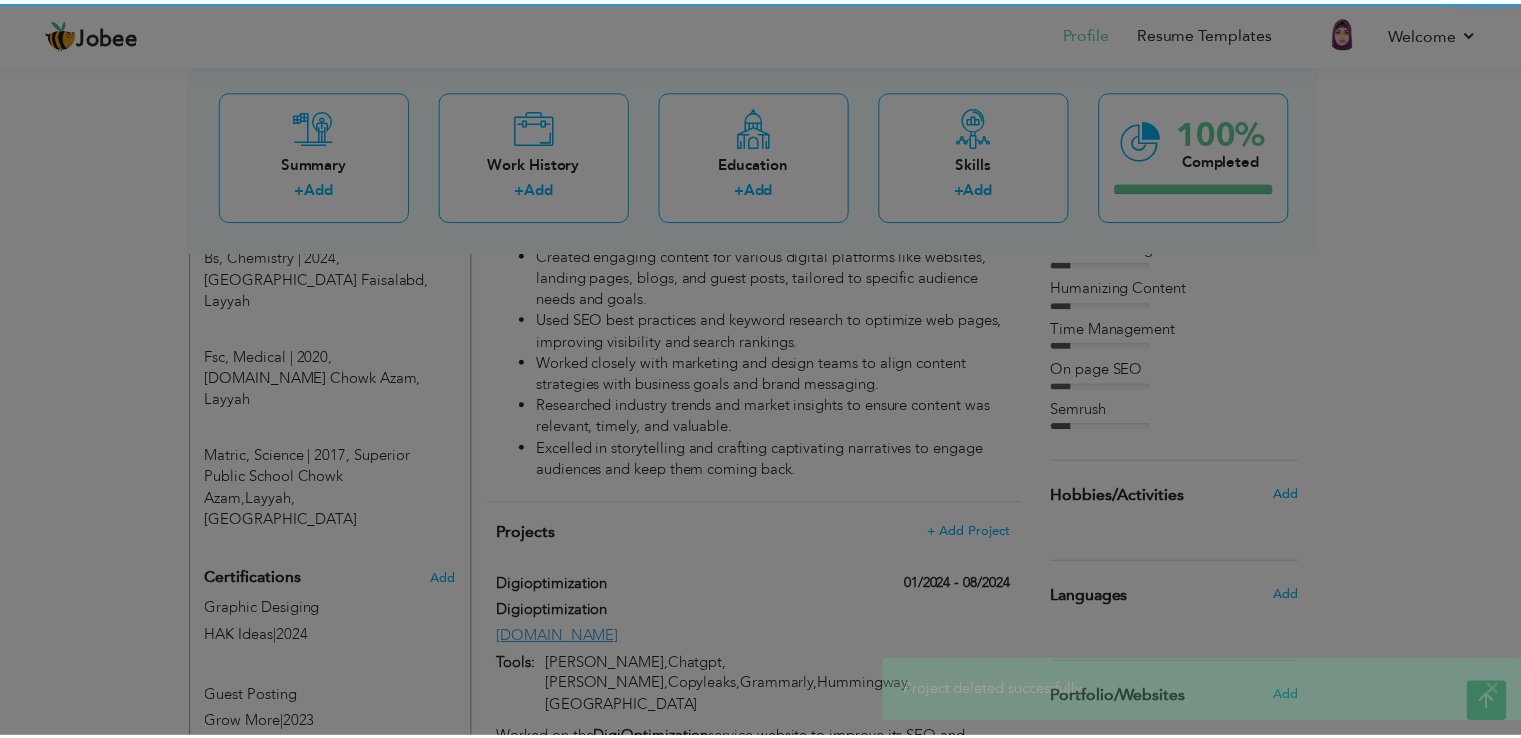 scroll, scrollTop: 0, scrollLeft: 0, axis: both 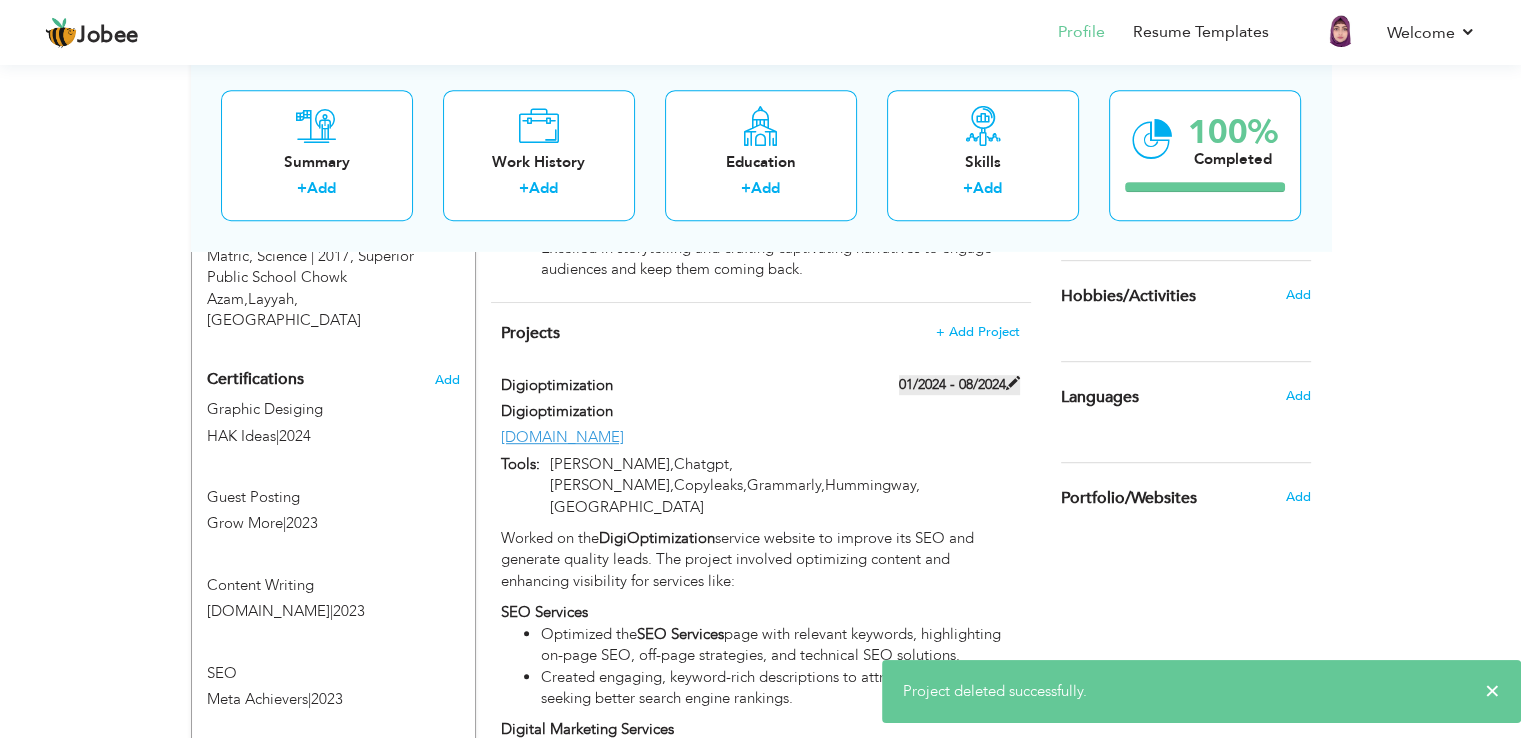 click at bounding box center (1013, 383) 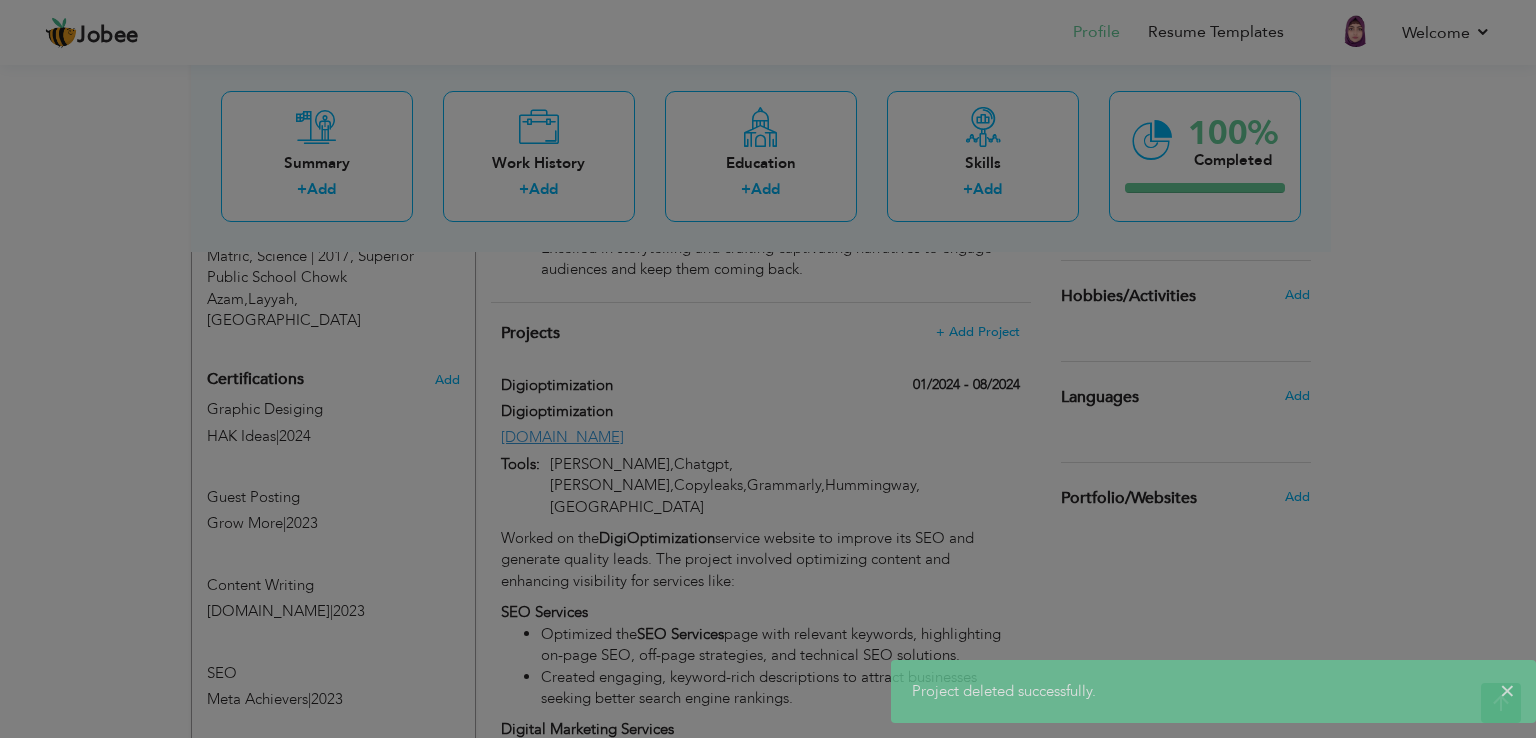 scroll, scrollTop: 0, scrollLeft: 0, axis: both 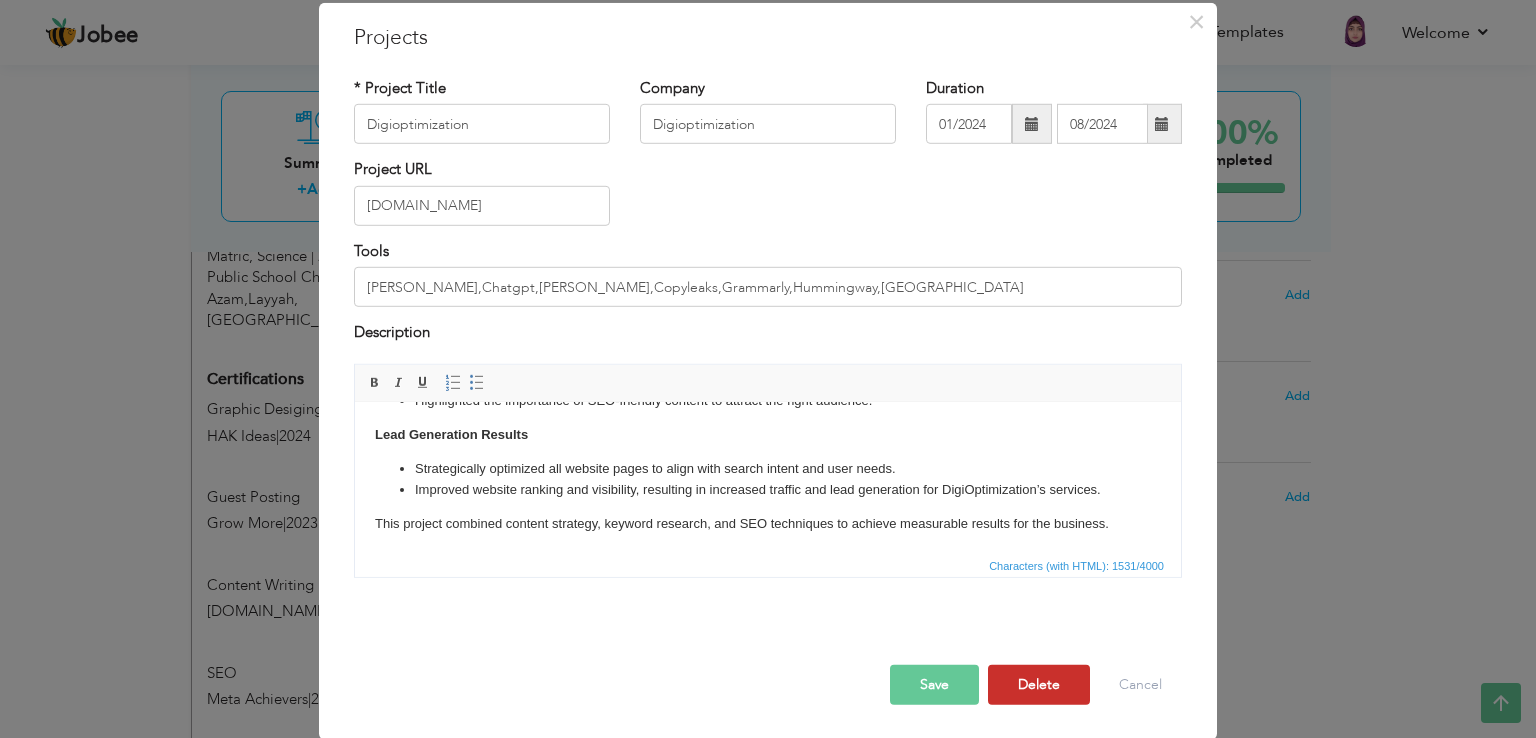 click on "Delete" at bounding box center [1039, 684] 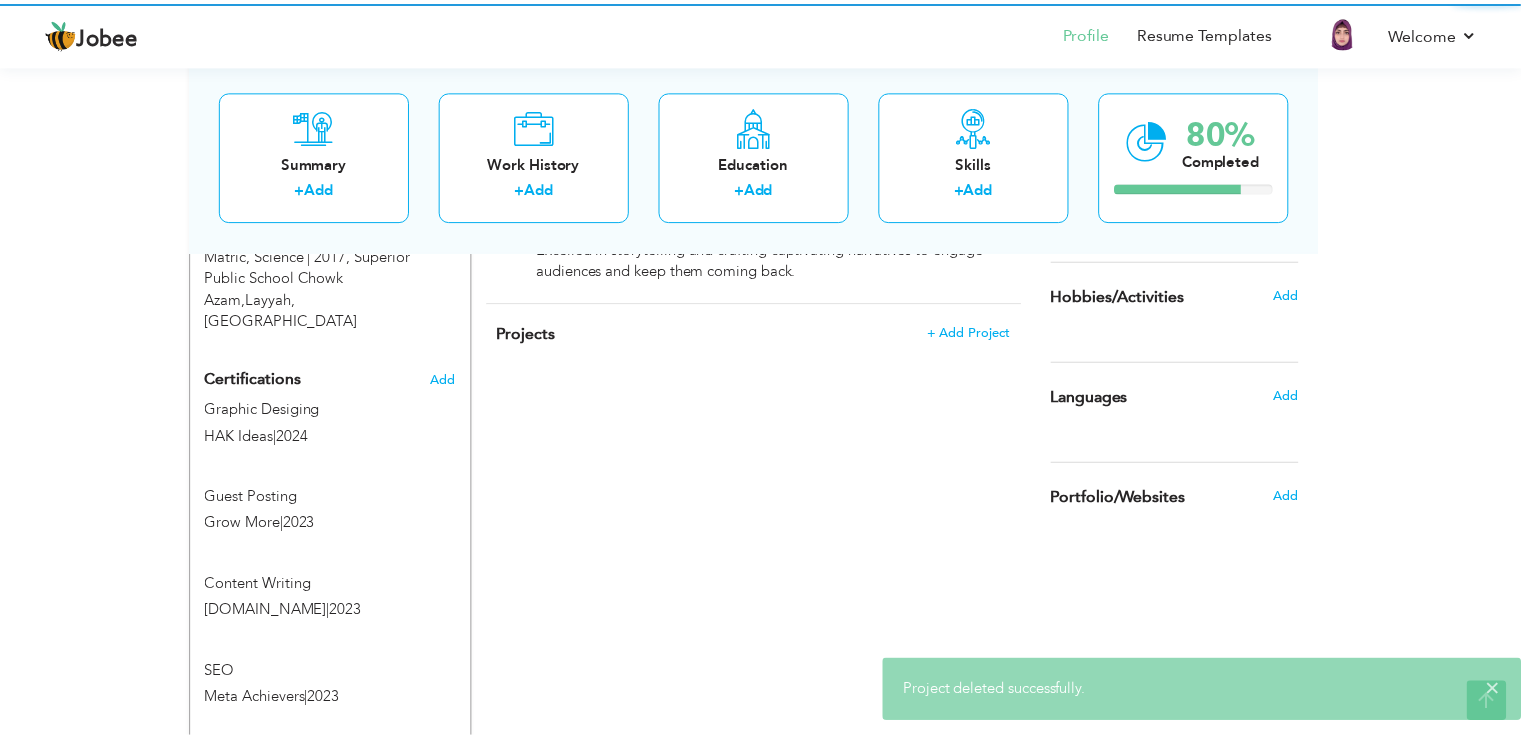 scroll, scrollTop: 0, scrollLeft: 0, axis: both 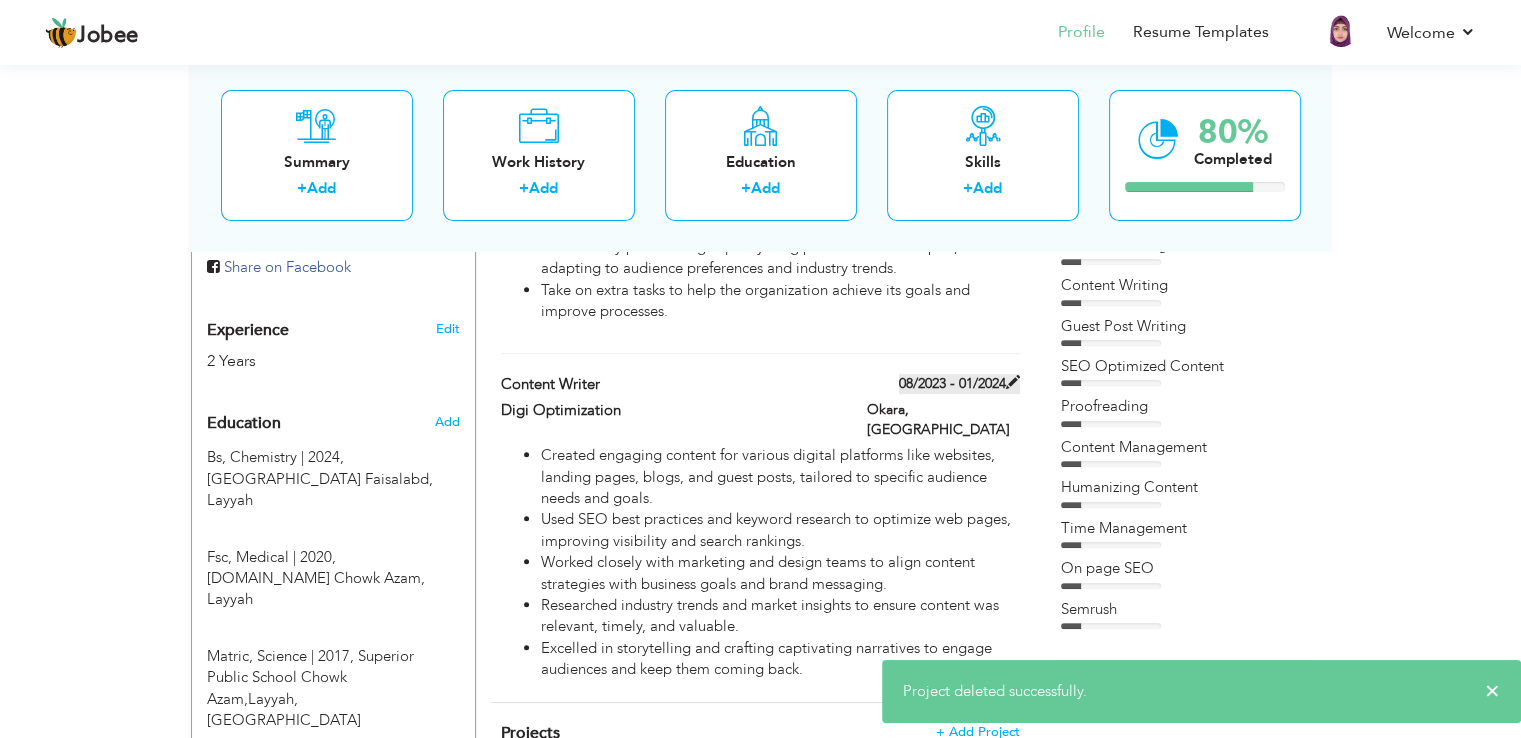 click at bounding box center (1013, 382) 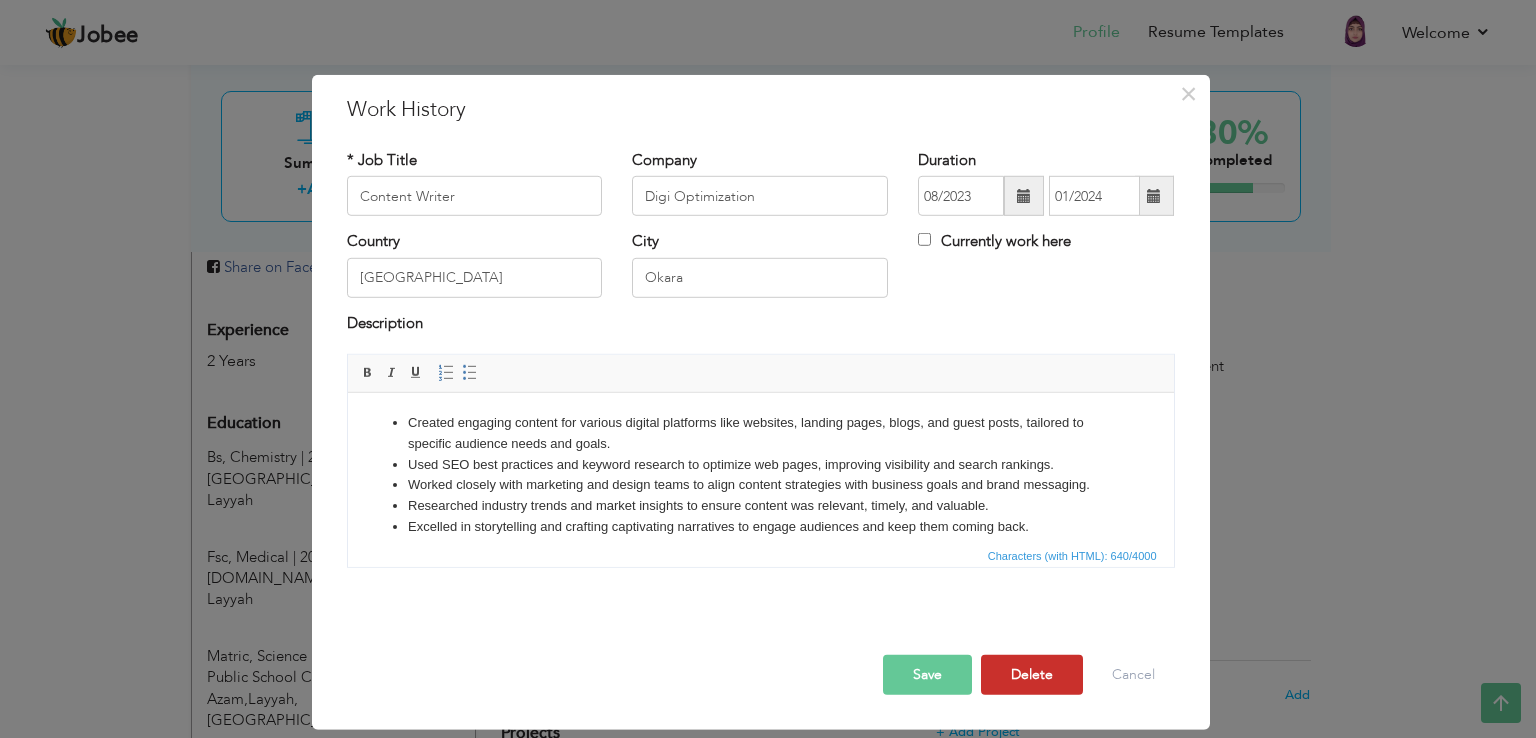 click on "Delete" at bounding box center (1032, 675) 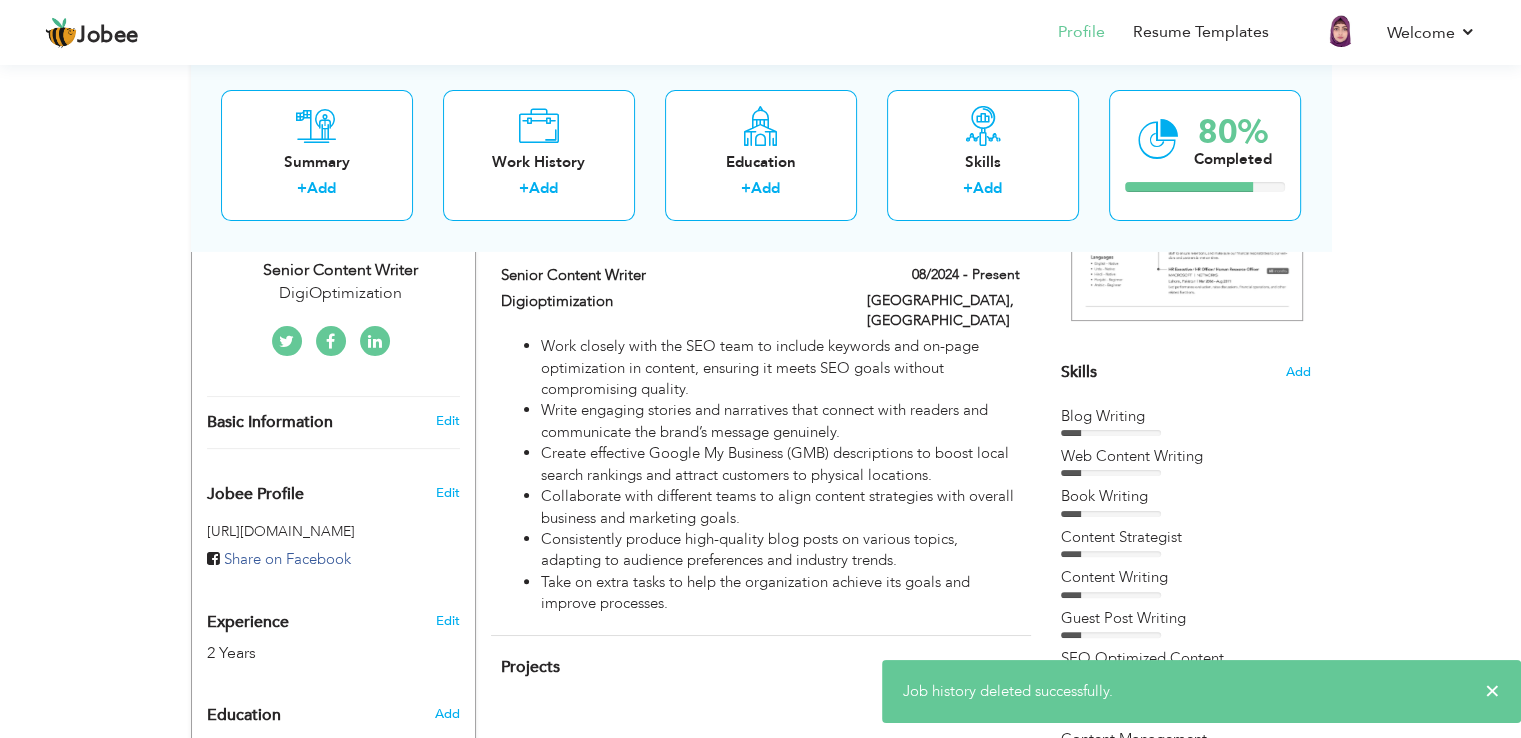 scroll, scrollTop: 300, scrollLeft: 0, axis: vertical 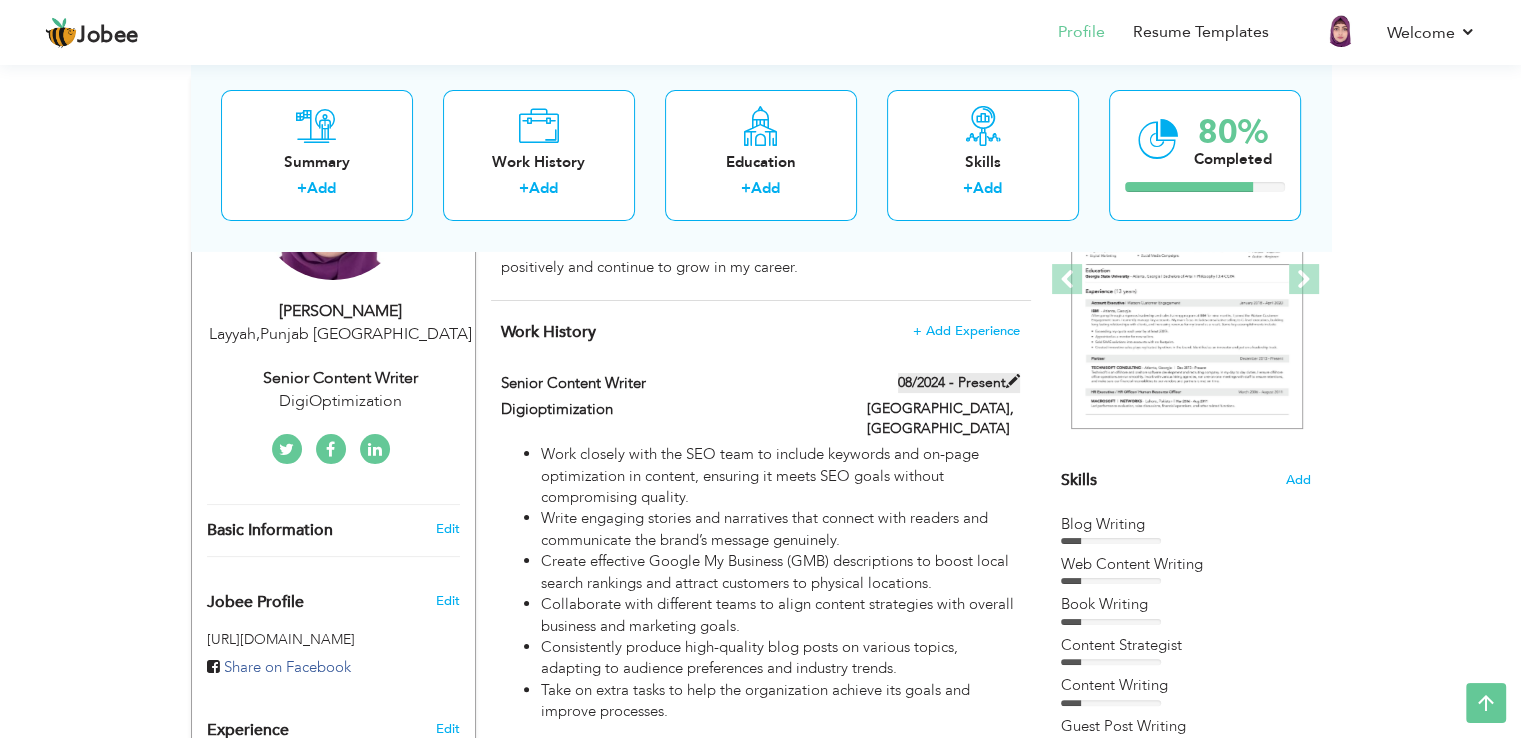 click at bounding box center [1013, 381] 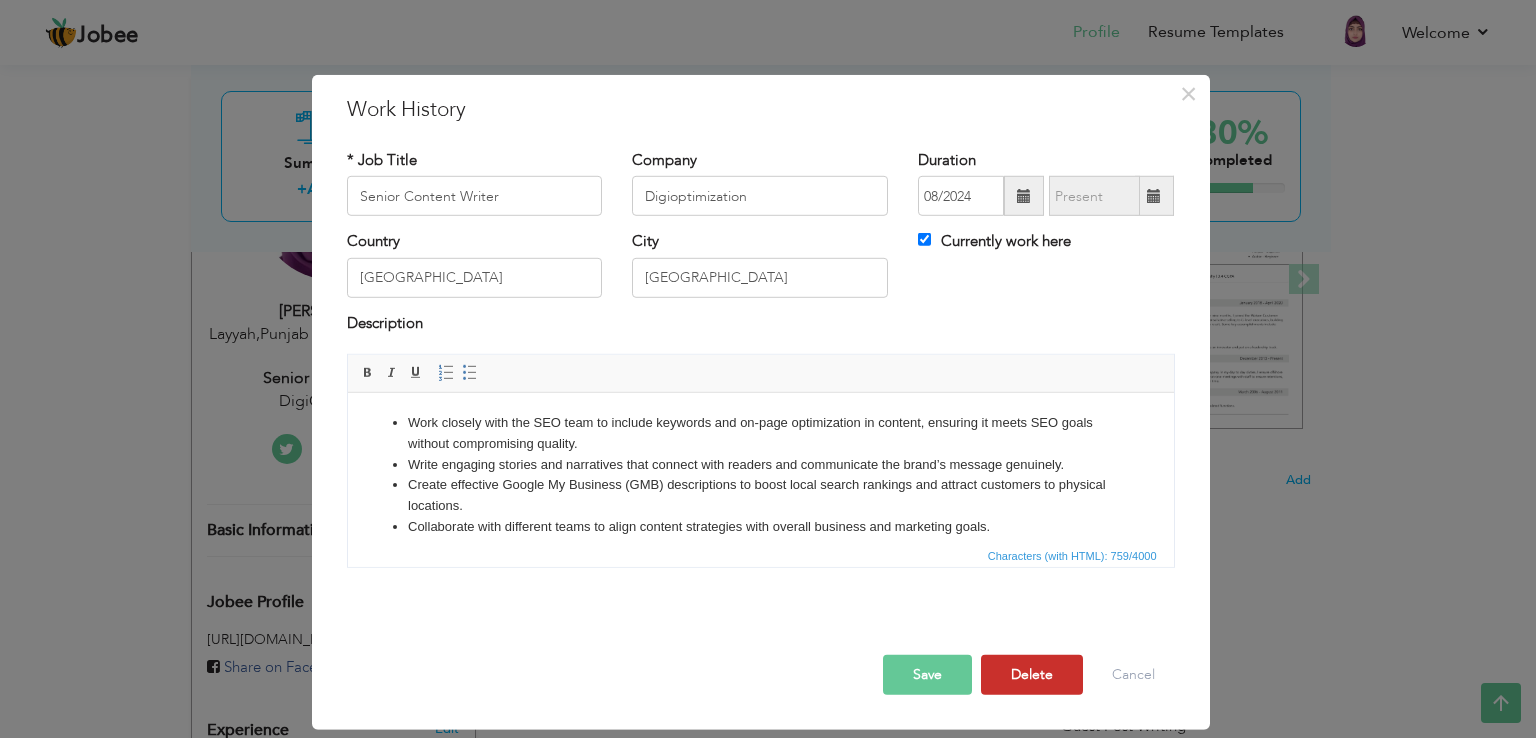 click on "Delete" at bounding box center (1032, 675) 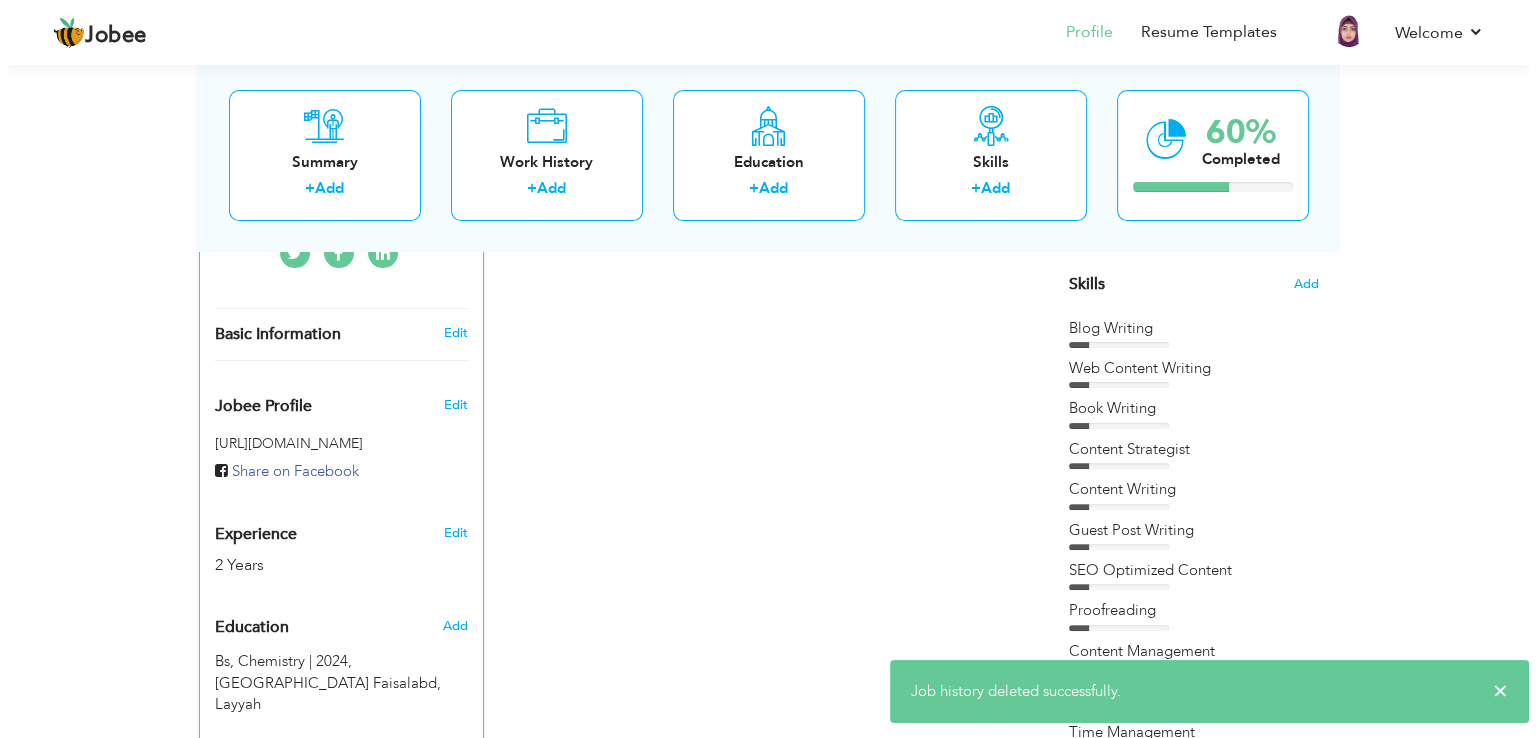 scroll, scrollTop: 600, scrollLeft: 0, axis: vertical 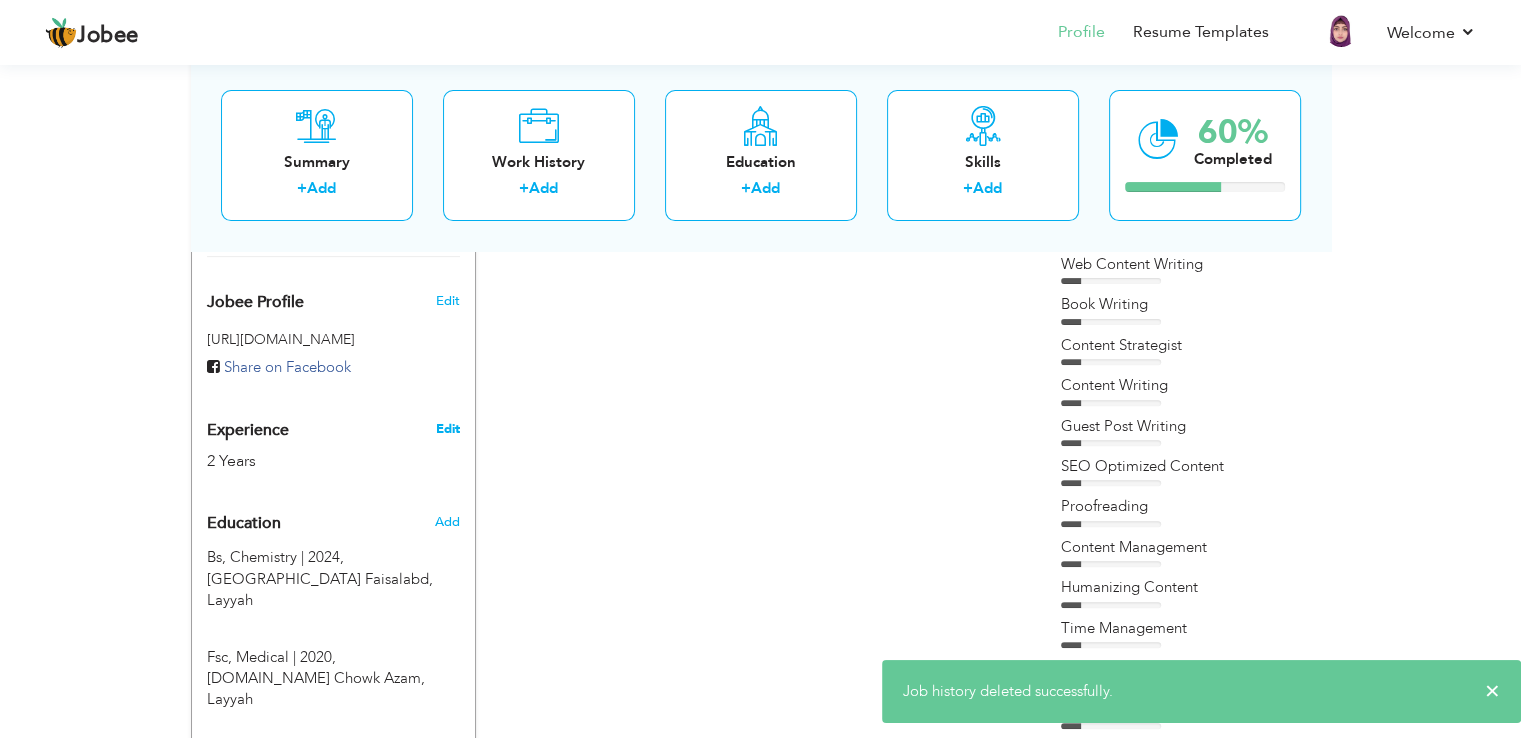 click on "Edit" at bounding box center [447, 429] 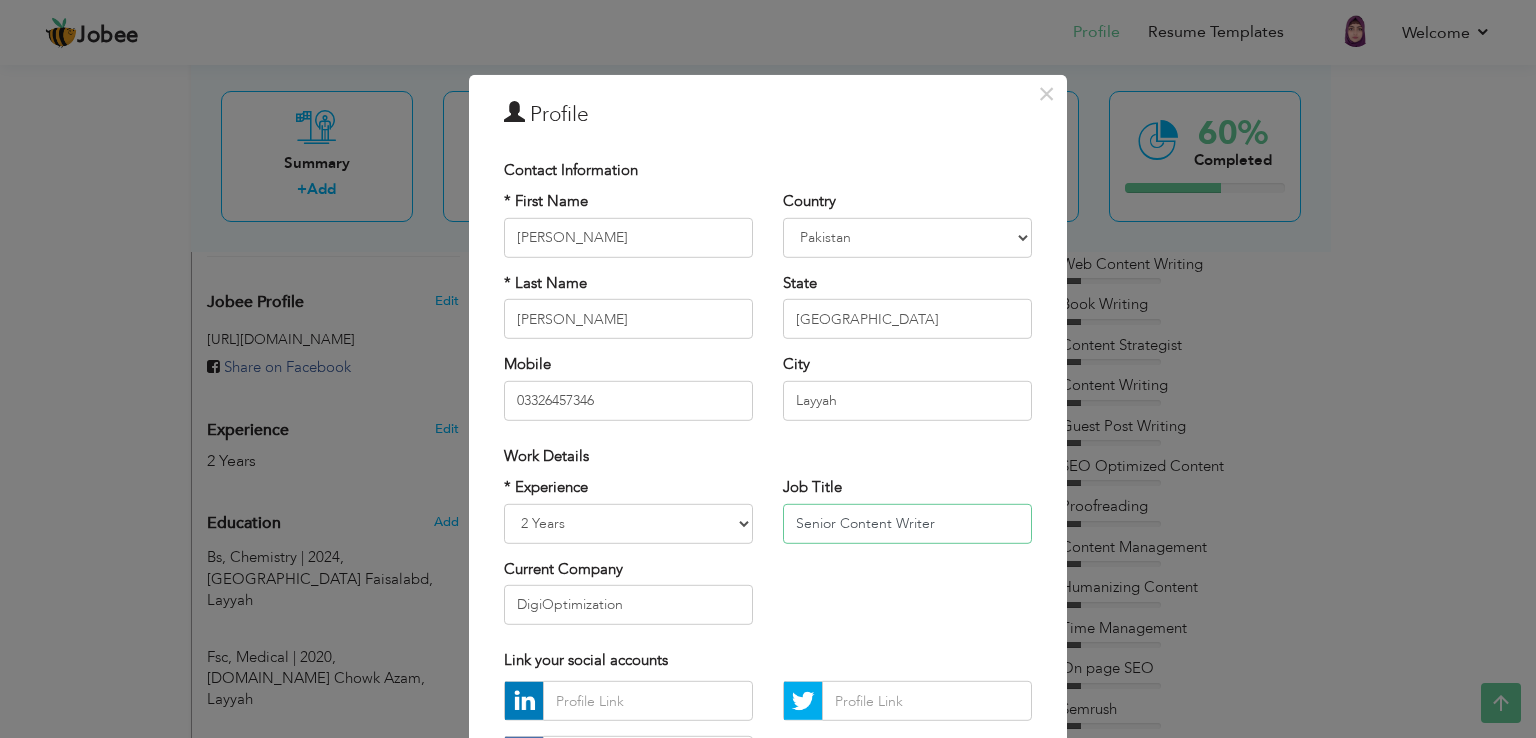 click on "Senior Content Writer" at bounding box center [907, 523] 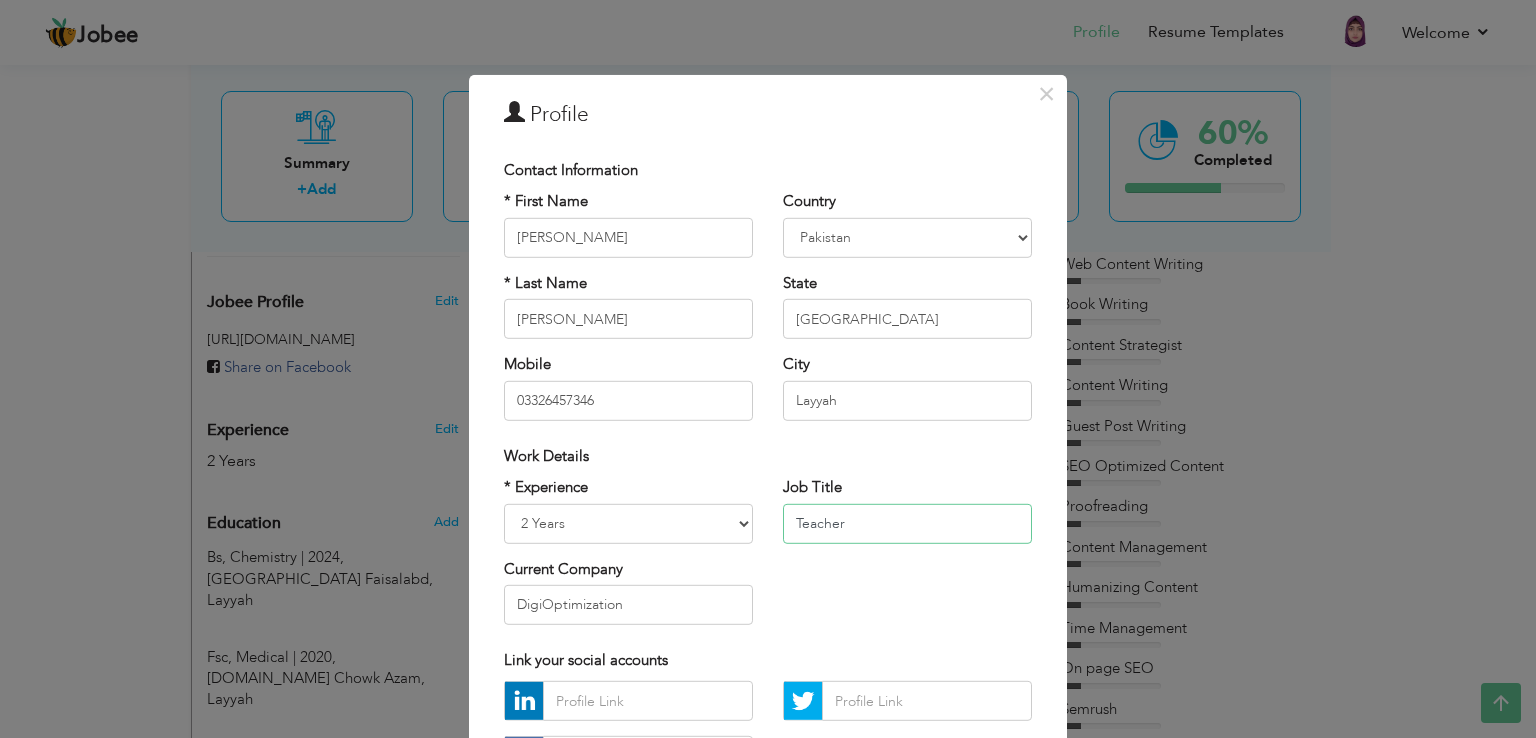 type on "Teacher" 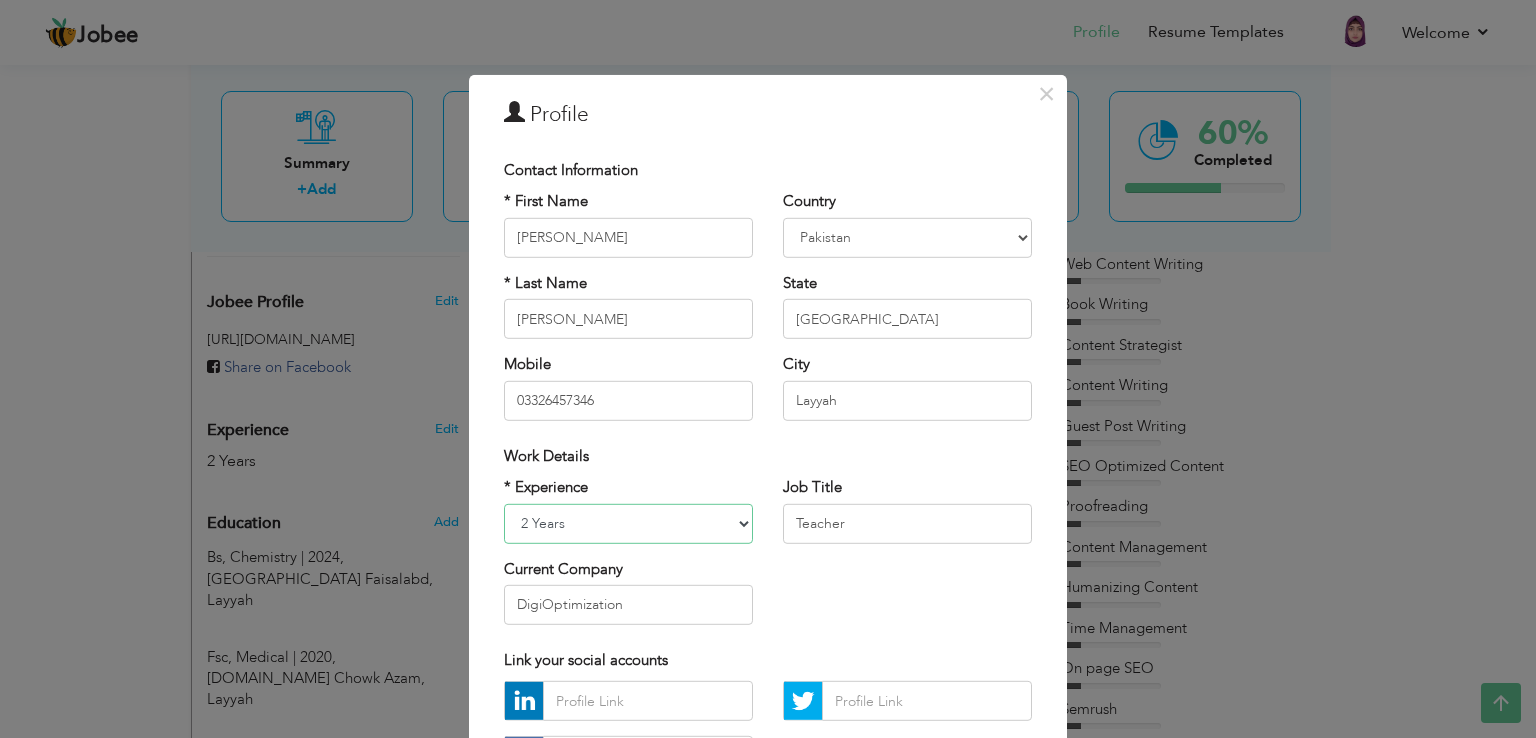 click on "Entry Level Less than 1 Year 1 Year 2 Years 3 Years 4 Years 5 Years 6 Years 7 Years 8 Years 9 Years 10 Years 11 Years 12 Years 13 Years 14 Years 15 Years 16 Years 17 Years 18 Years 19 Years 20 Years 21 Years 22 Years 23 Years 24 Years 25 Years 26 Years 27 Years 28 Years 29 Years 30 Years 31 Years 32 Years 33 Years 34 Years 35 Years More than 35 Years" at bounding box center (628, 523) 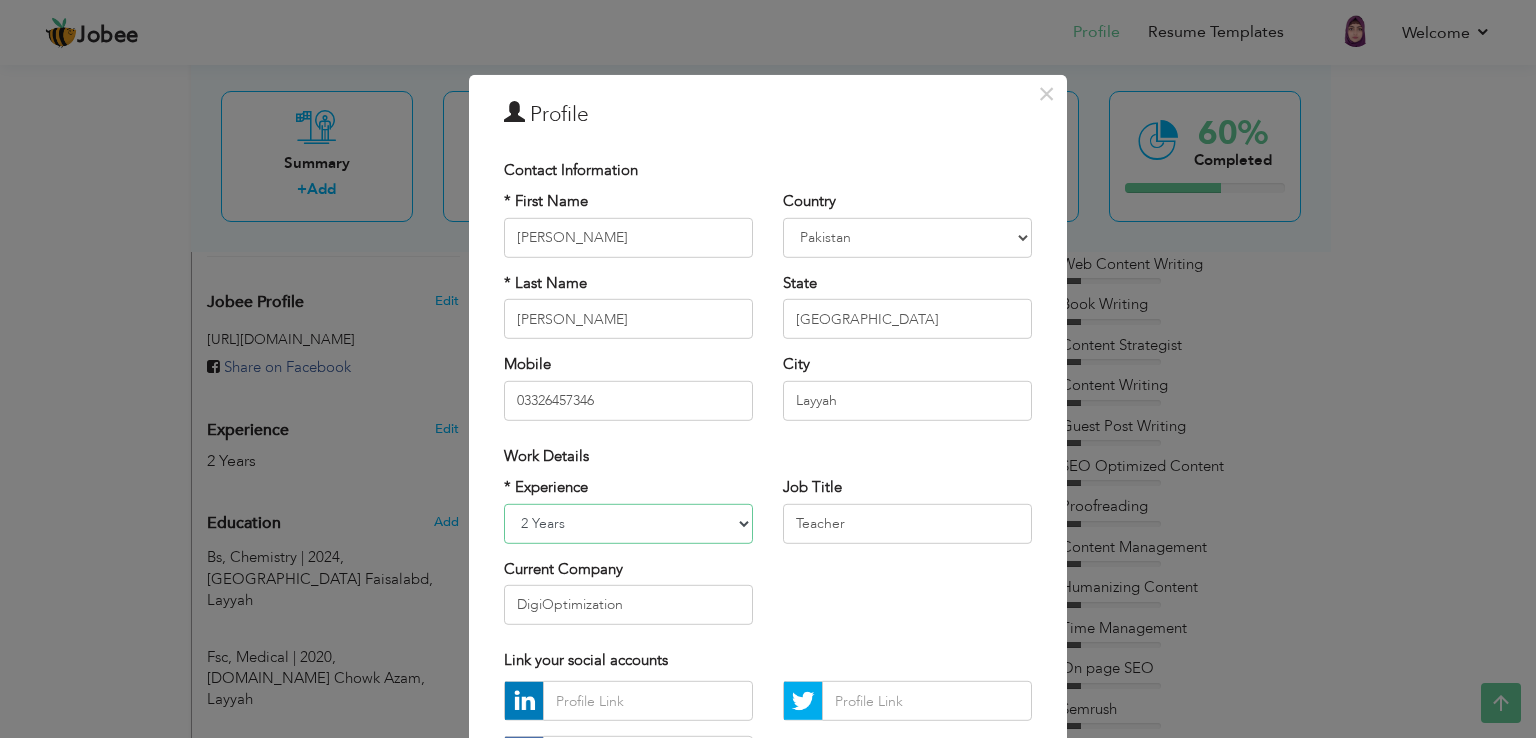select on "number:8" 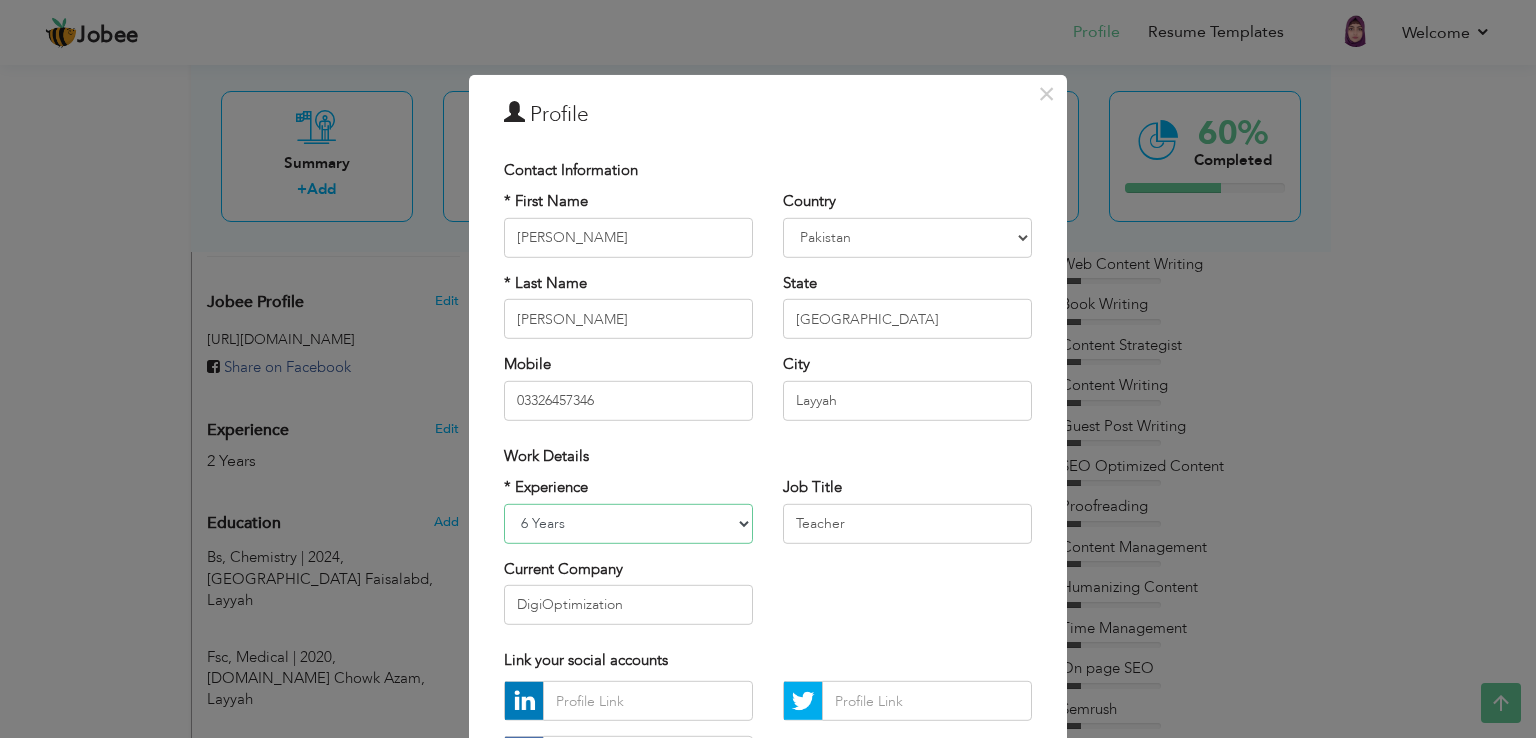 click on "Entry Level Less than 1 Year 1 Year 2 Years 3 Years 4 Years 5 Years 6 Years 7 Years 8 Years 9 Years 10 Years 11 Years 12 Years 13 Years 14 Years 15 Years 16 Years 17 Years 18 Years 19 Years 20 Years 21 Years 22 Years 23 Years 24 Years 25 Years 26 Years 27 Years 28 Years 29 Years 30 Years 31 Years 32 Years 33 Years 34 Years 35 Years More than 35 Years" at bounding box center [628, 523] 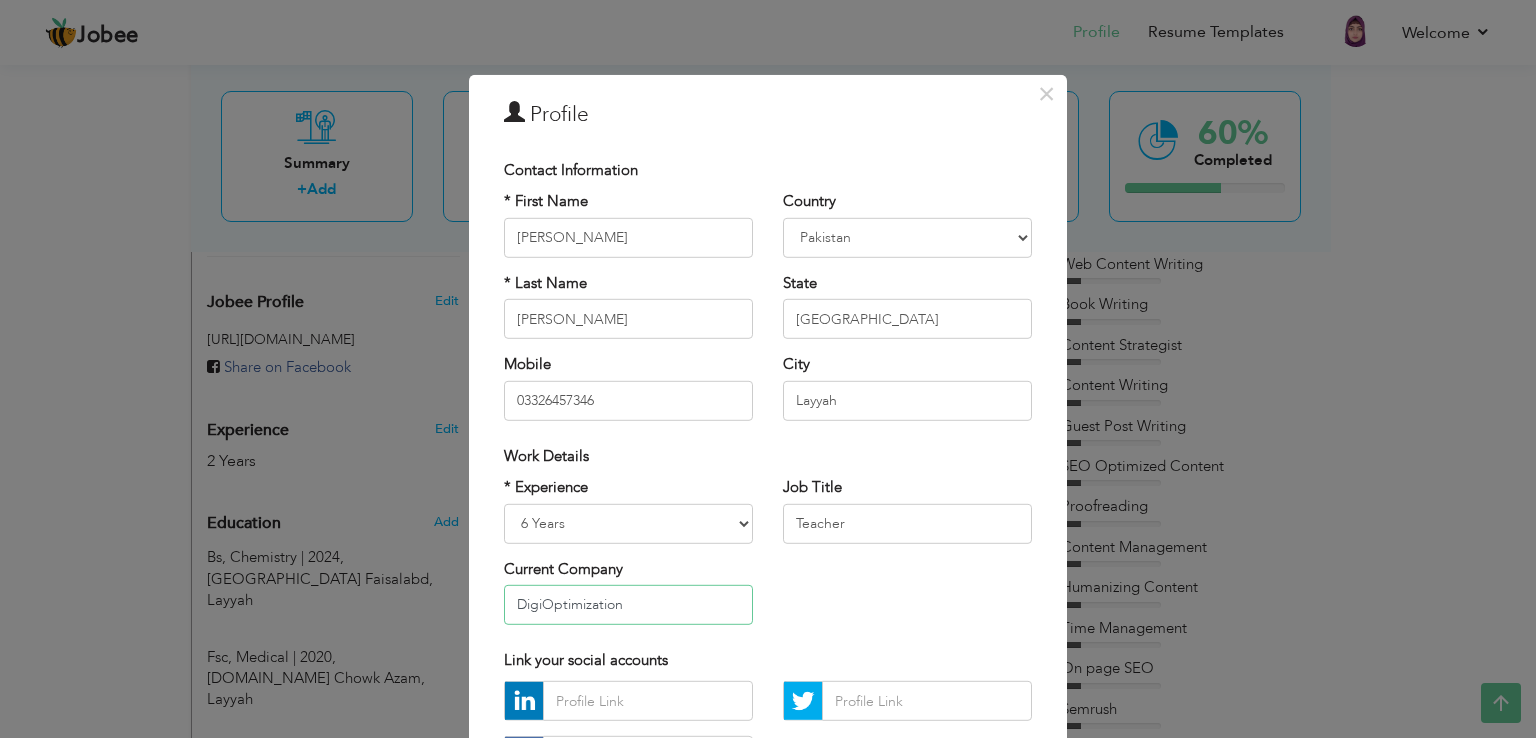 click on "DigiOptimization" at bounding box center (628, 605) 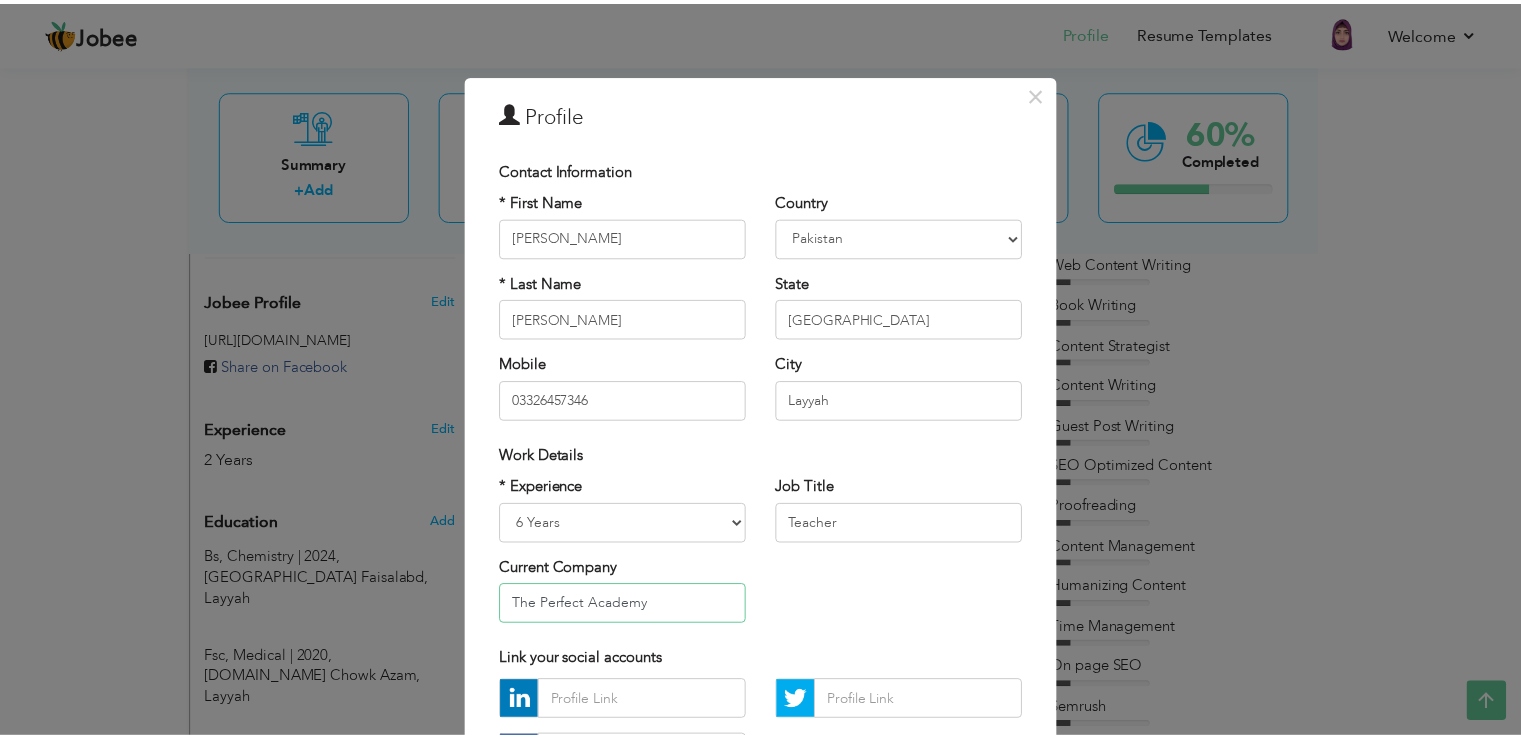 scroll, scrollTop: 174, scrollLeft: 0, axis: vertical 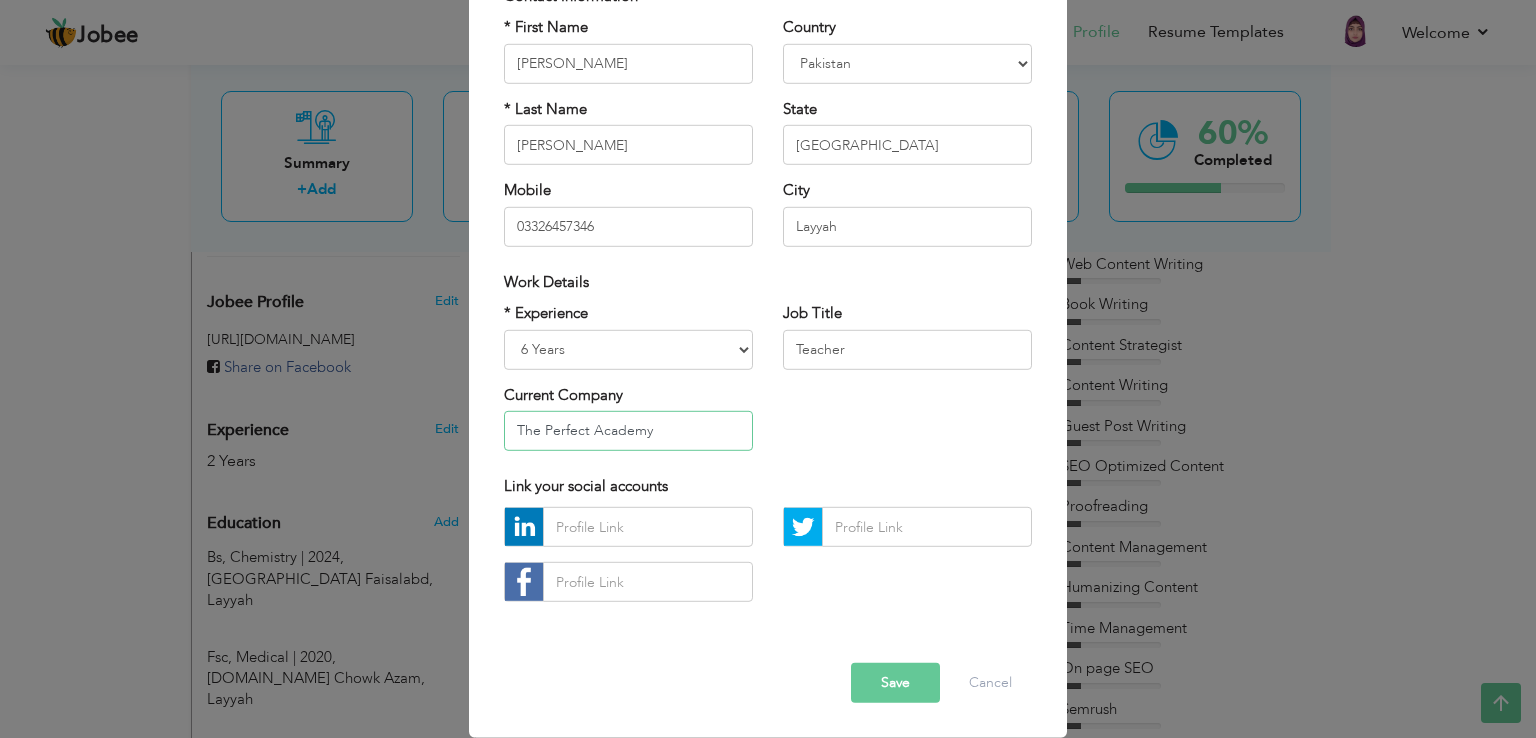 type on "The Perfect Academy" 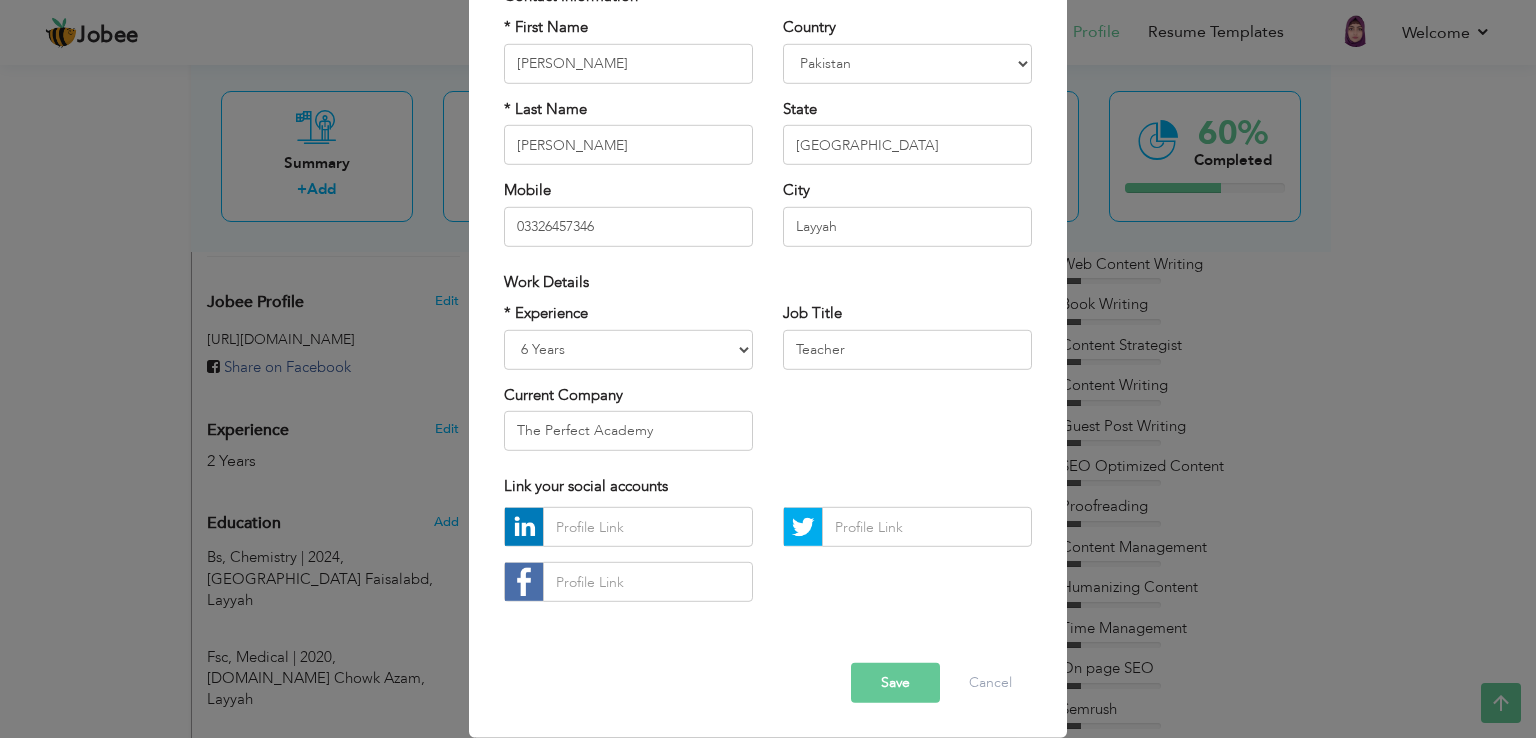 click on "Save" at bounding box center [895, 683] 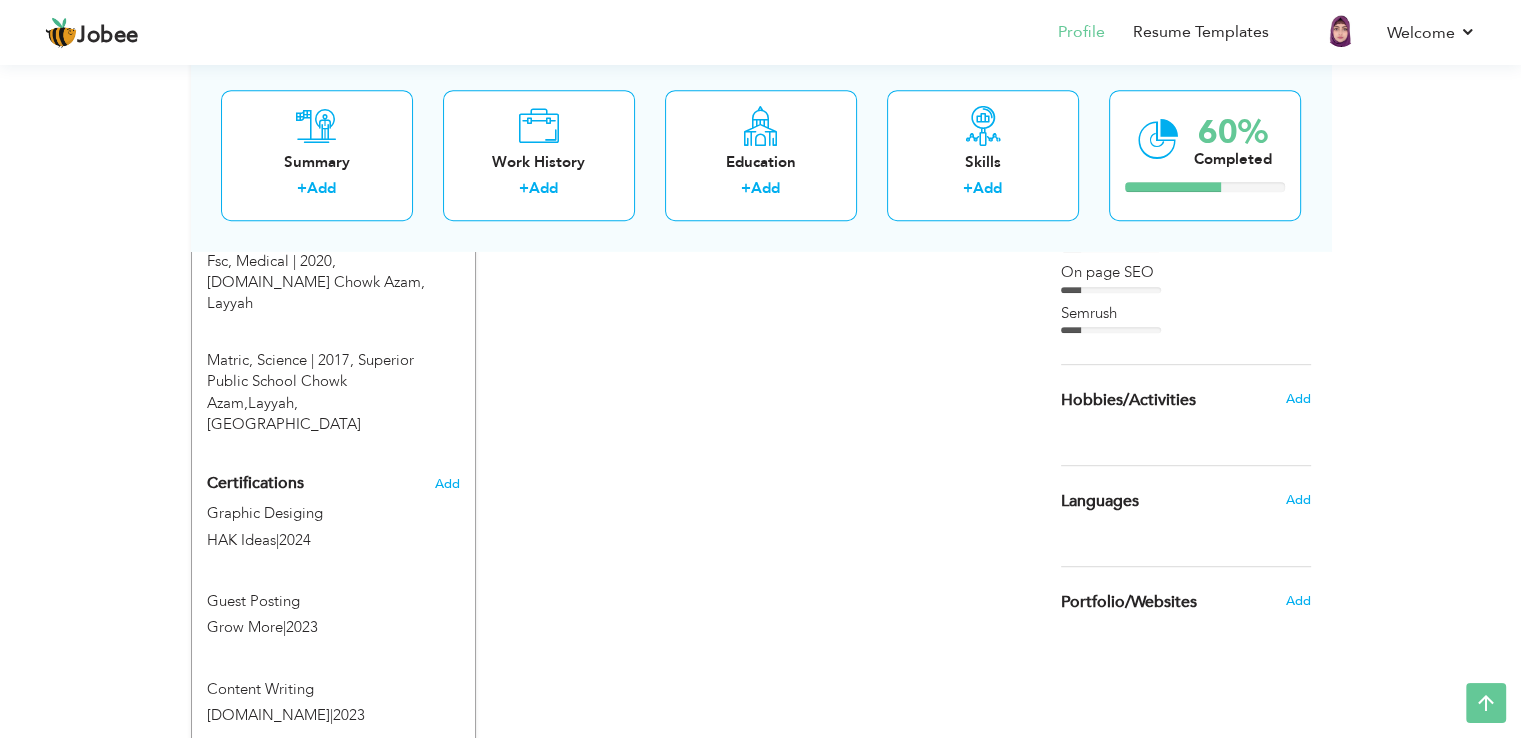 scroll, scrollTop: 1000, scrollLeft: 0, axis: vertical 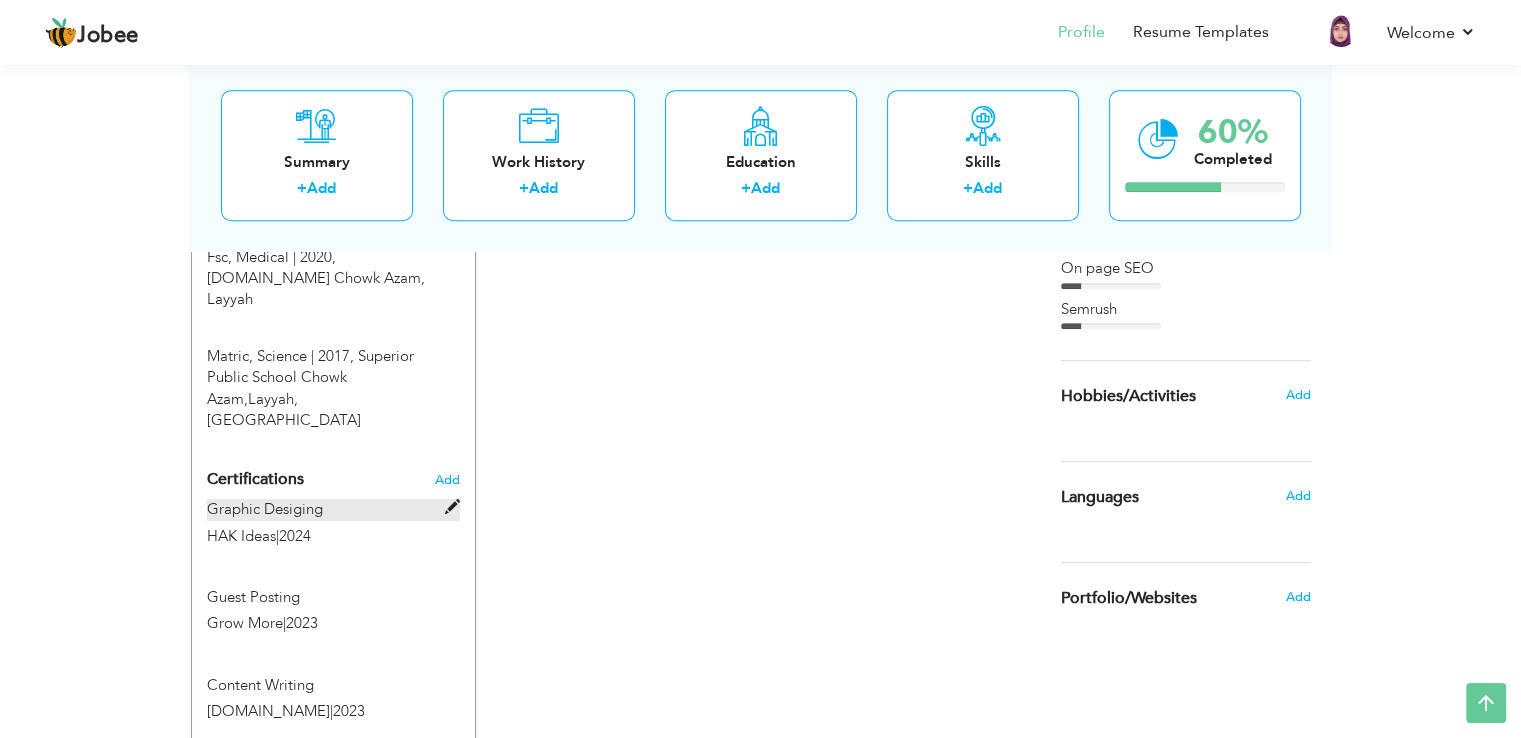 click at bounding box center (452, 507) 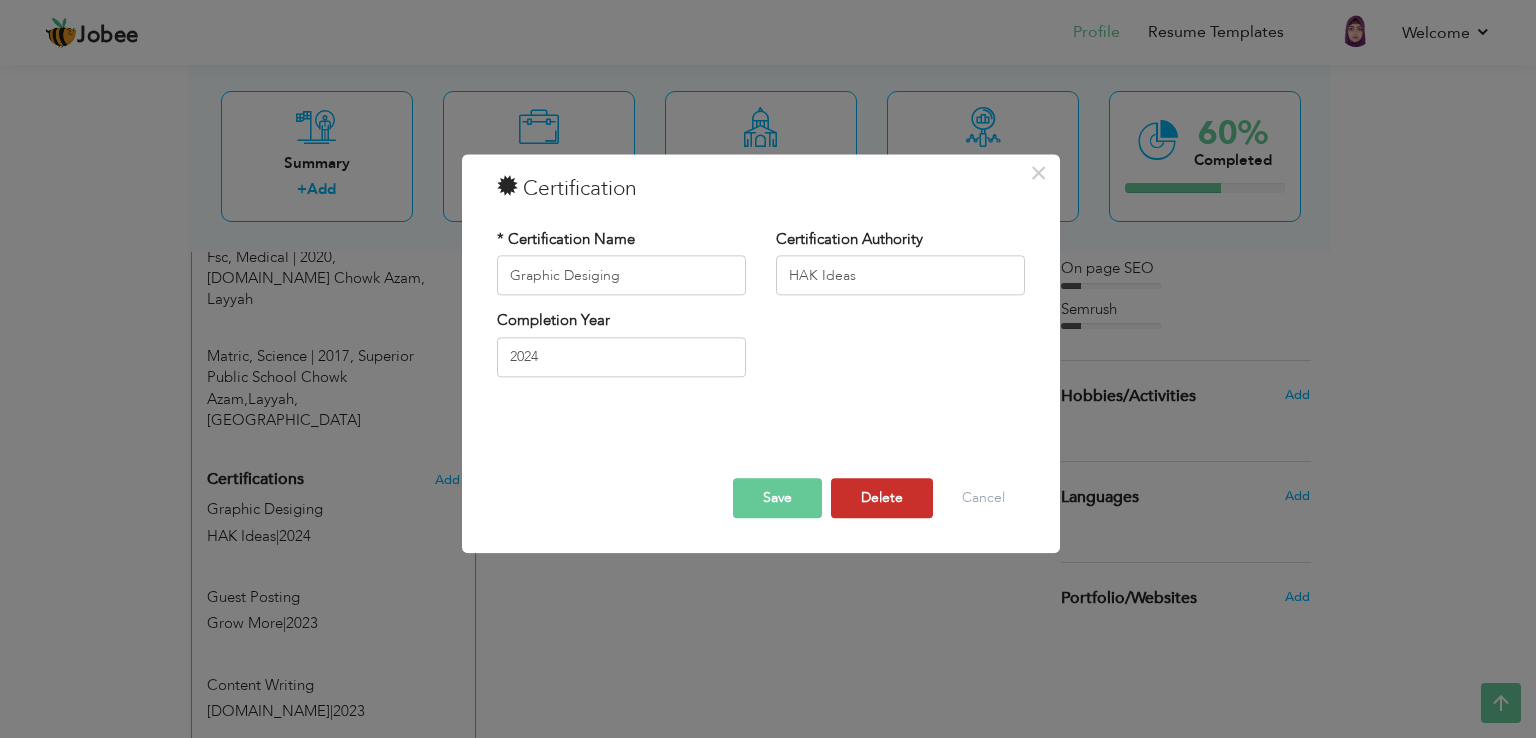 click on "Delete" at bounding box center (882, 499) 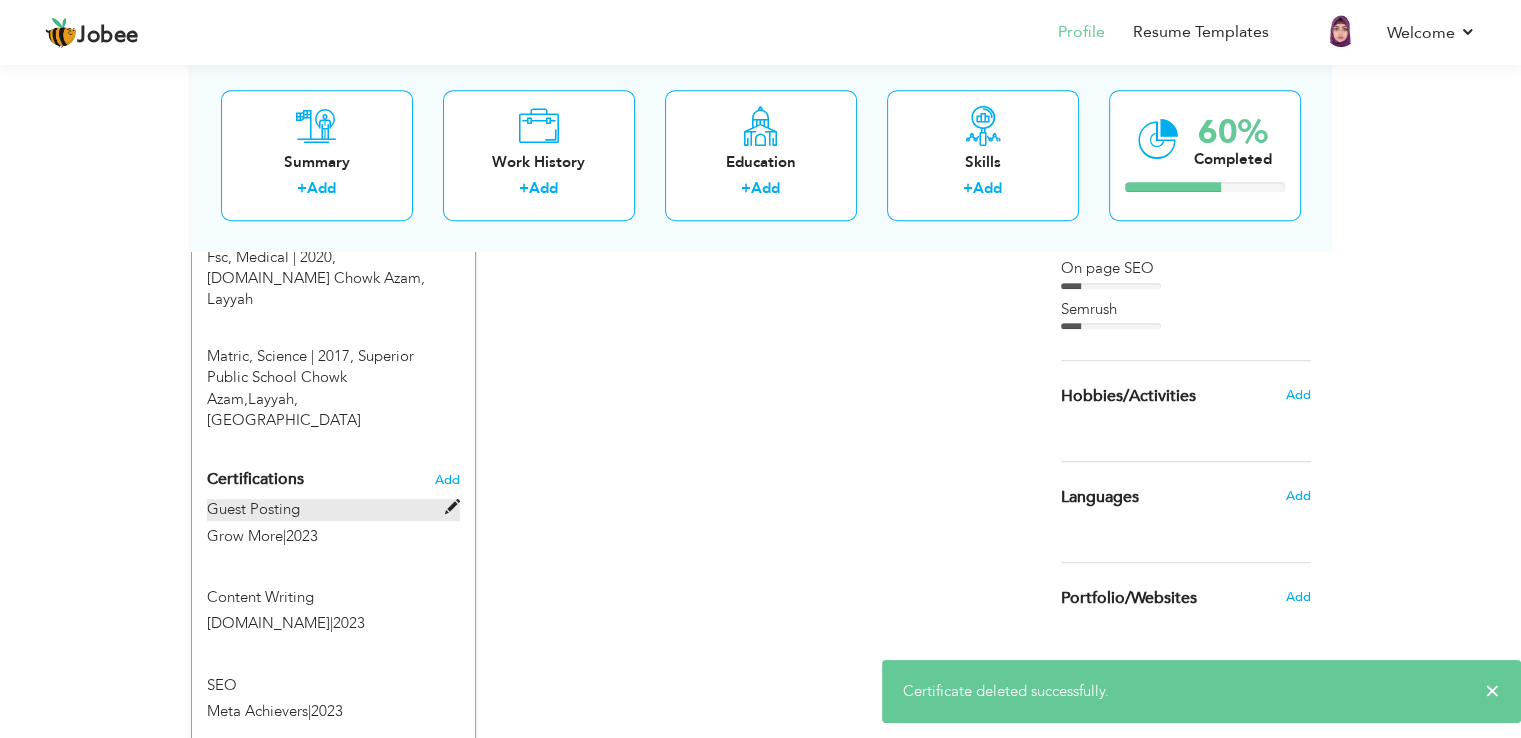click at bounding box center [452, 507] 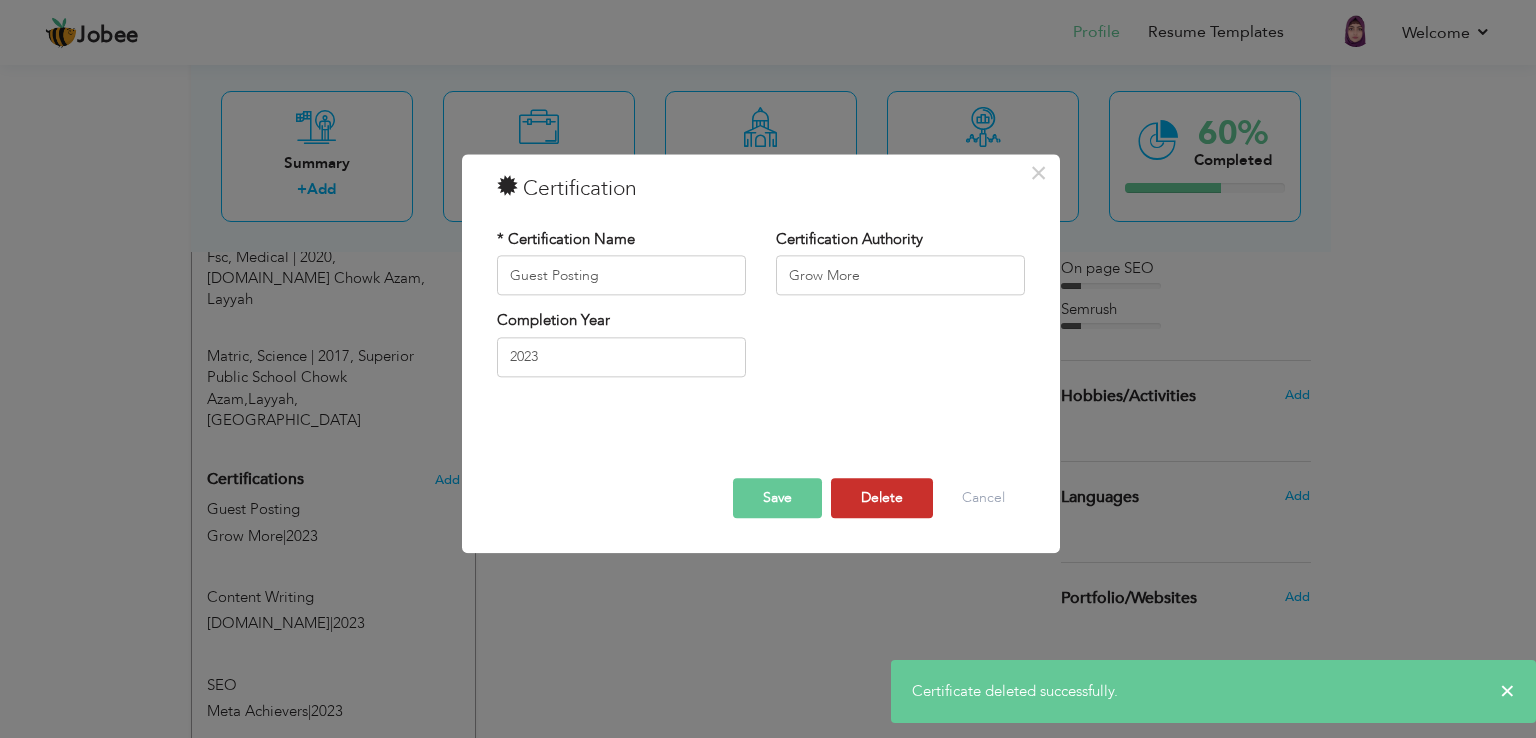 click on "Delete" at bounding box center [882, 499] 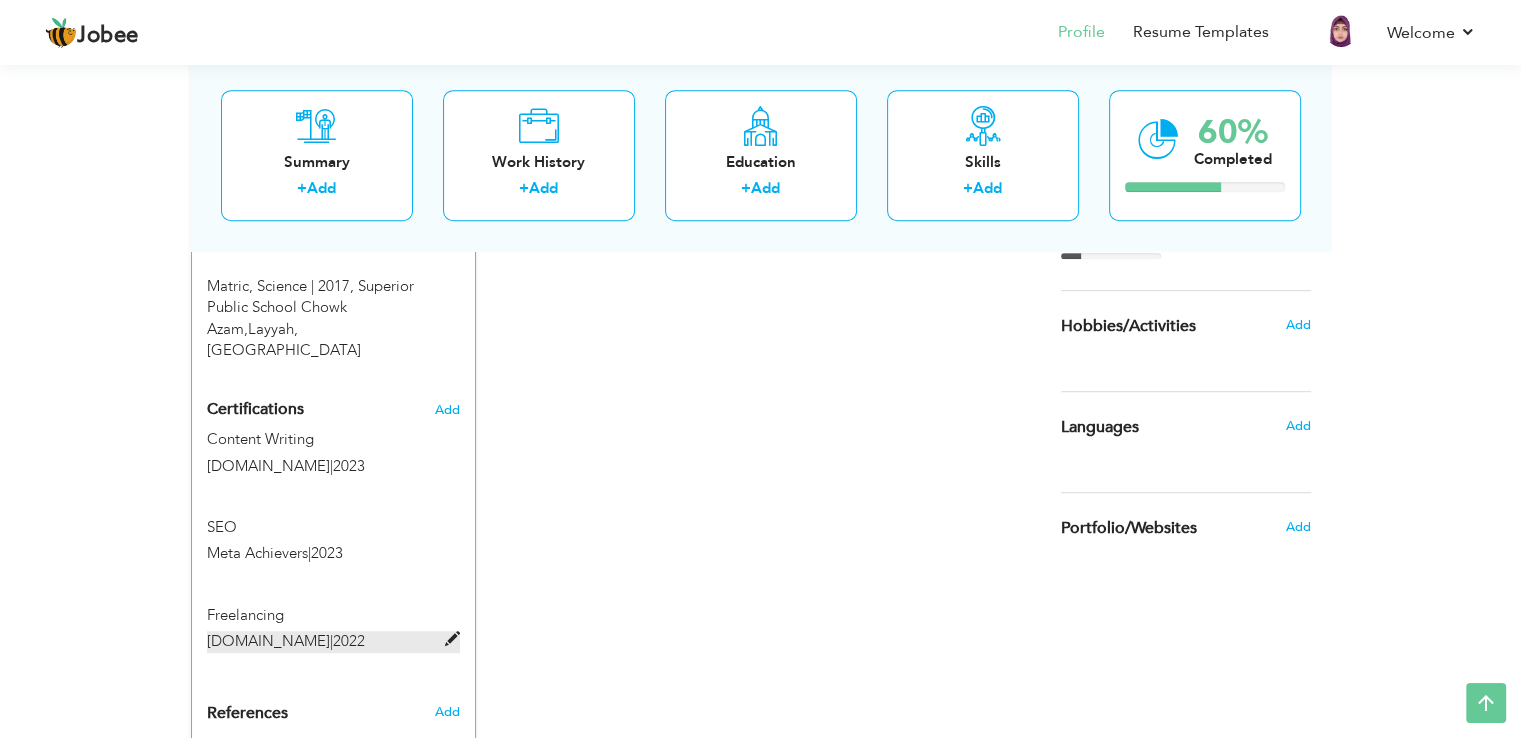 scroll, scrollTop: 1100, scrollLeft: 0, axis: vertical 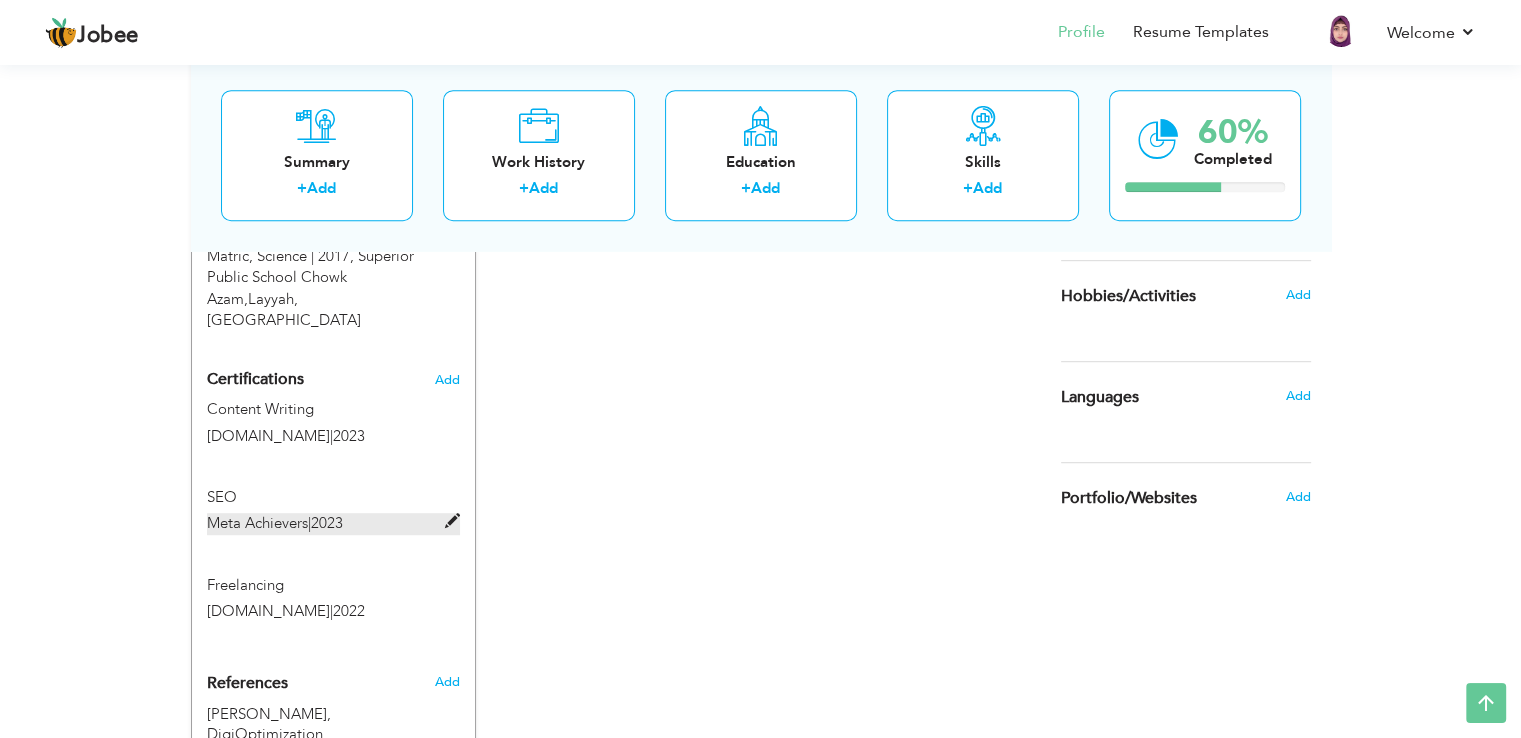 click at bounding box center (452, 521) 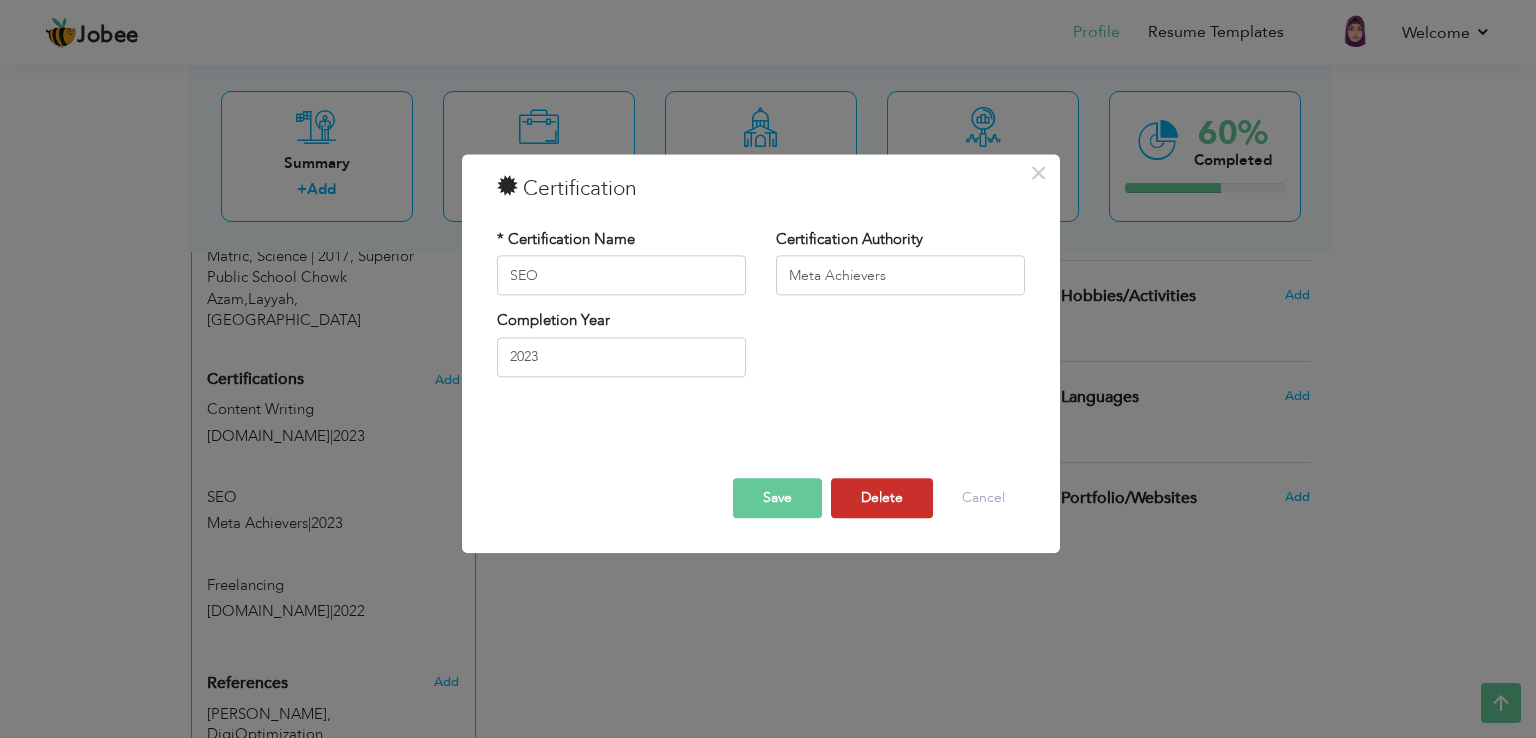 click on "Delete" at bounding box center [882, 499] 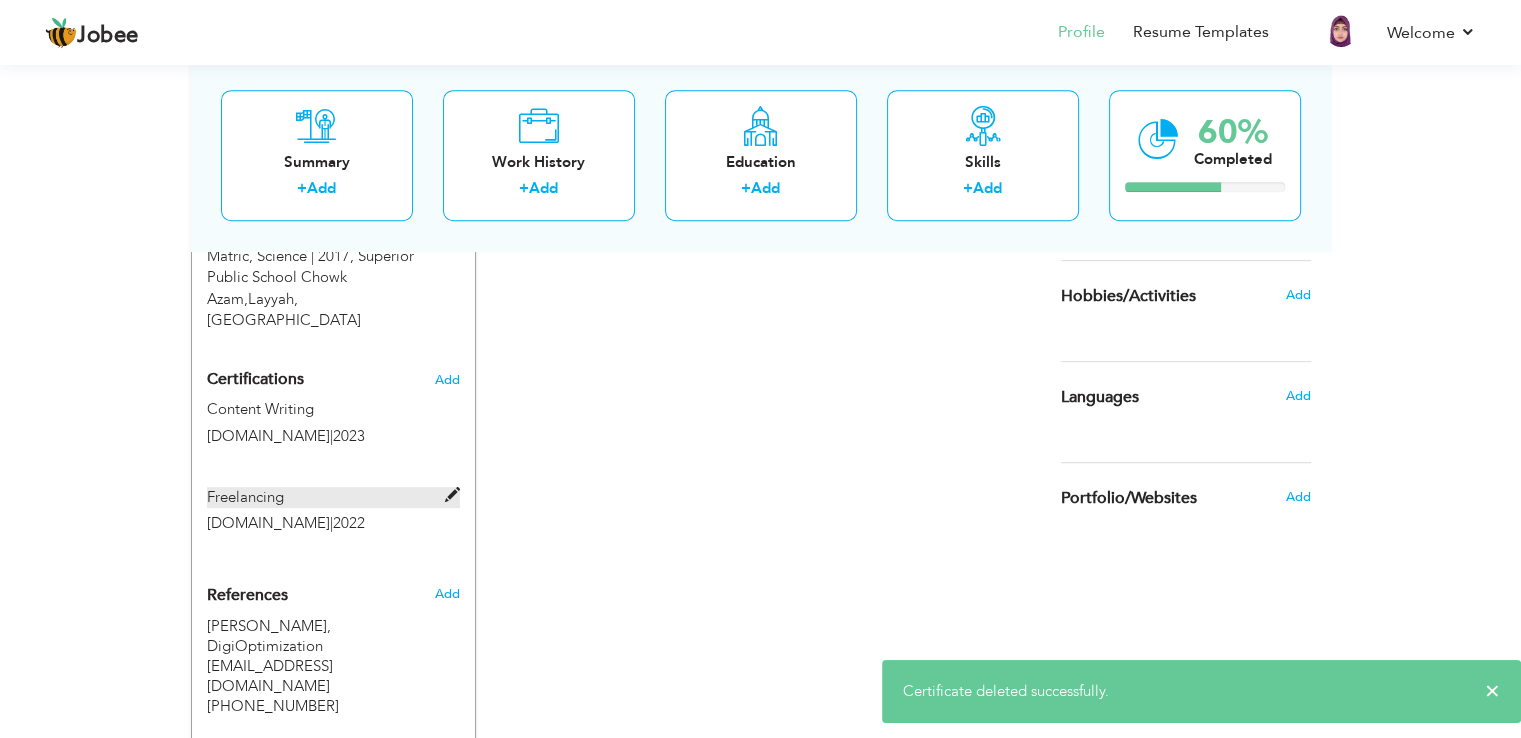 click at bounding box center [452, 495] 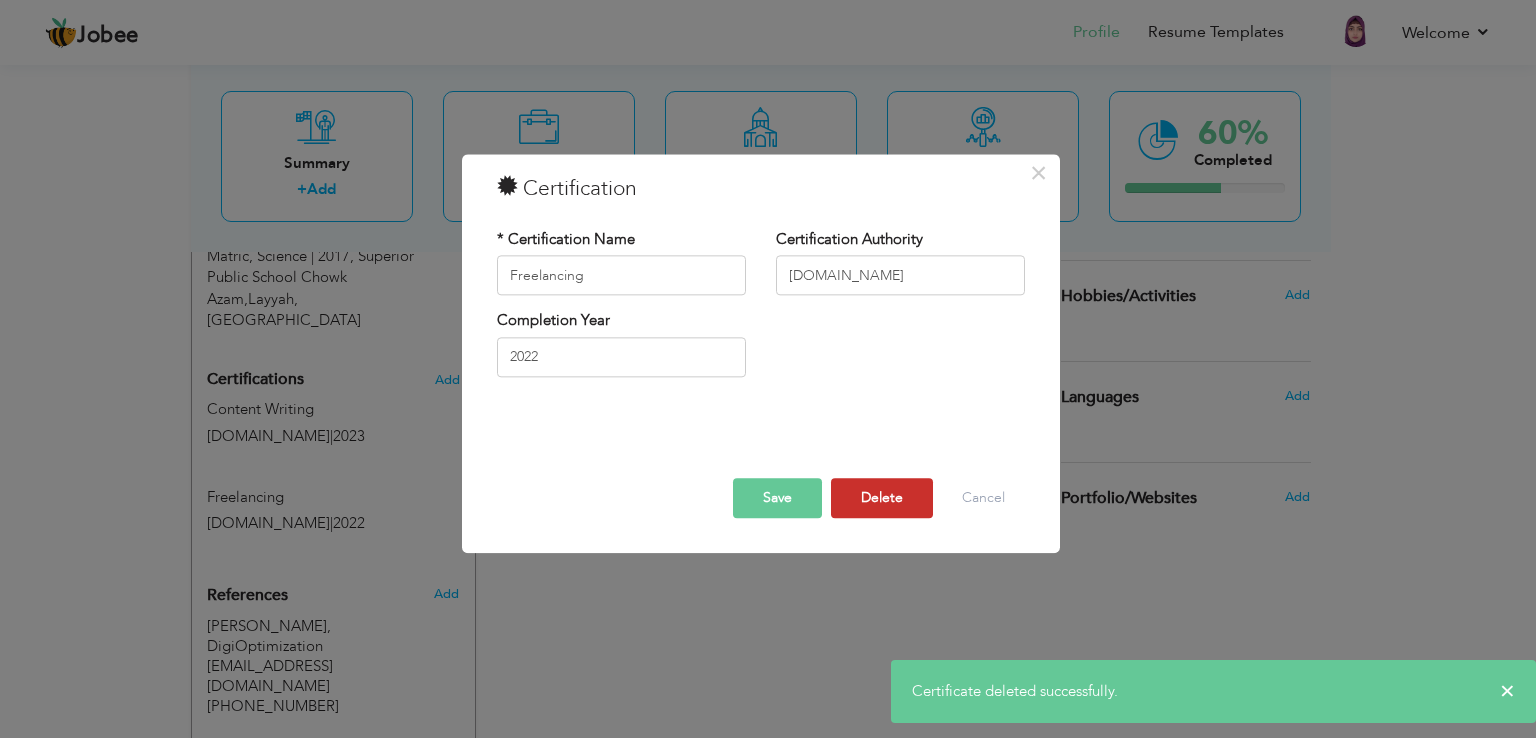 click on "Delete" at bounding box center [882, 499] 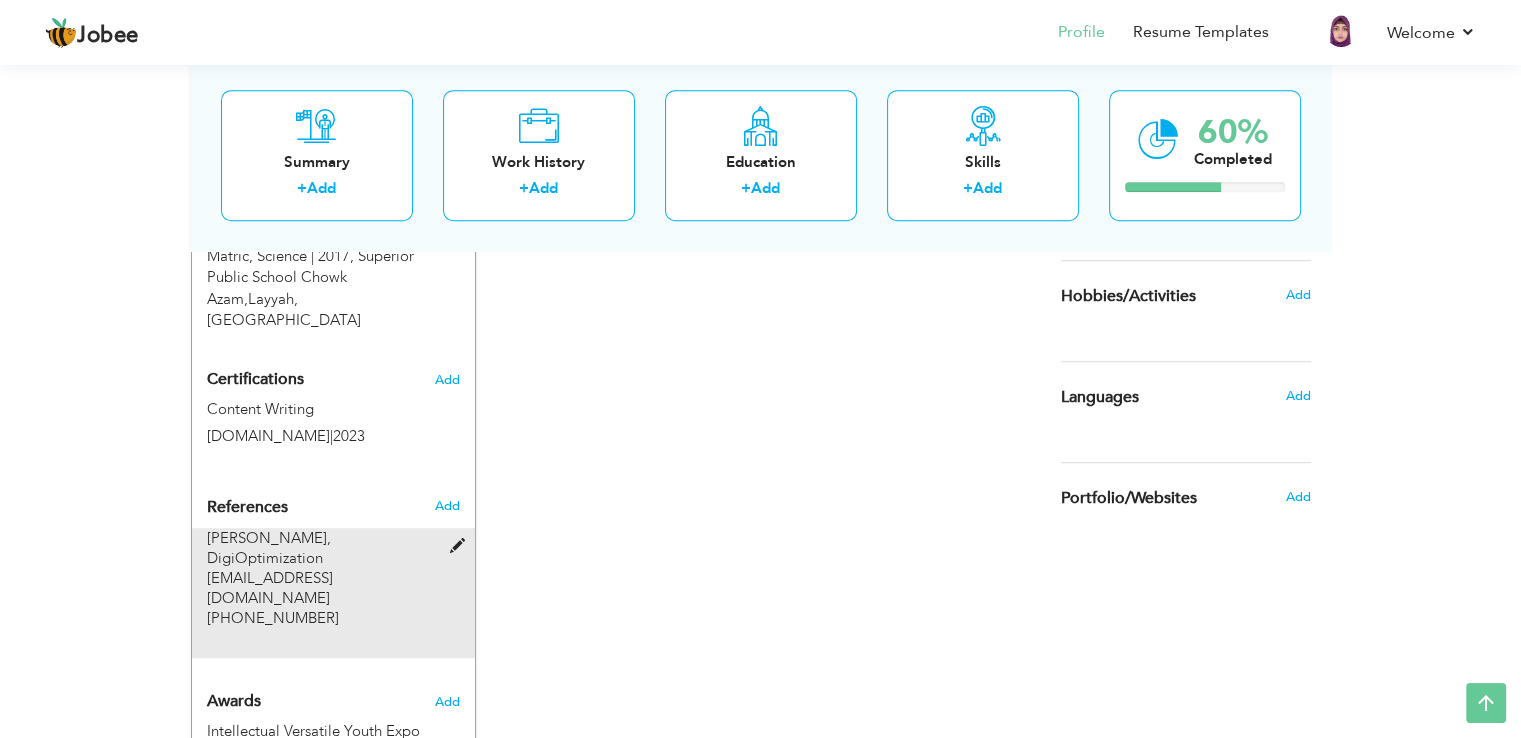 click on "Muhammad Tahir,
DigiOptimization
info@digioptimization.com
+923042444432" at bounding box center [333, 593] 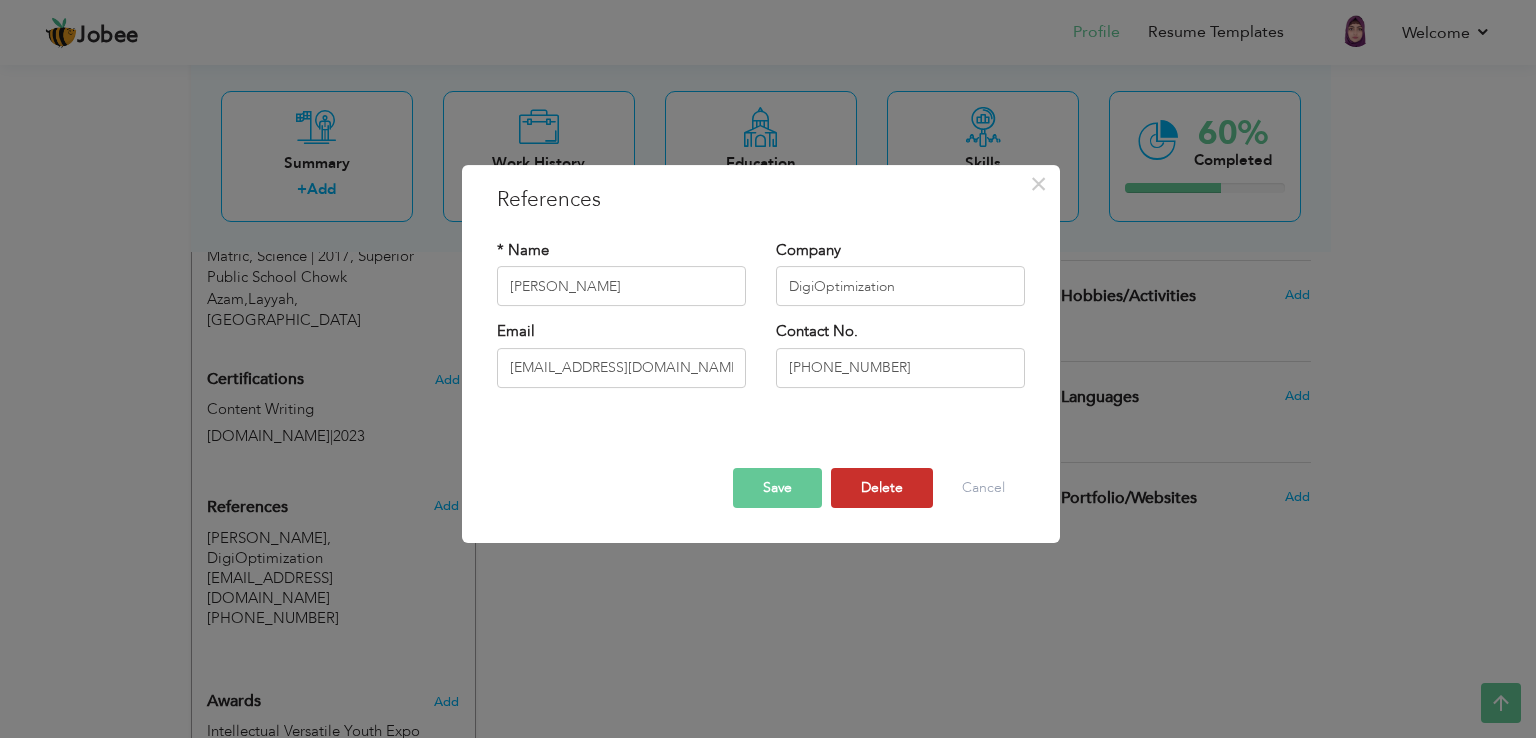 click on "Delete" at bounding box center [882, 488] 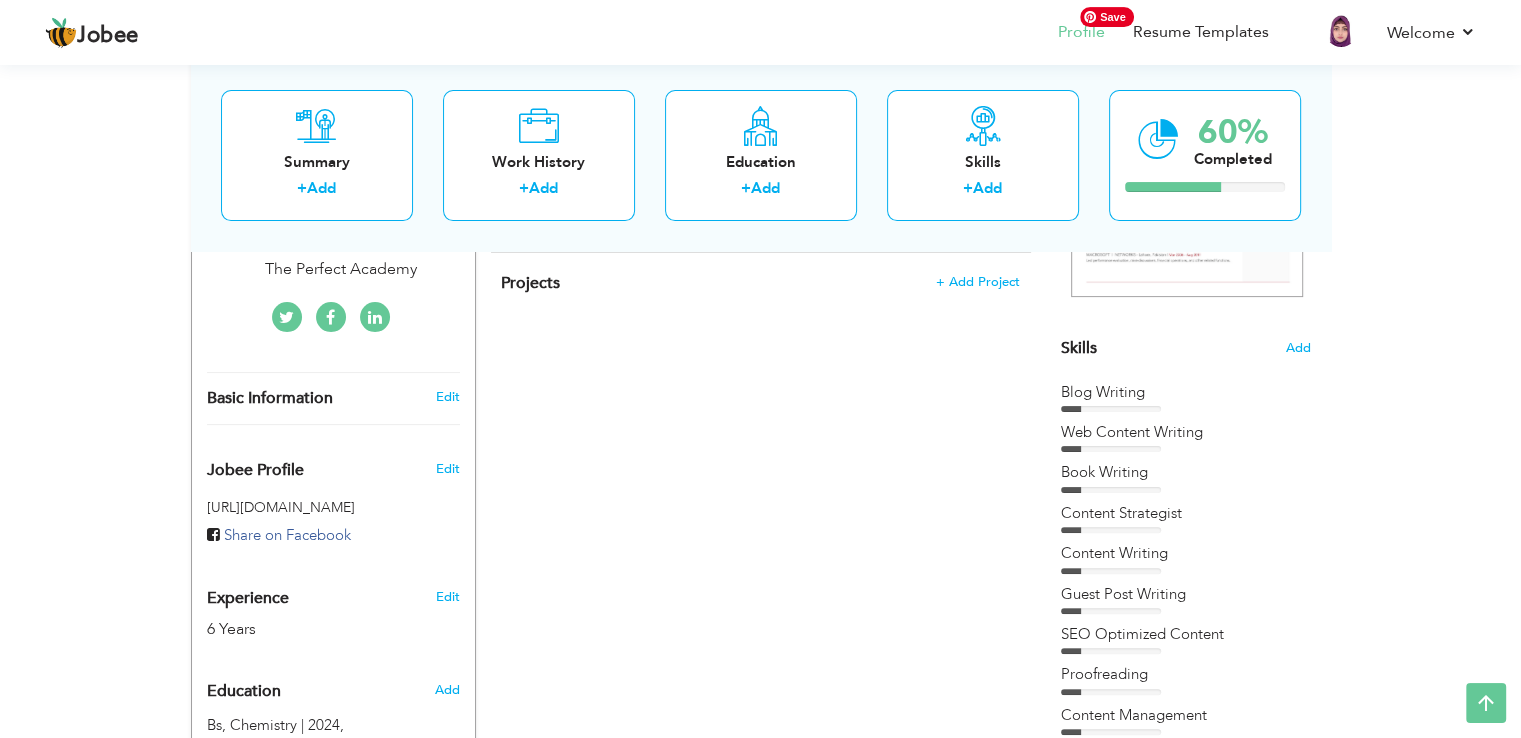 scroll, scrollTop: 300, scrollLeft: 0, axis: vertical 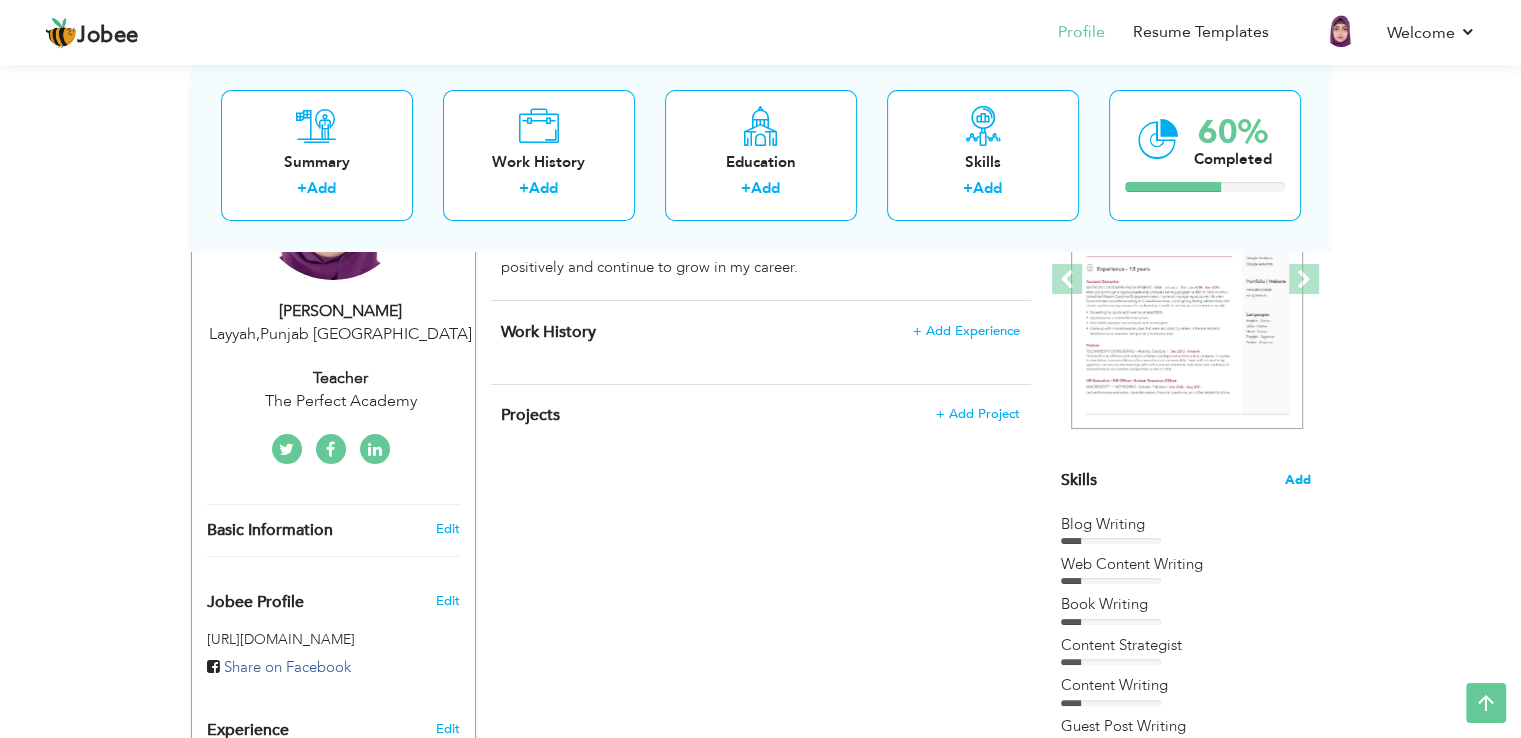click on "Add" at bounding box center (1298, 480) 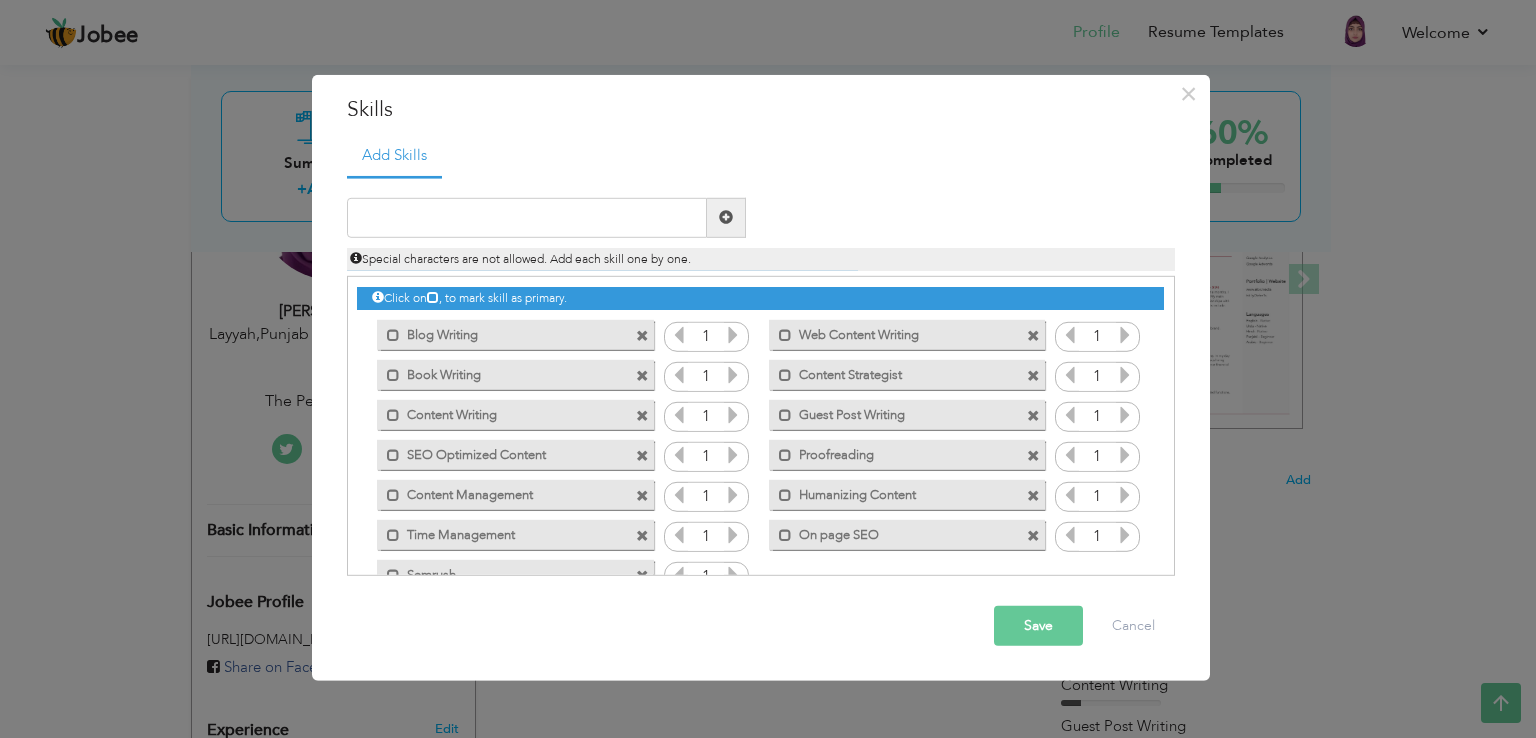click at bounding box center [642, 336] 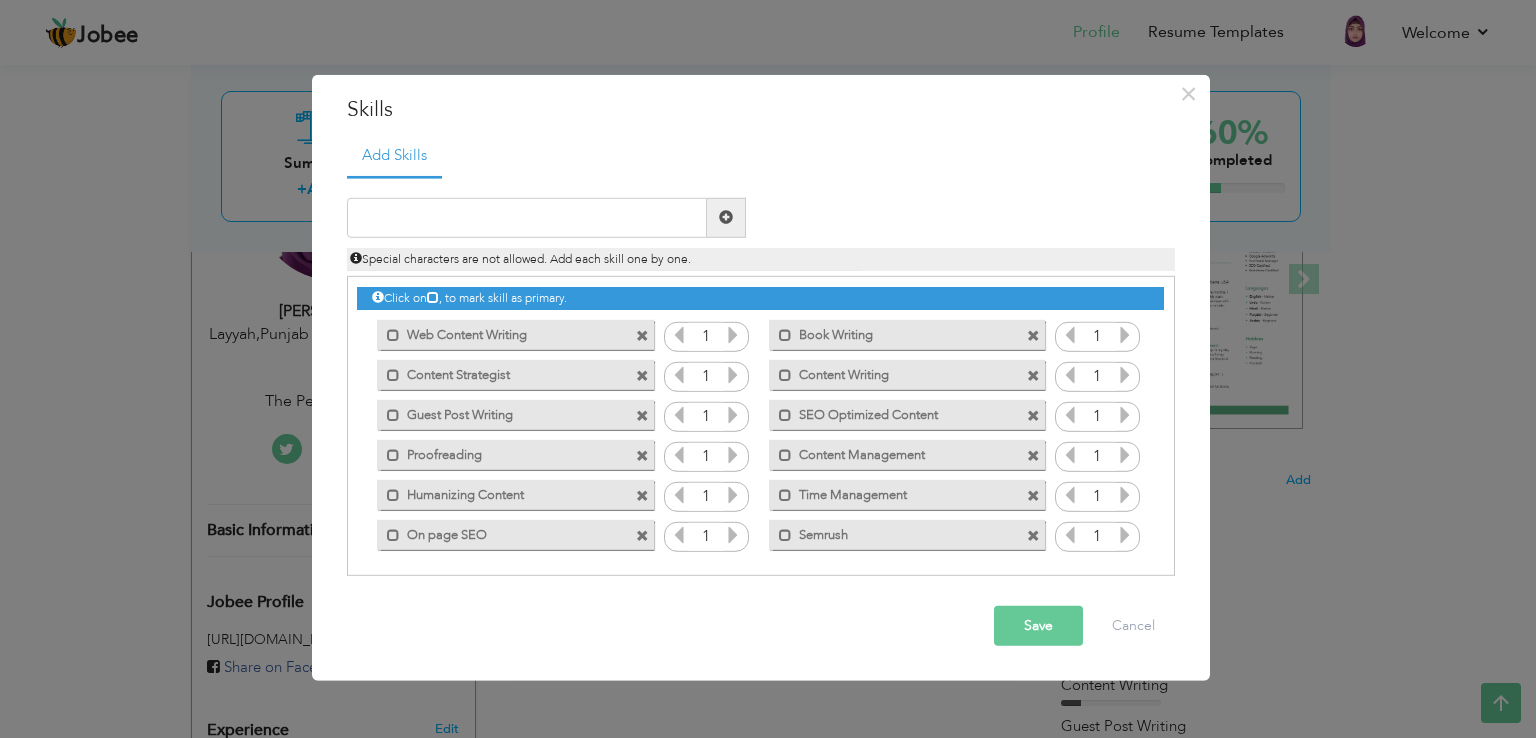 click at bounding box center [642, 336] 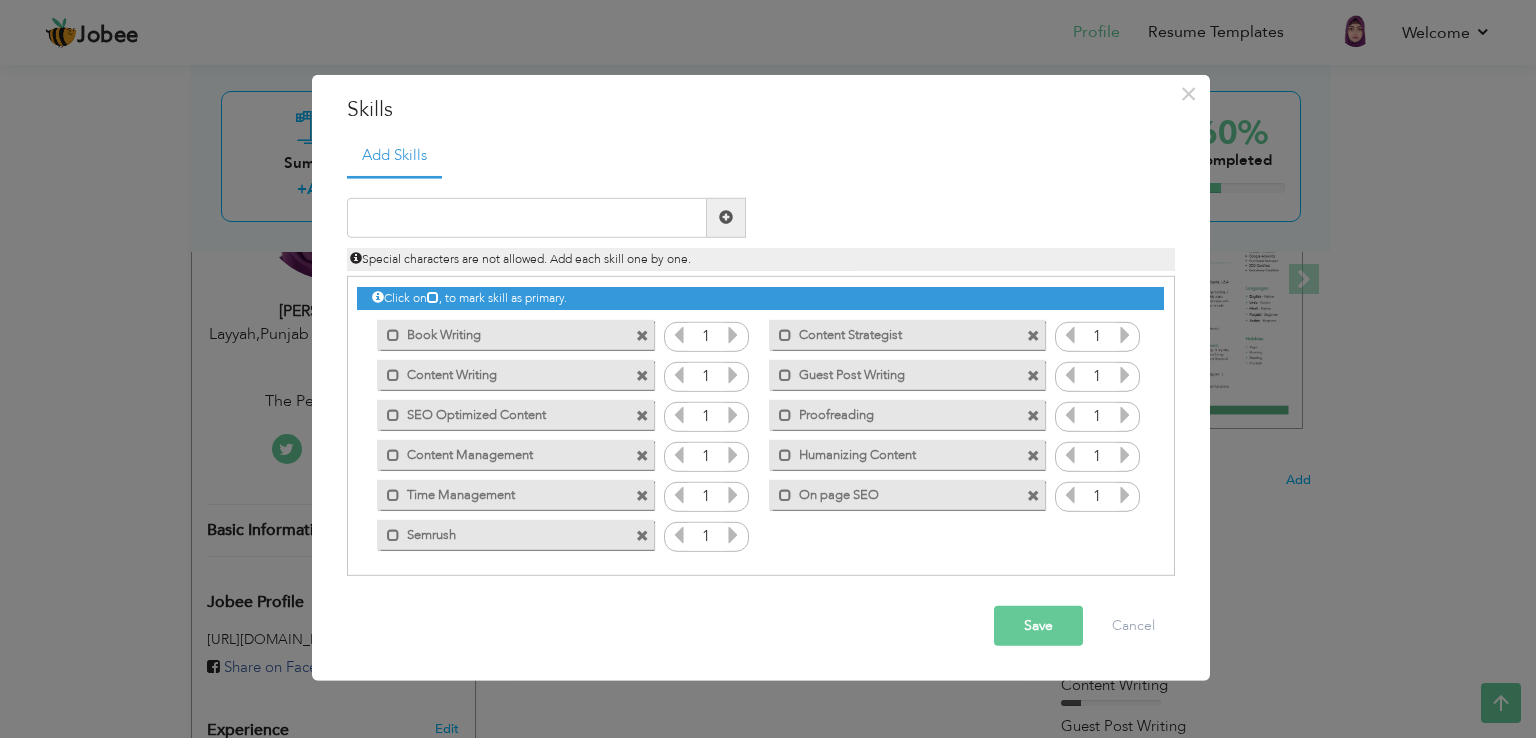 click at bounding box center (642, 336) 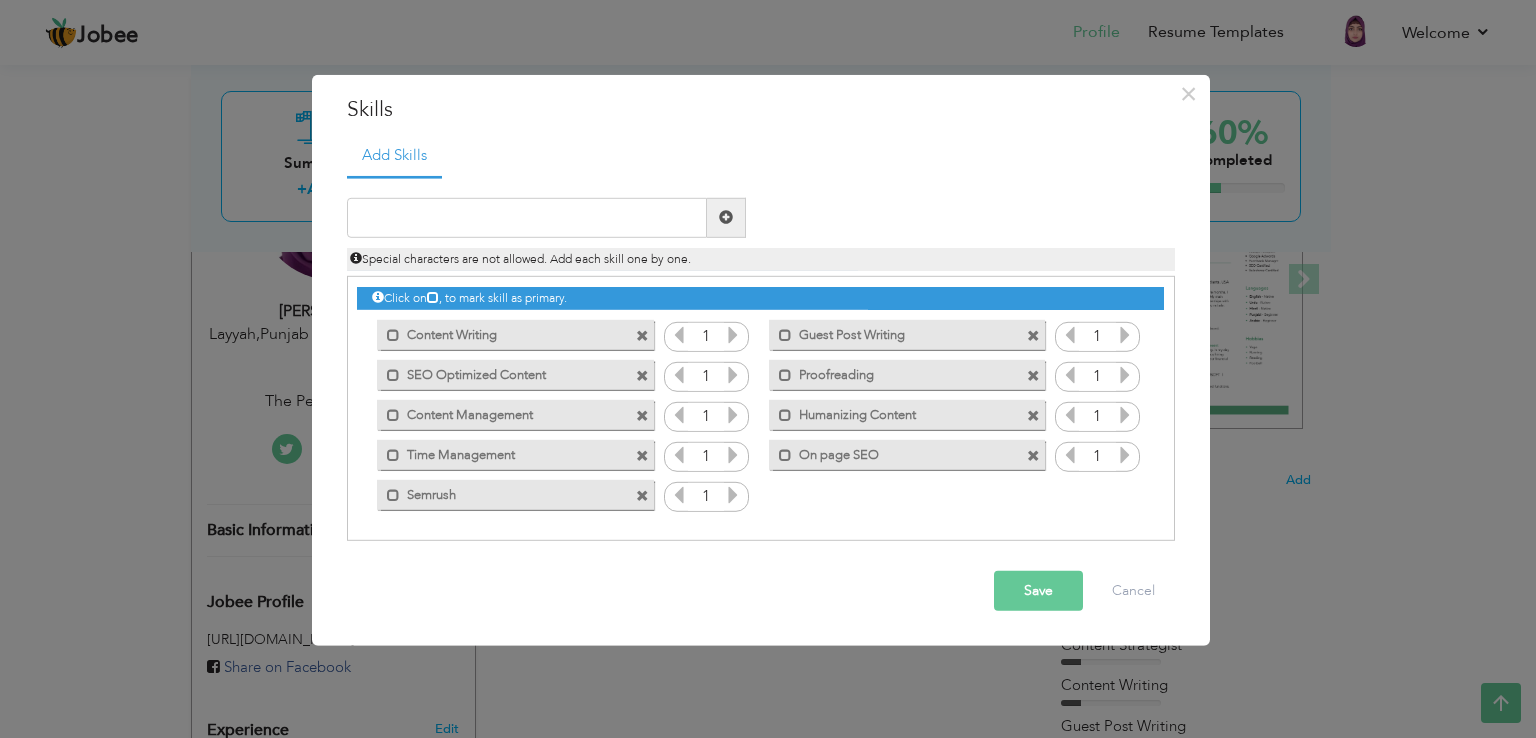 click at bounding box center [642, 336] 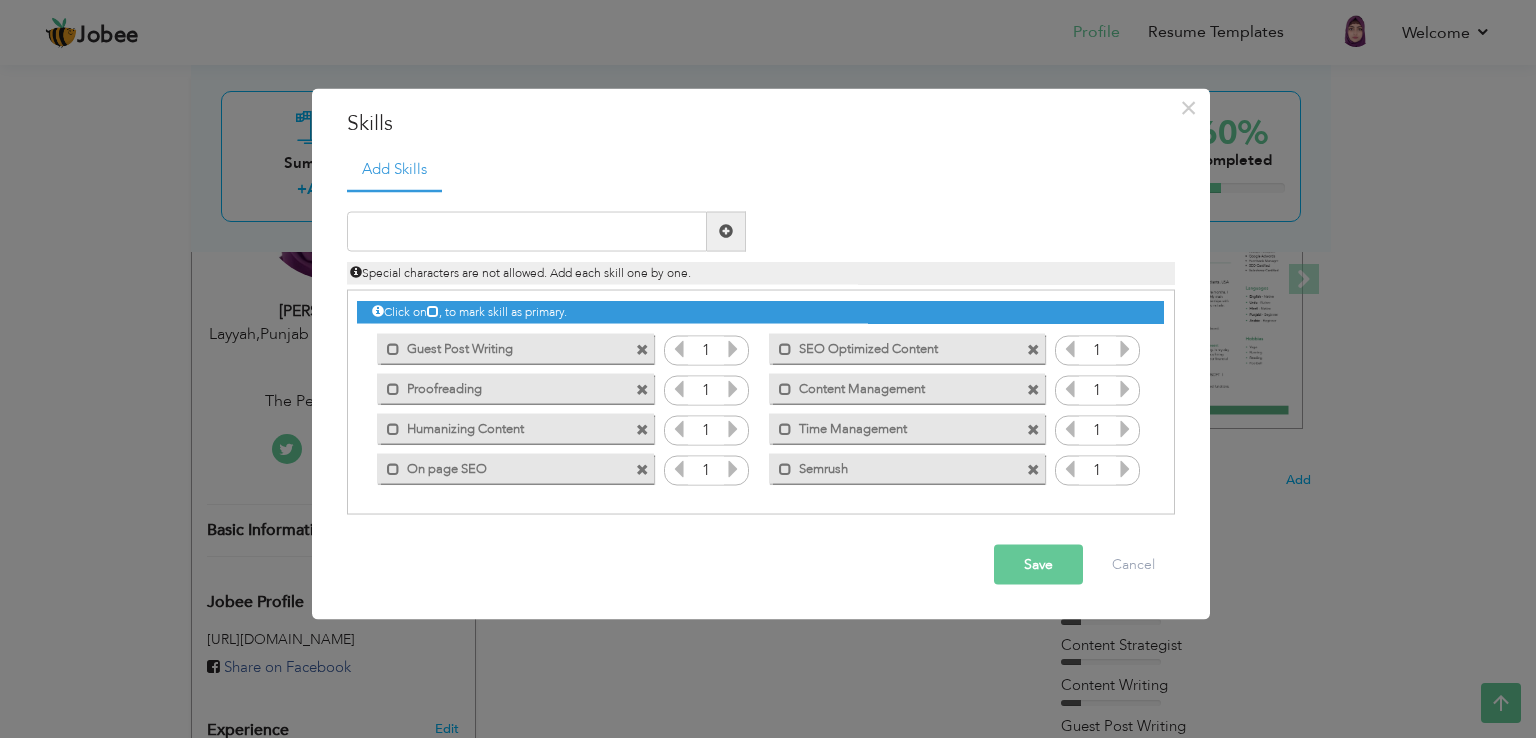 click at bounding box center (645, 344) 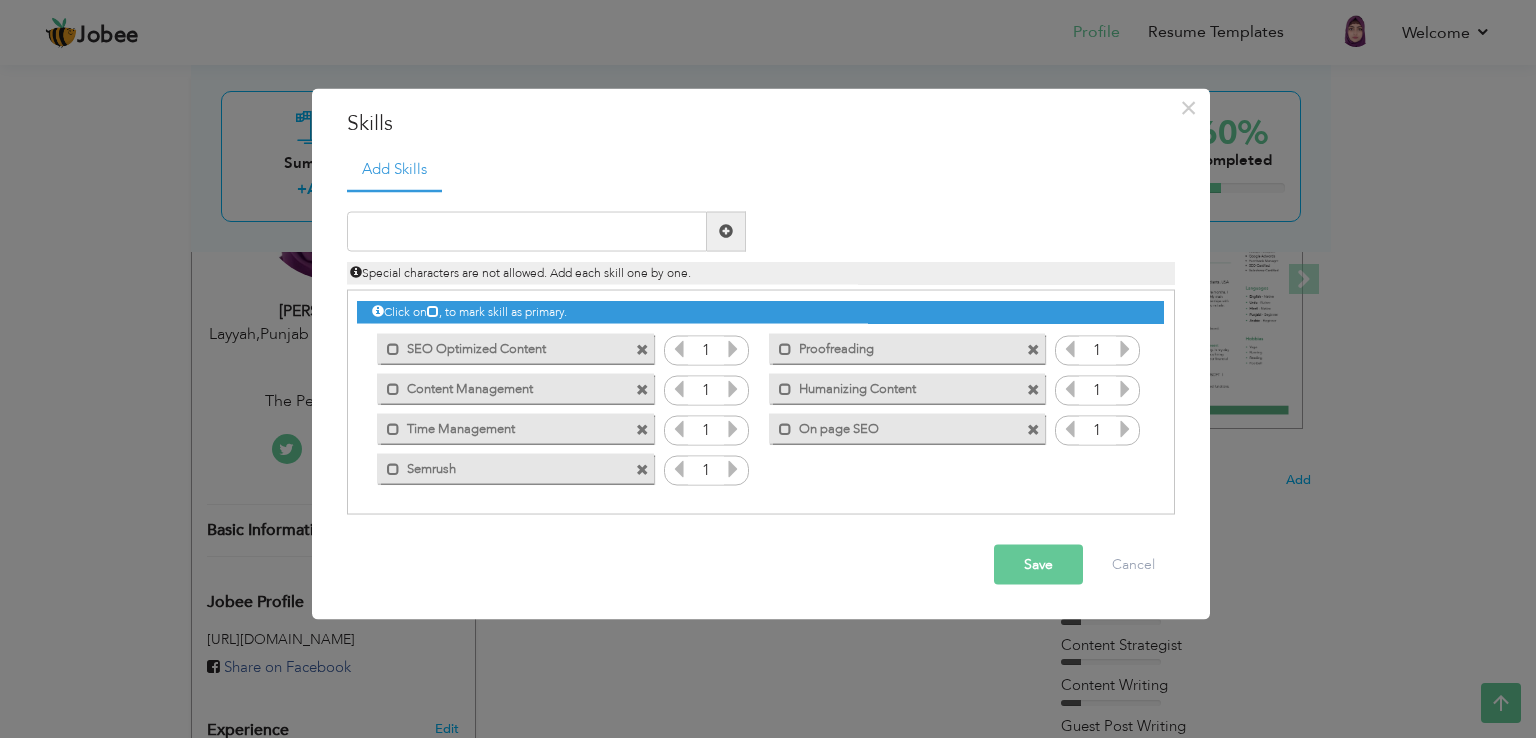 click at bounding box center (645, 344) 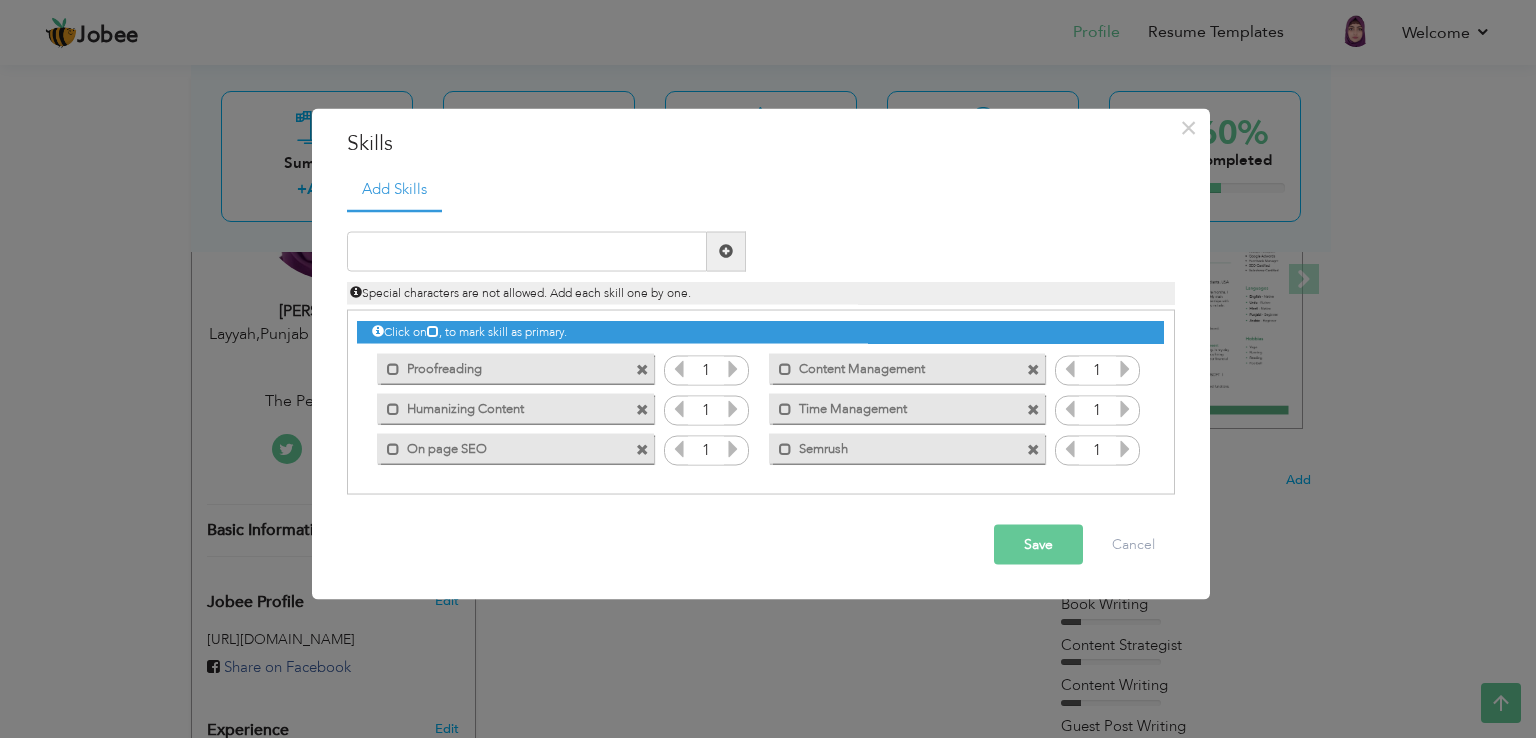 click on "Click on  , to mark skill as primary." at bounding box center [760, 332] 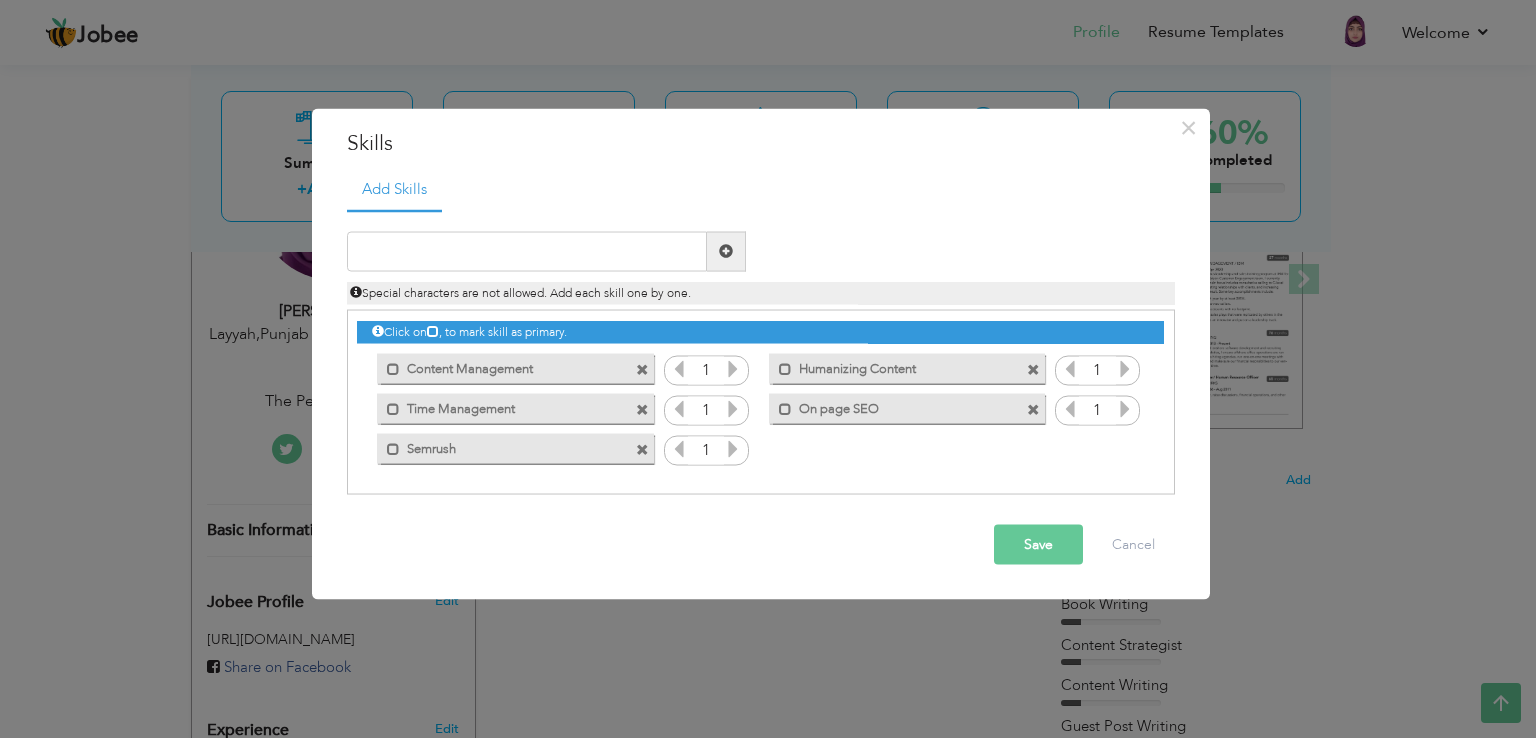 click at bounding box center (645, 364) 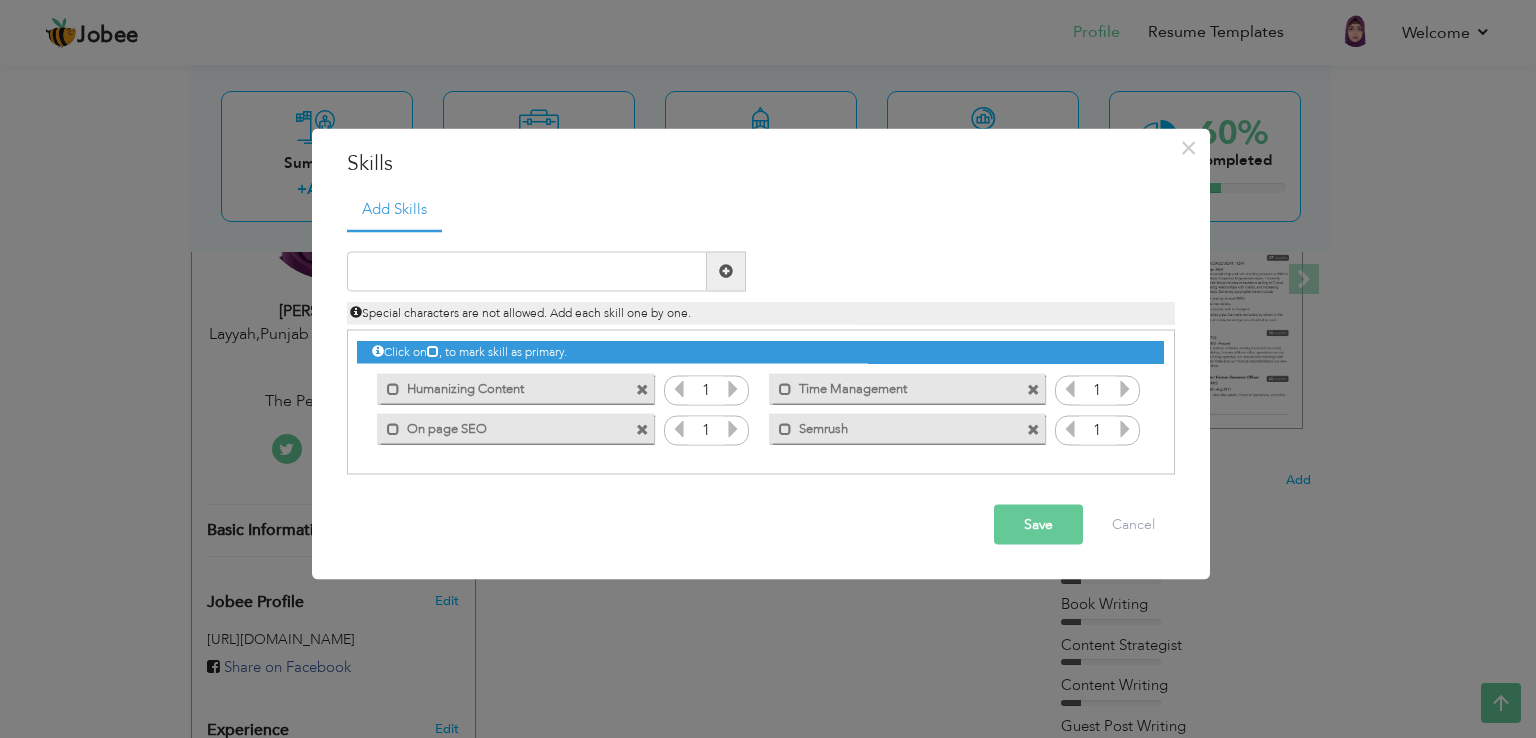 drag, startPoint x: 648, startPoint y: 365, endPoint x: 647, endPoint y: 378, distance: 13.038404 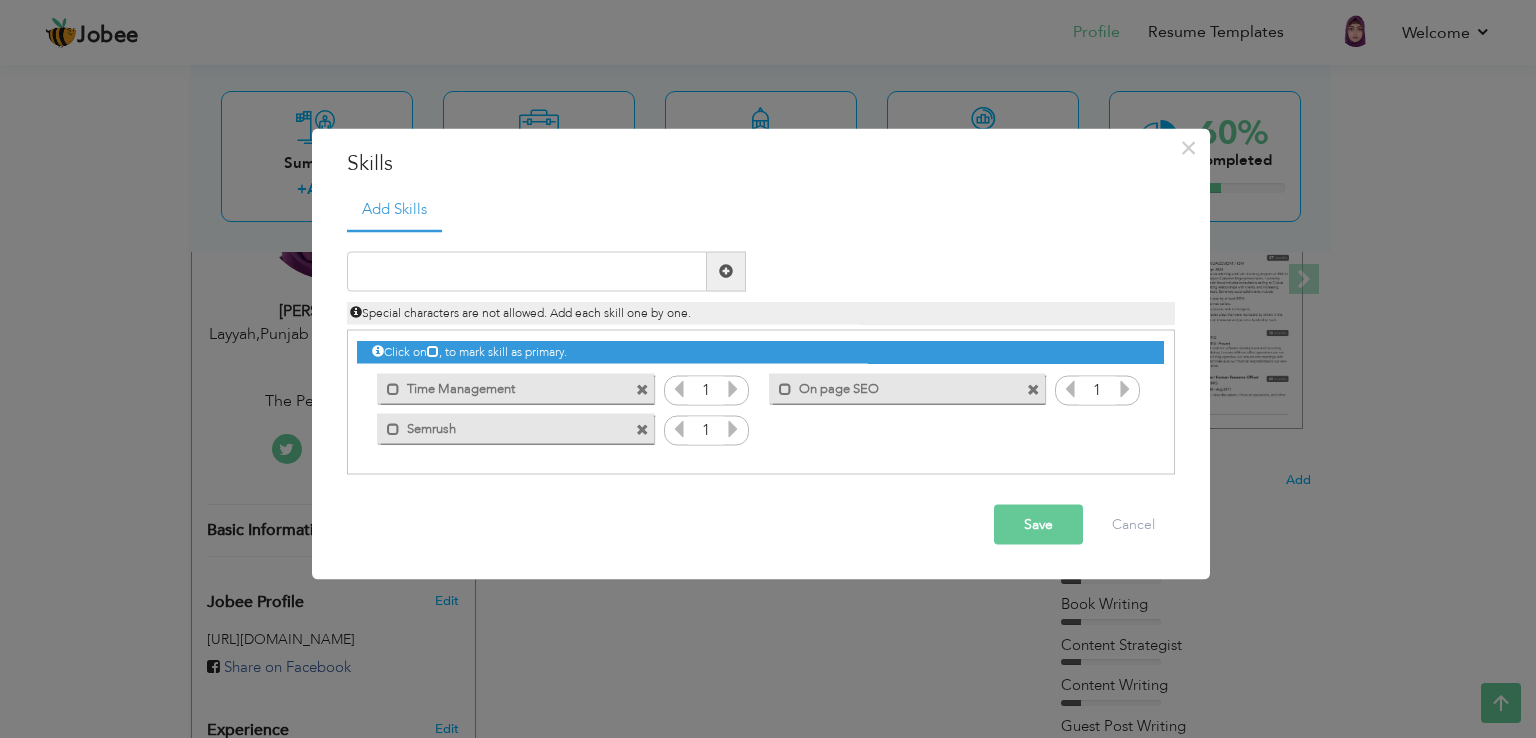 click at bounding box center (642, 390) 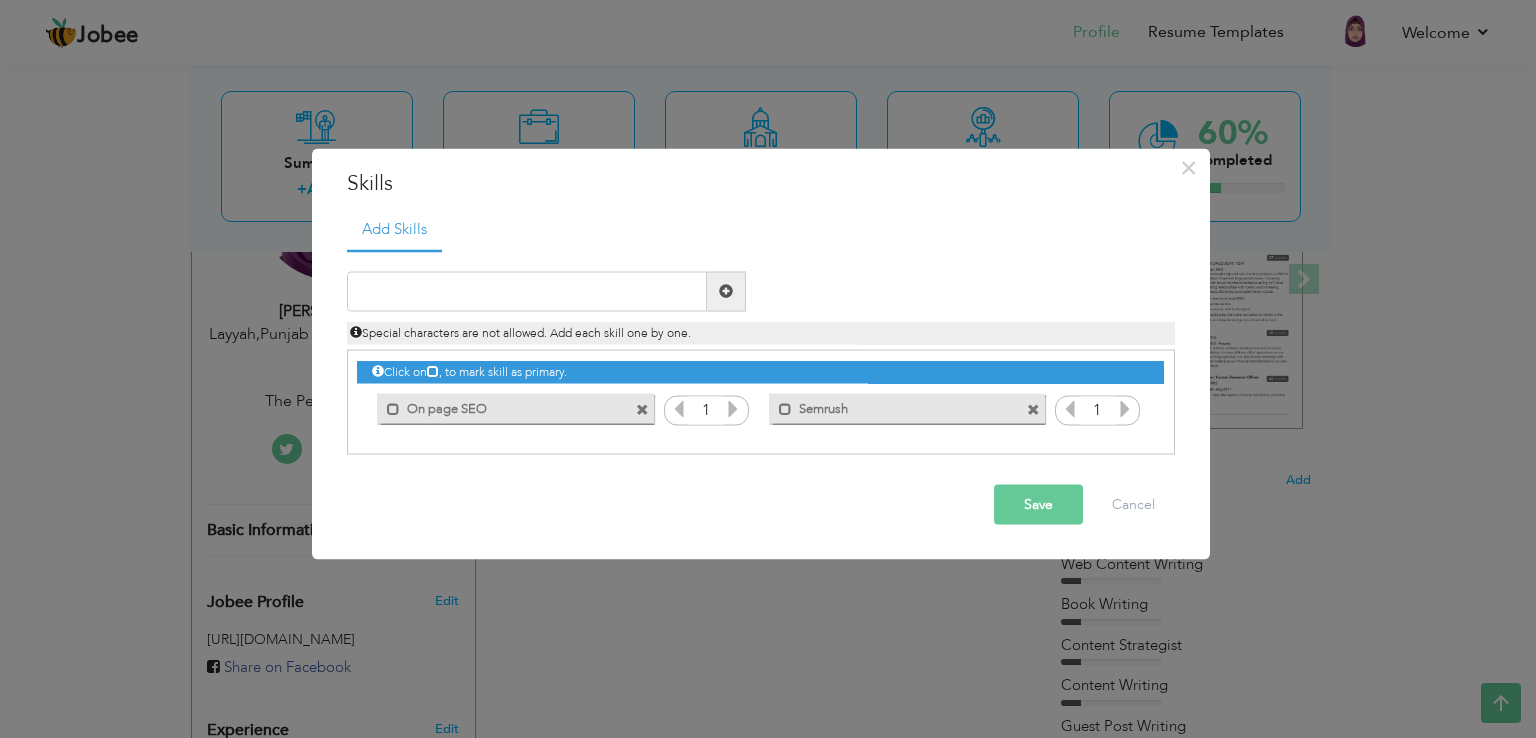 click on "Mark as primary skill.
On page SEO" at bounding box center [510, 409] 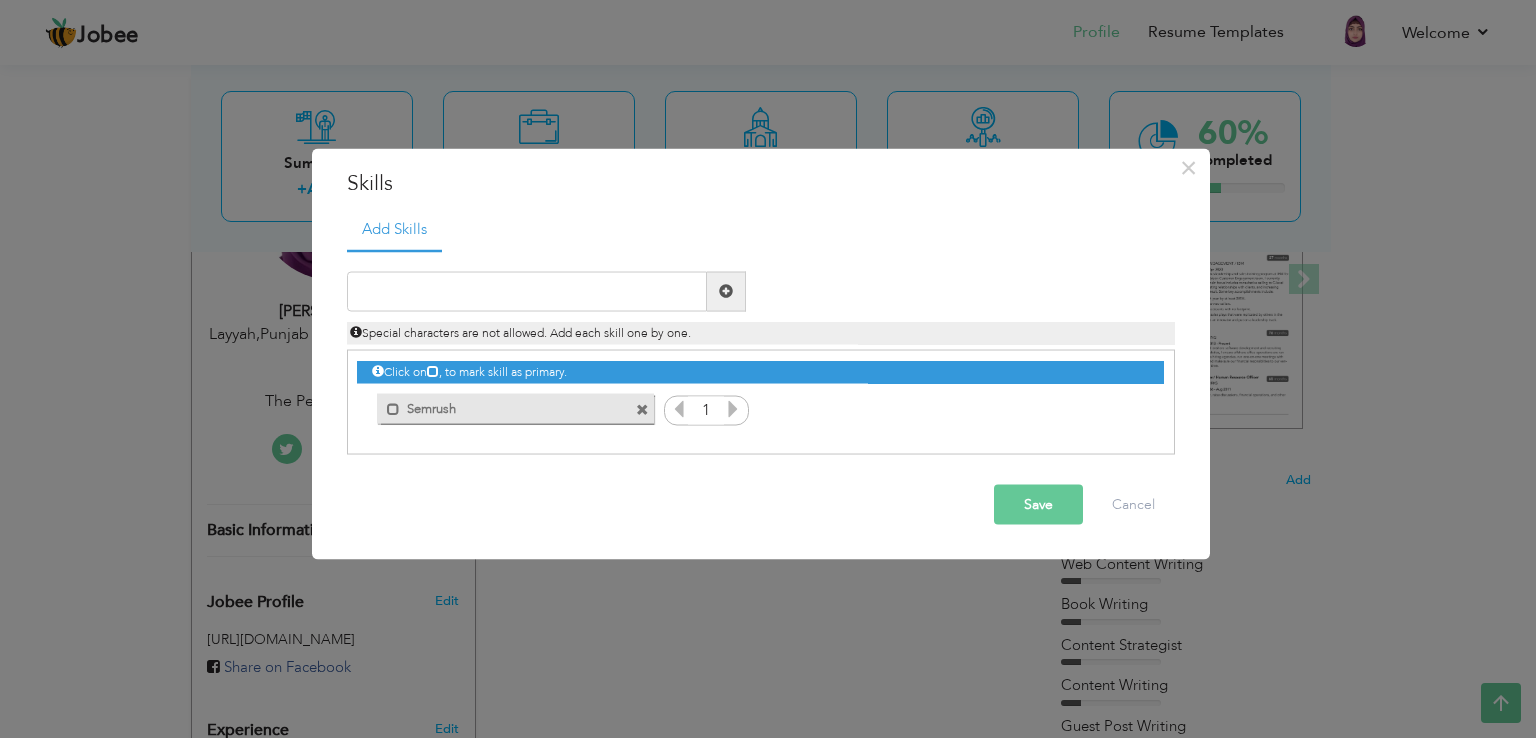 click at bounding box center (642, 410) 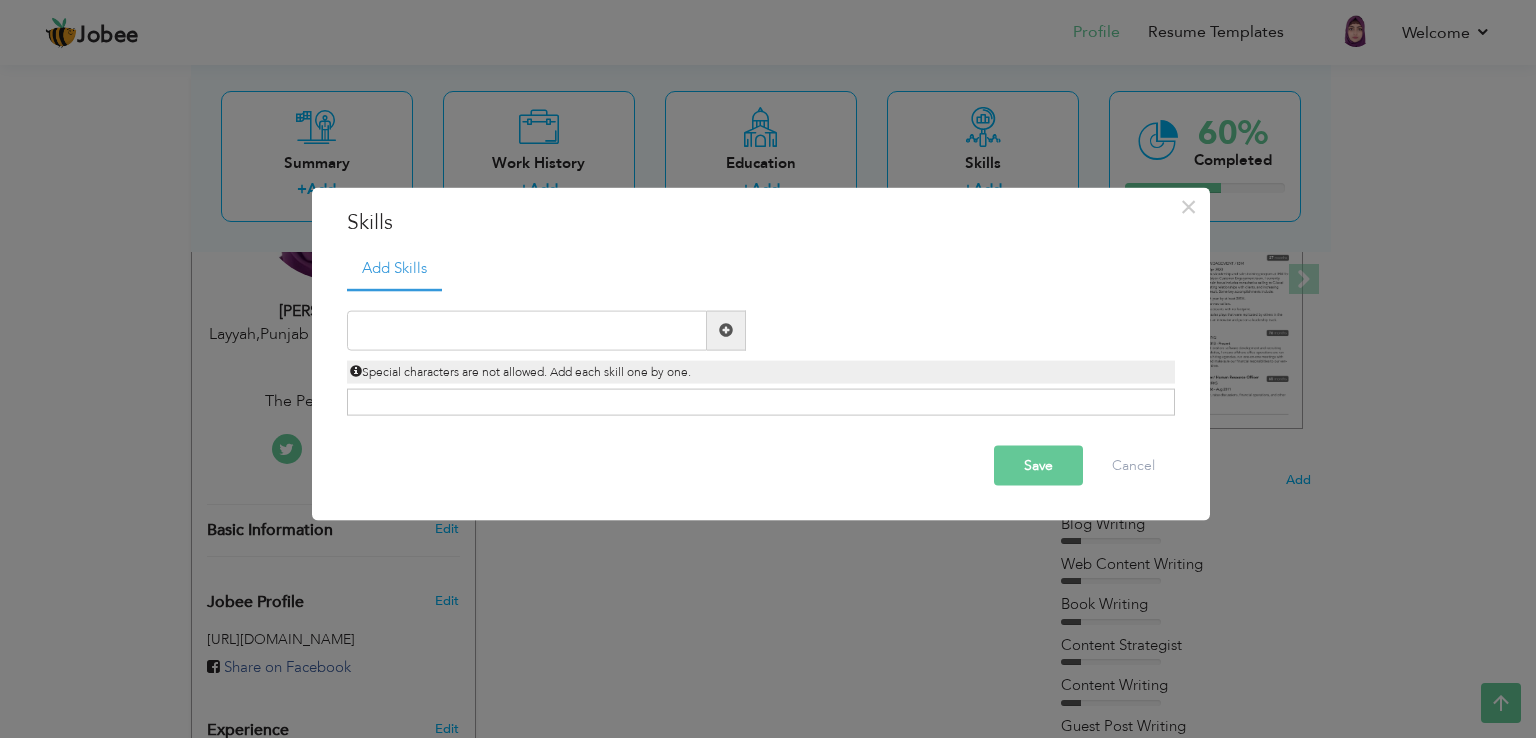 click on "Special characters are not allowed. Add each skill one by one." at bounding box center (761, 366) 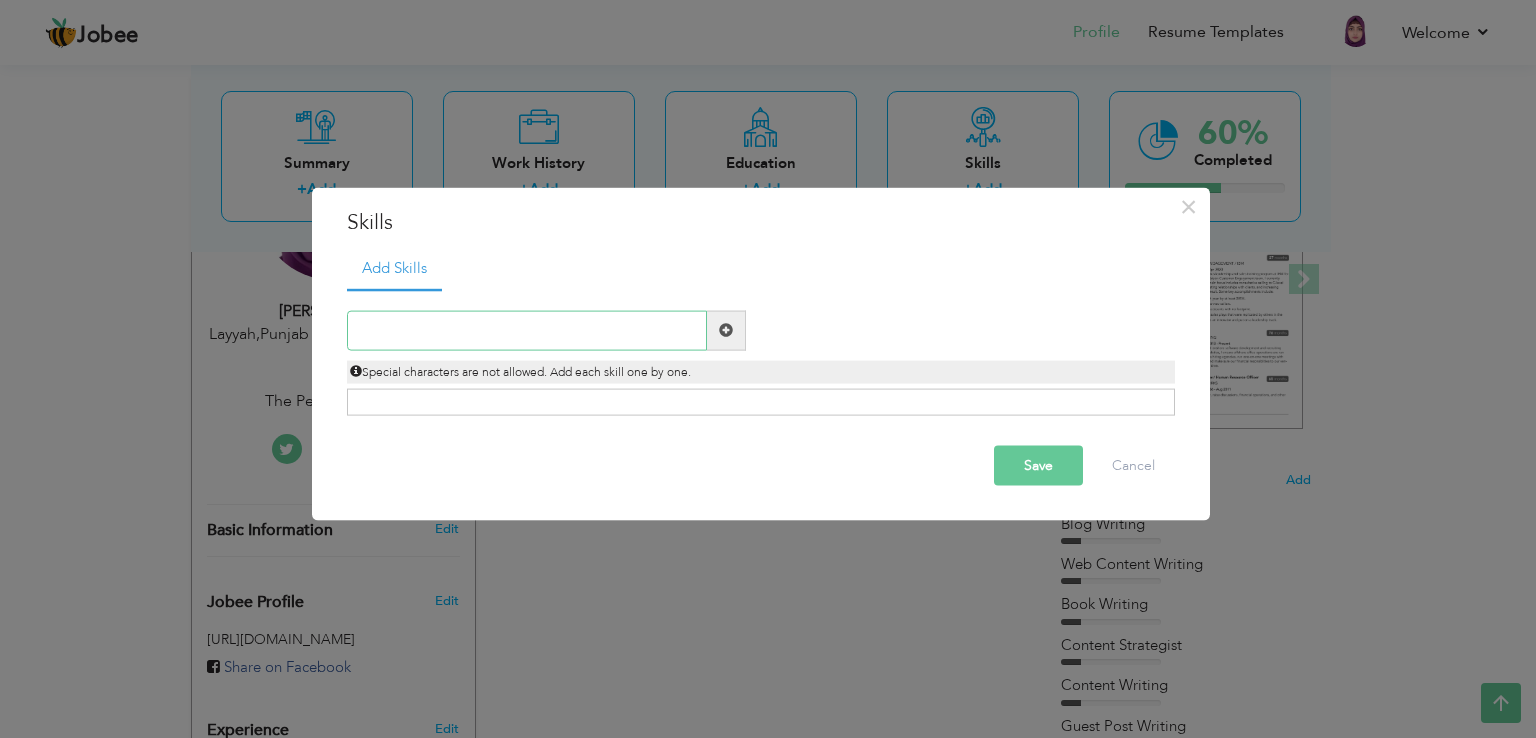 click at bounding box center [527, 330] 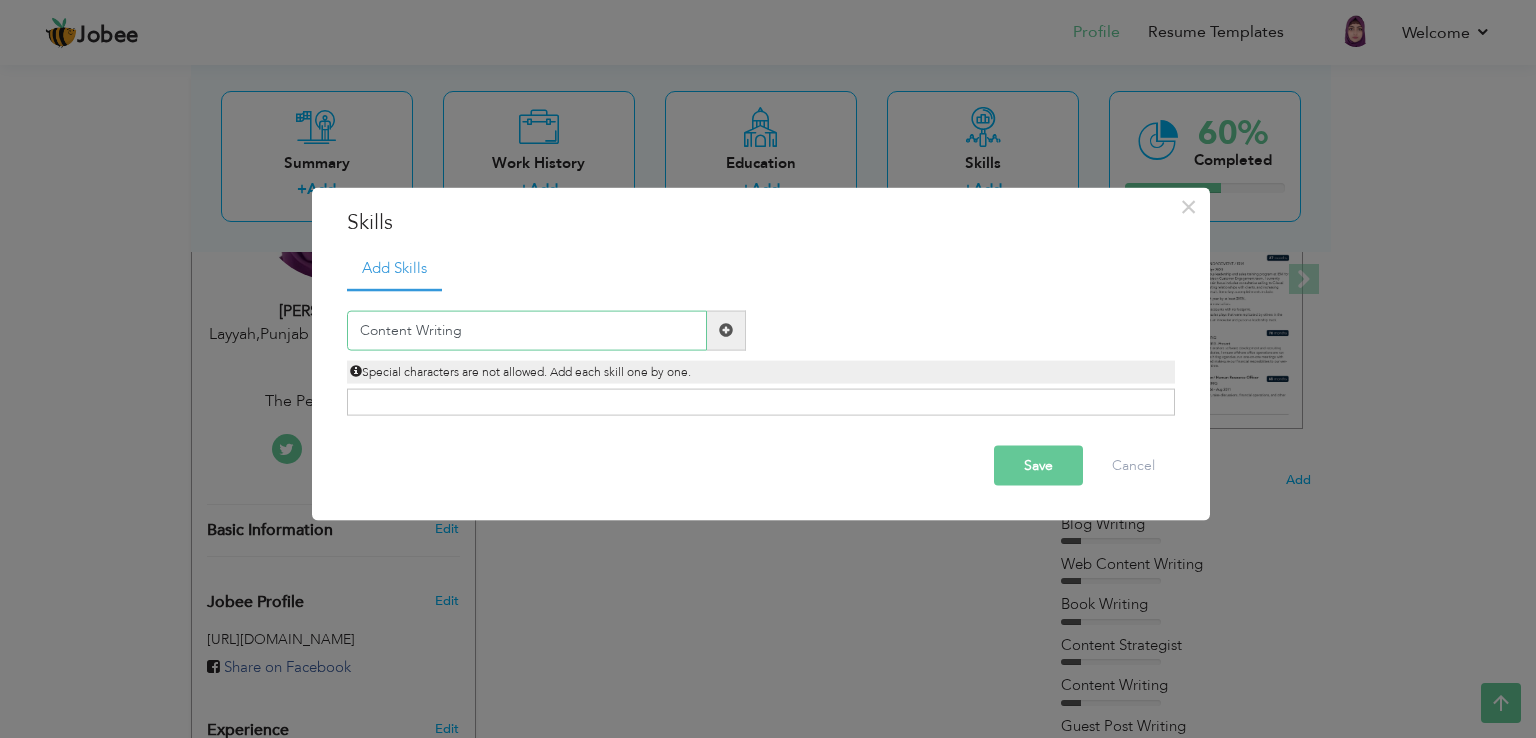 type on "Content Writing" 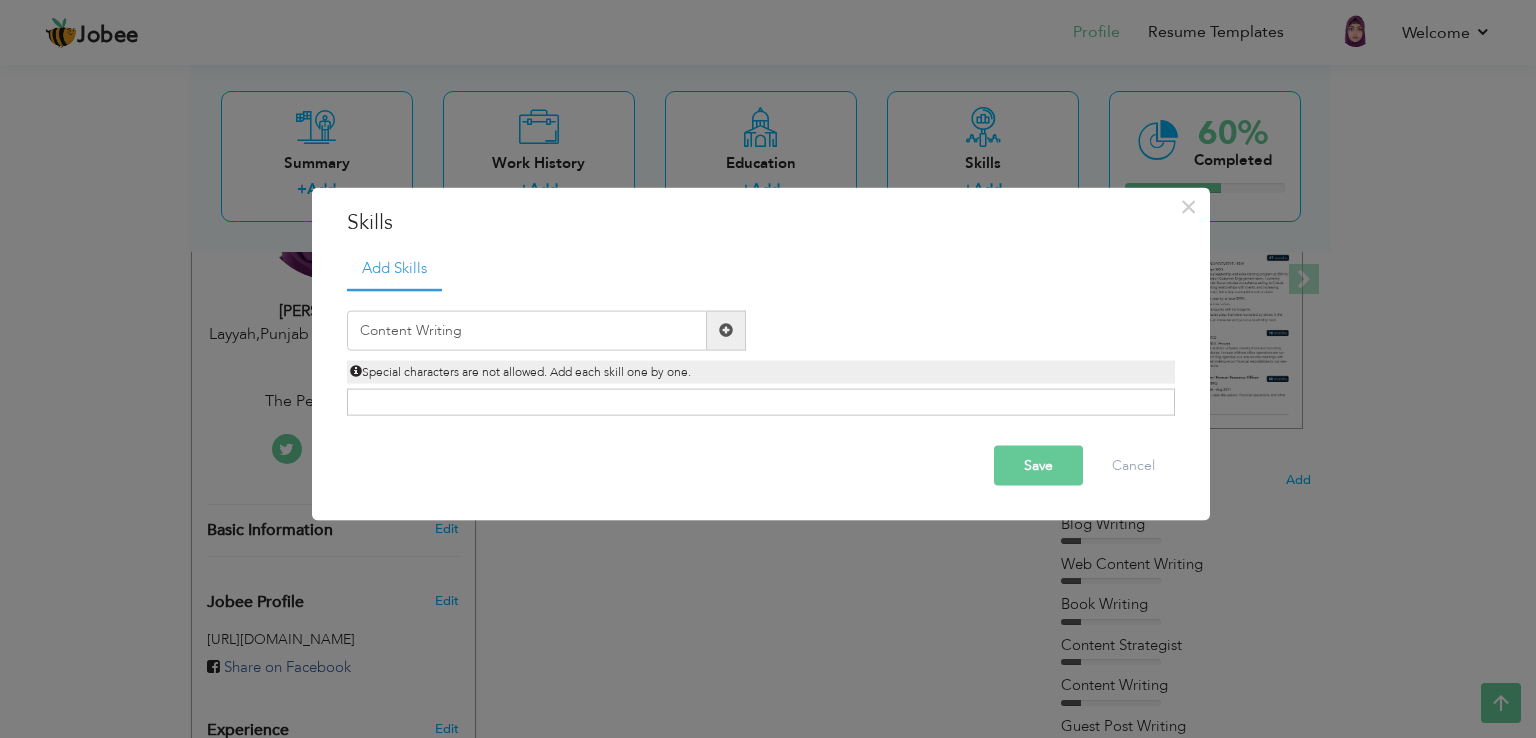 click on "Save" at bounding box center [1038, 465] 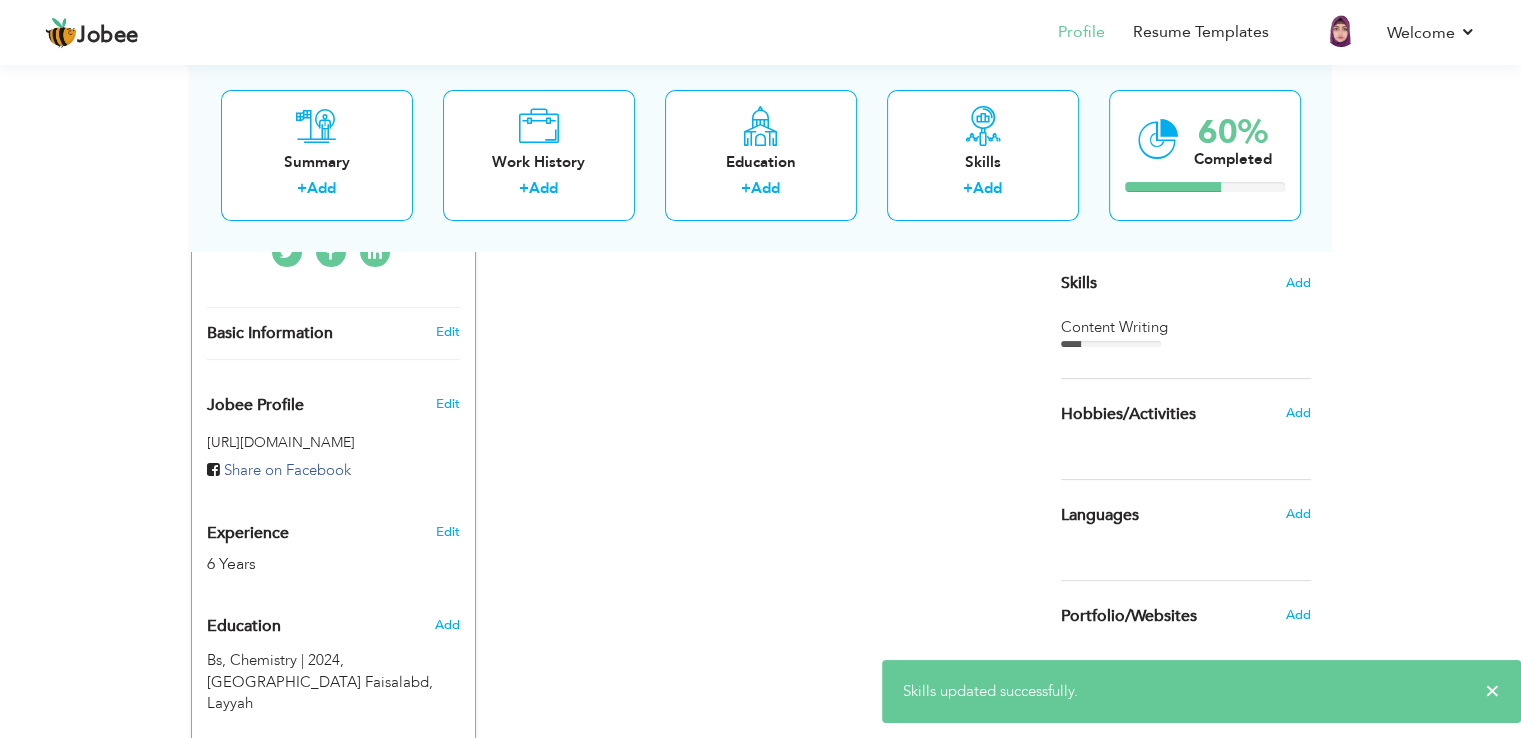 scroll, scrollTop: 500, scrollLeft: 0, axis: vertical 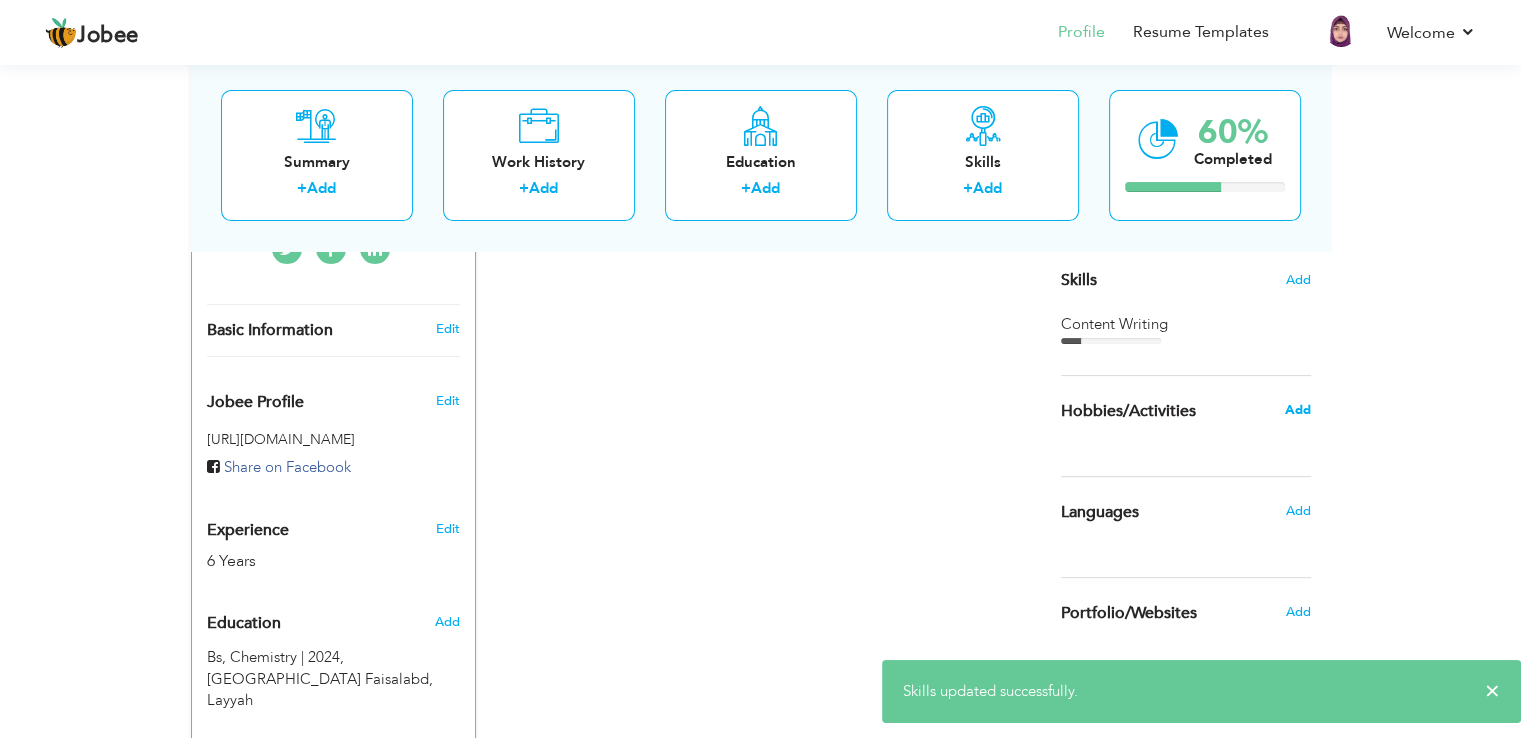 click on "Add" at bounding box center (1297, 410) 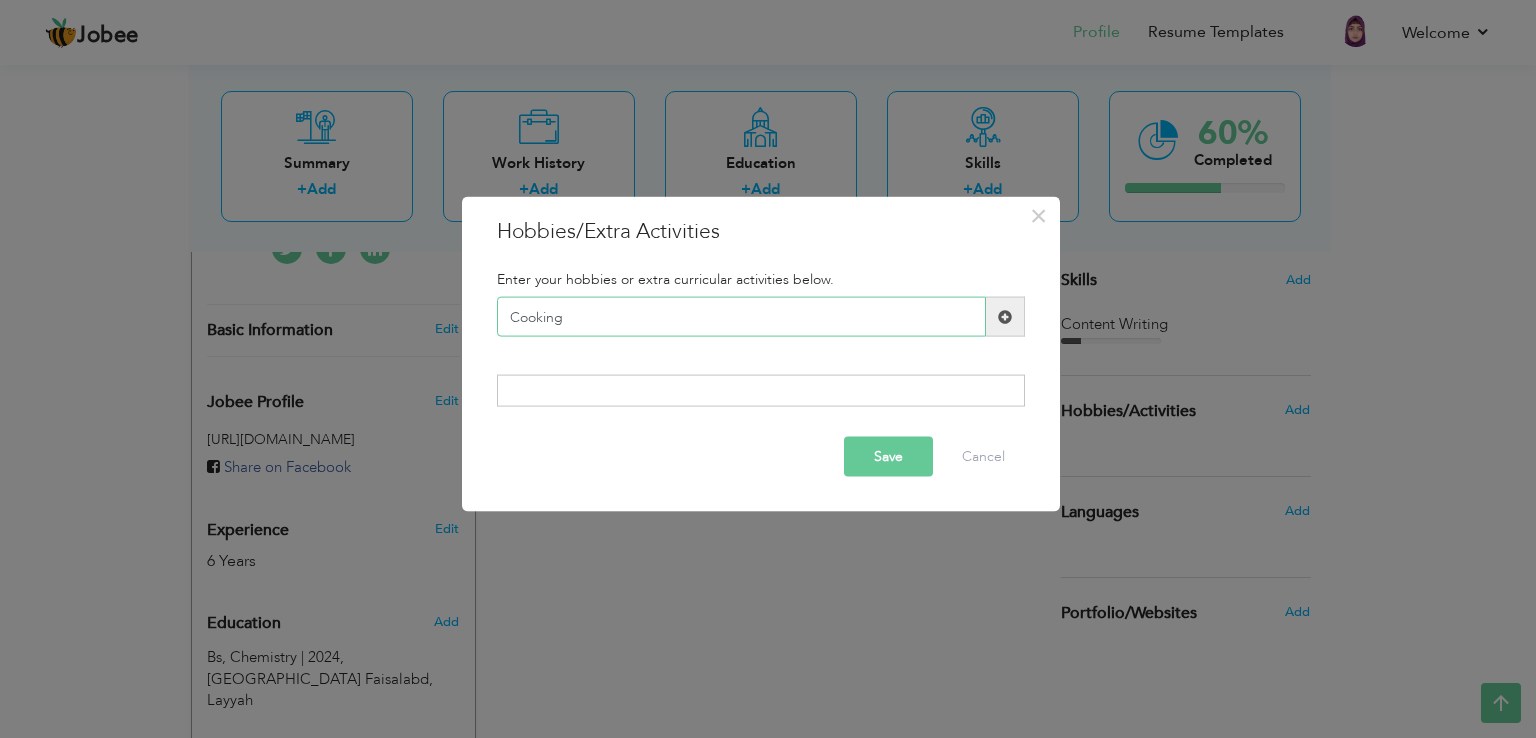 type on "Cooking" 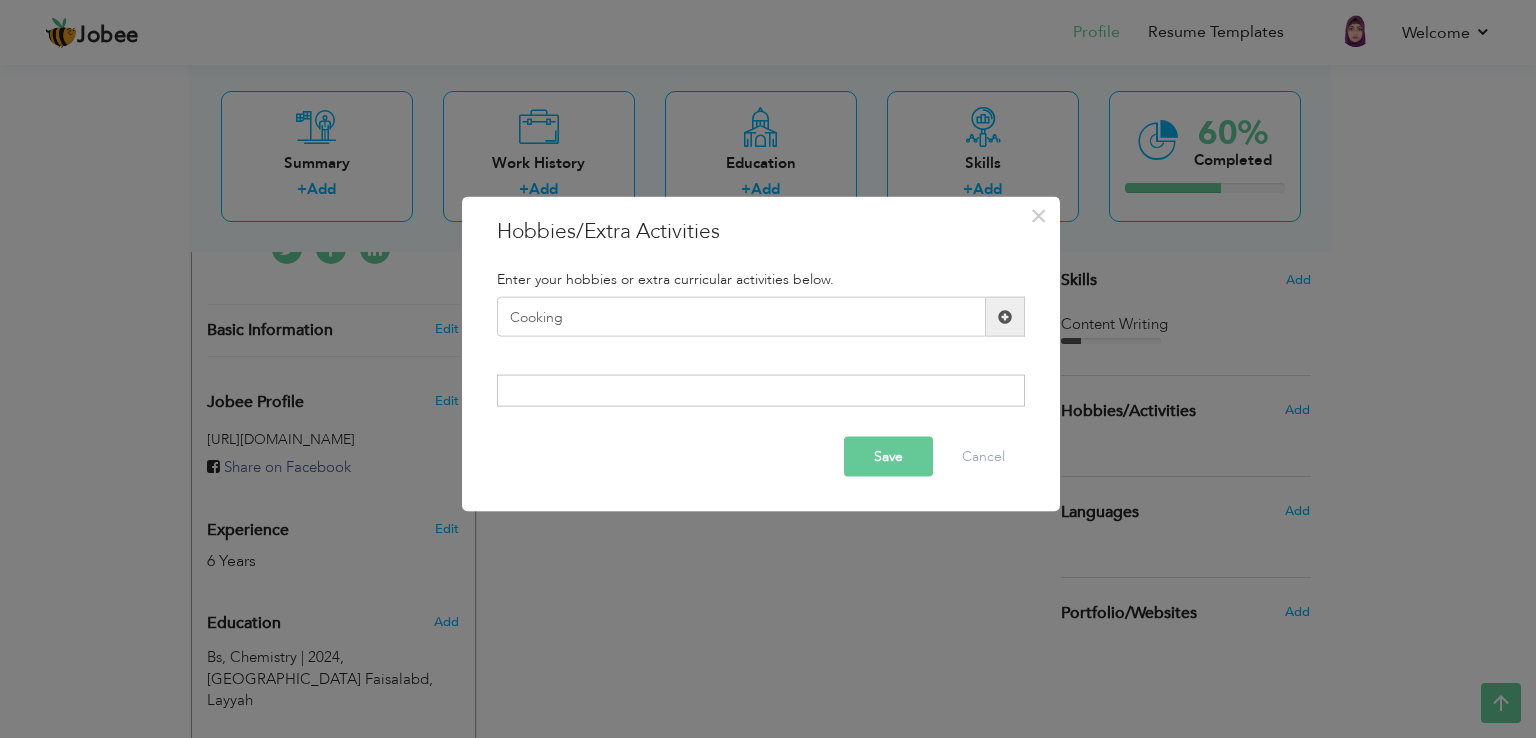 click on "Save" at bounding box center [888, 456] 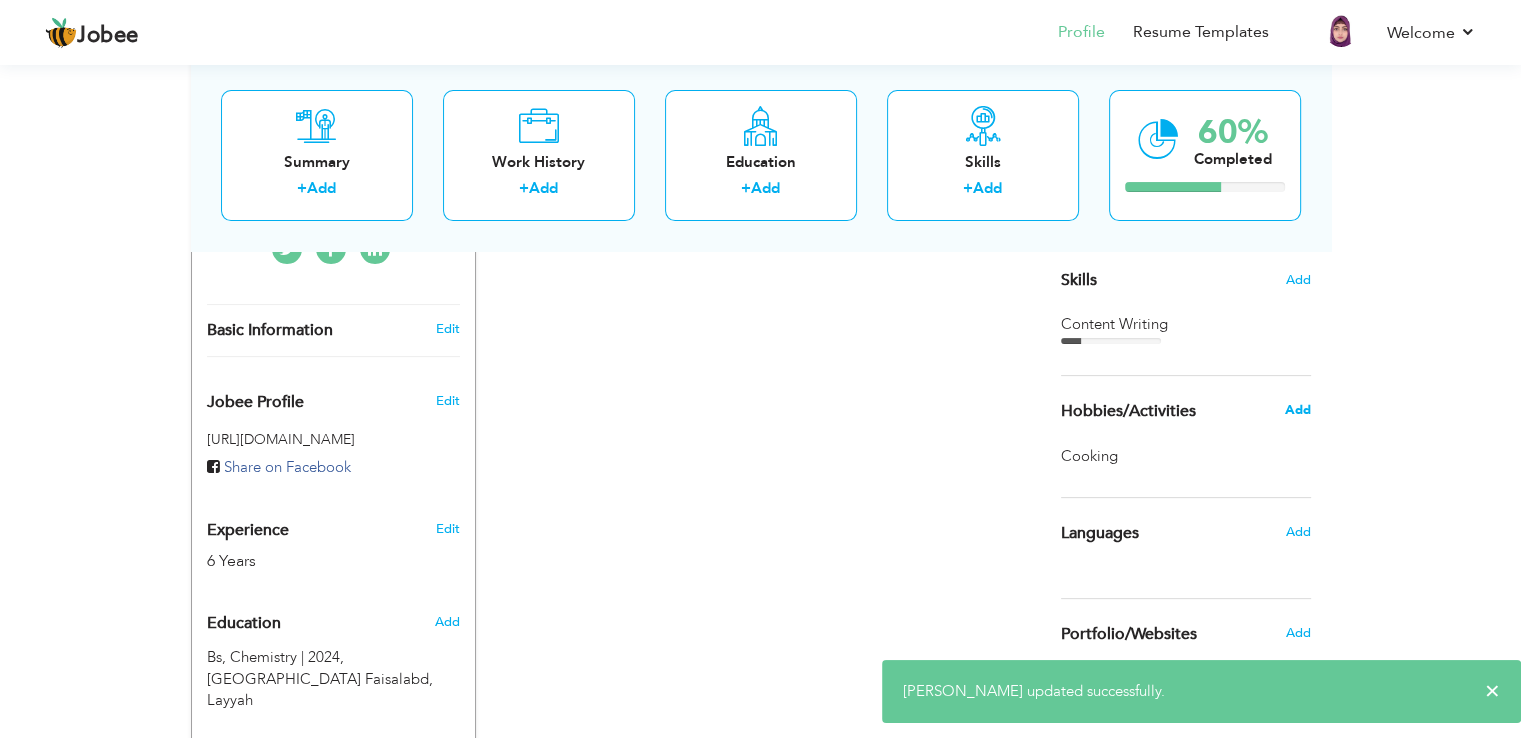 click on "Add" at bounding box center [1297, 410] 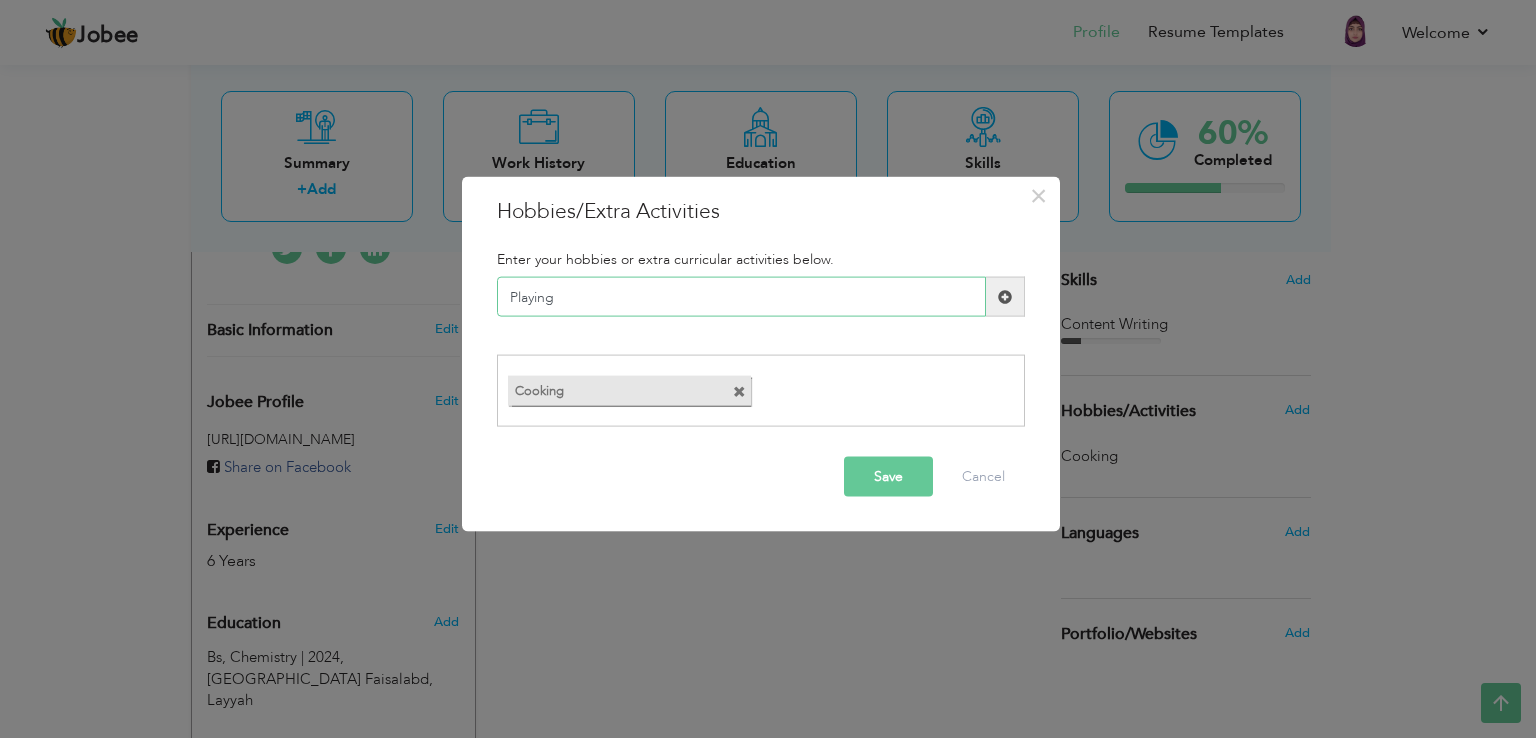 type on "Playing" 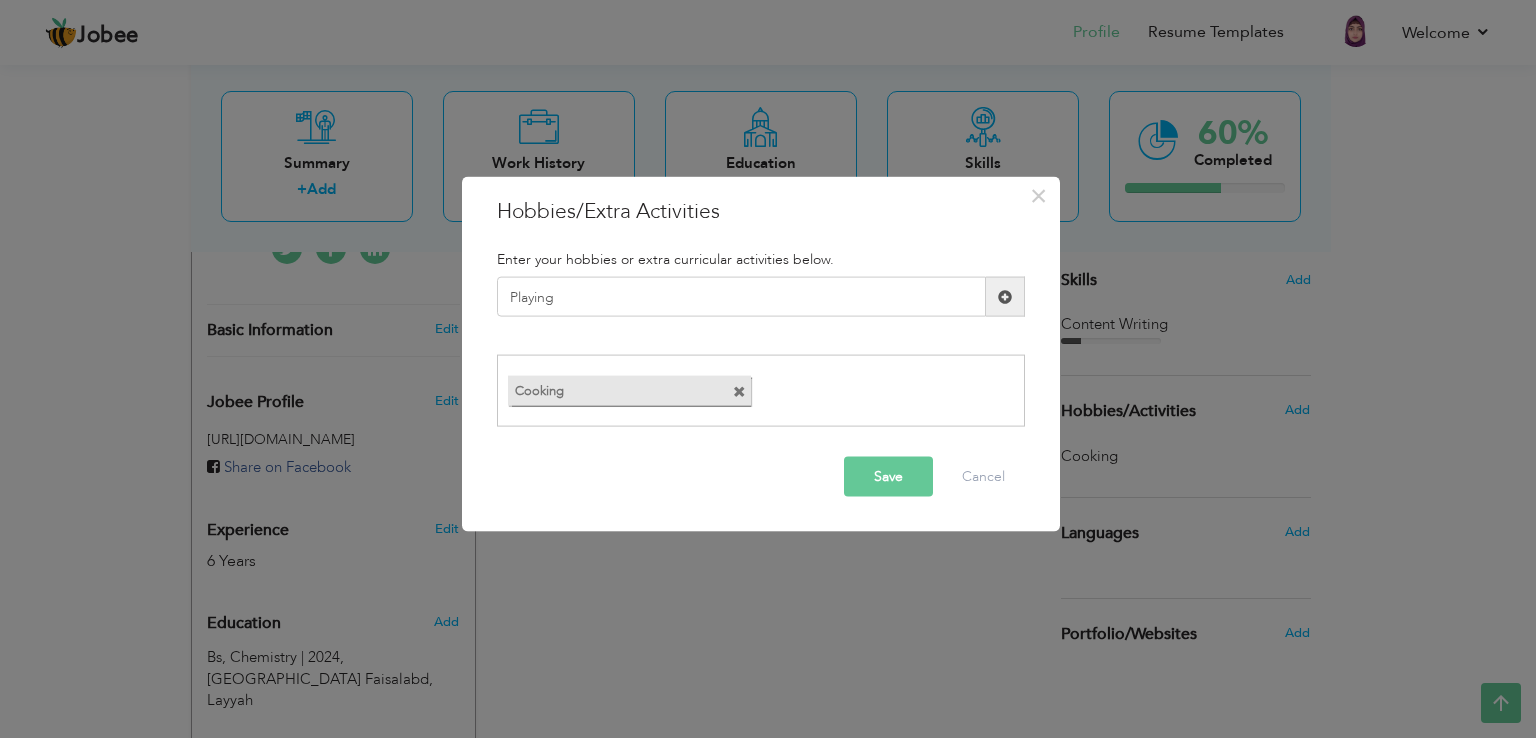 click on "Save" at bounding box center (888, 476) 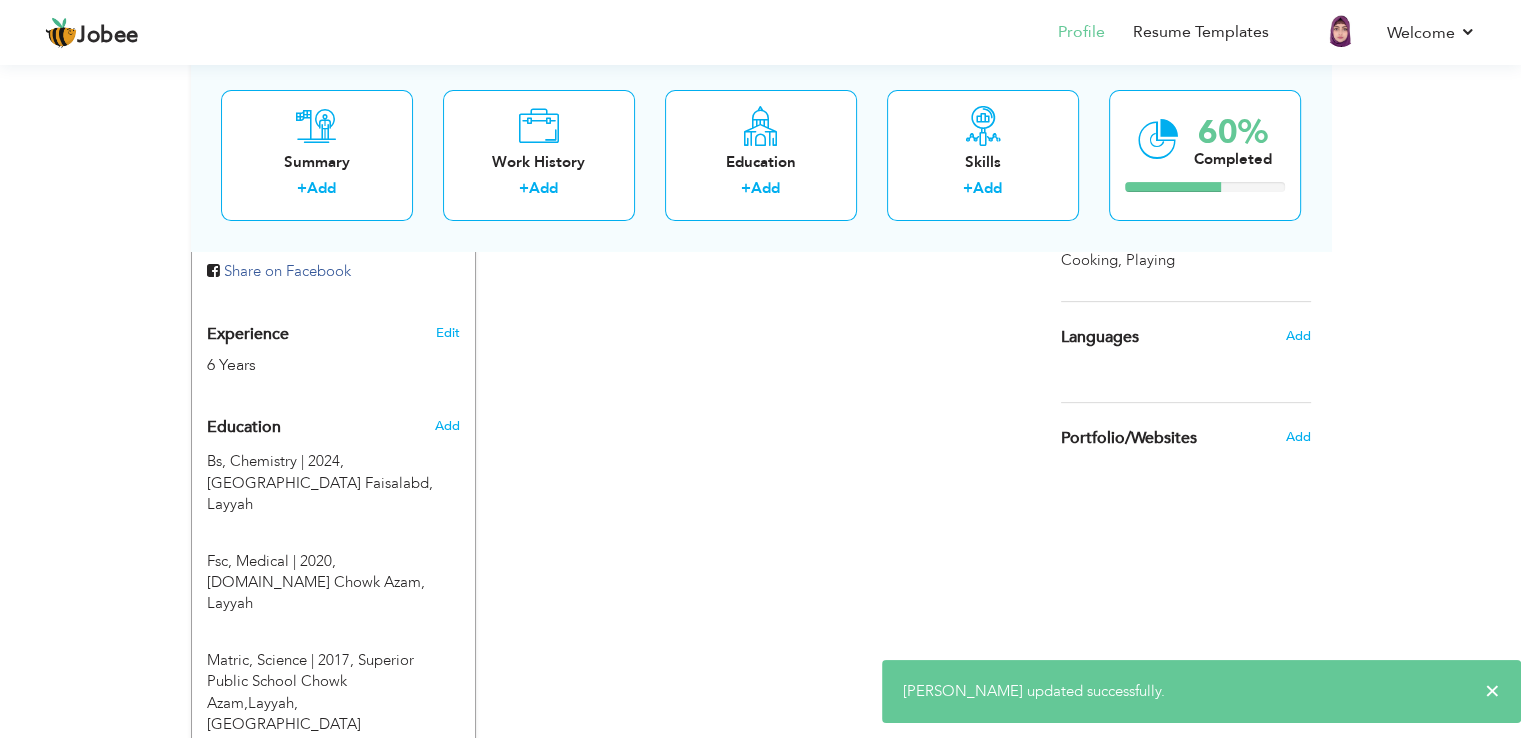scroll, scrollTop: 700, scrollLeft: 0, axis: vertical 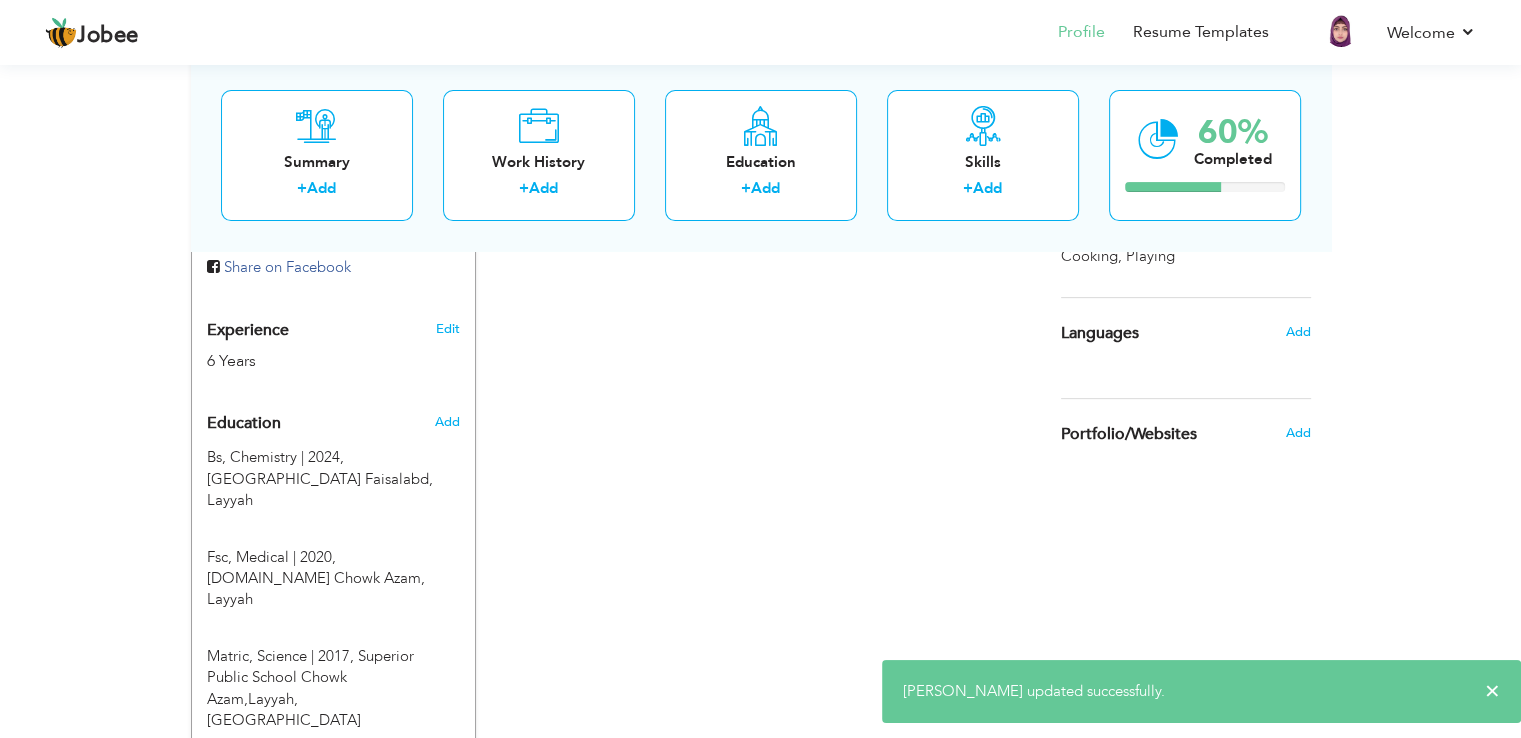 click on "Add" at bounding box center [1302, 332] 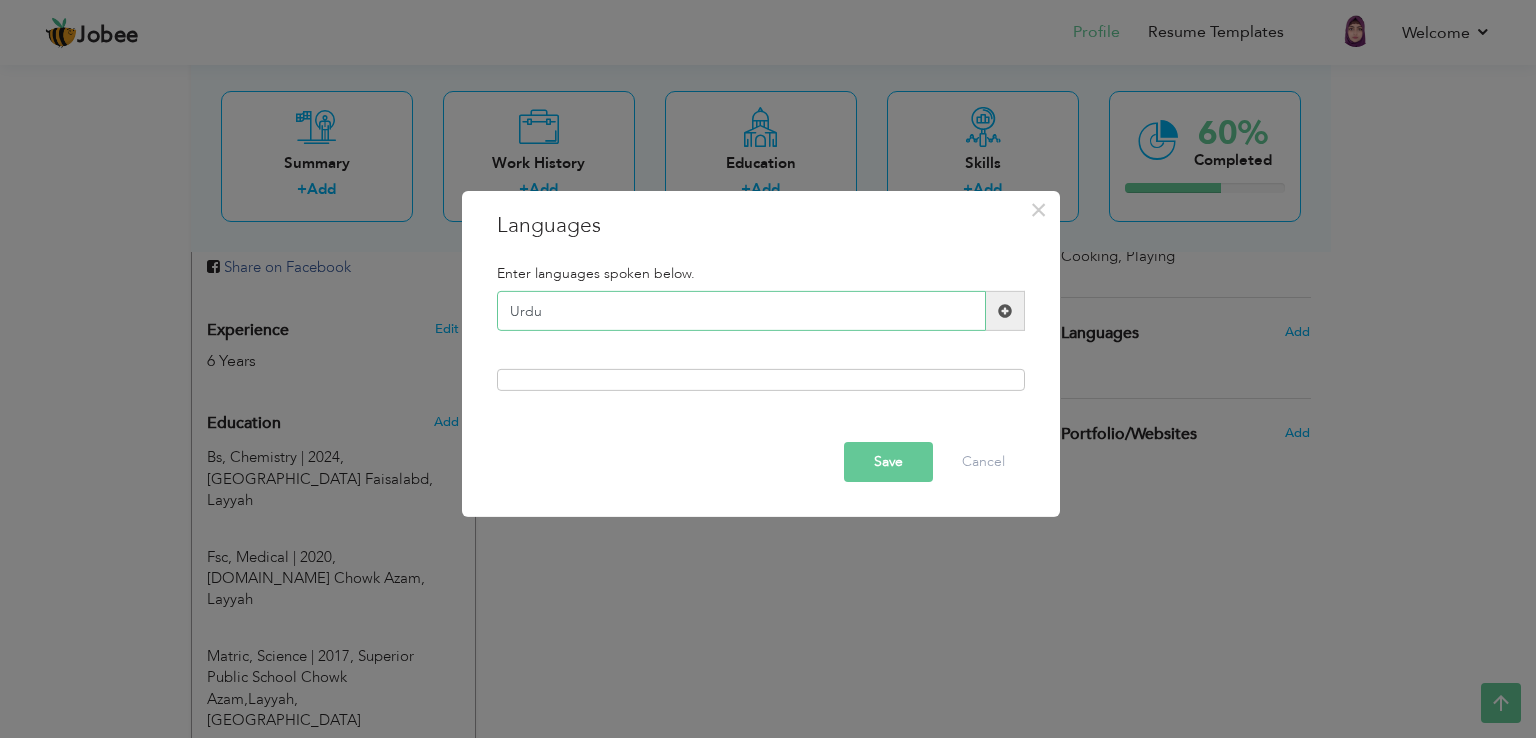type on "Urdu" 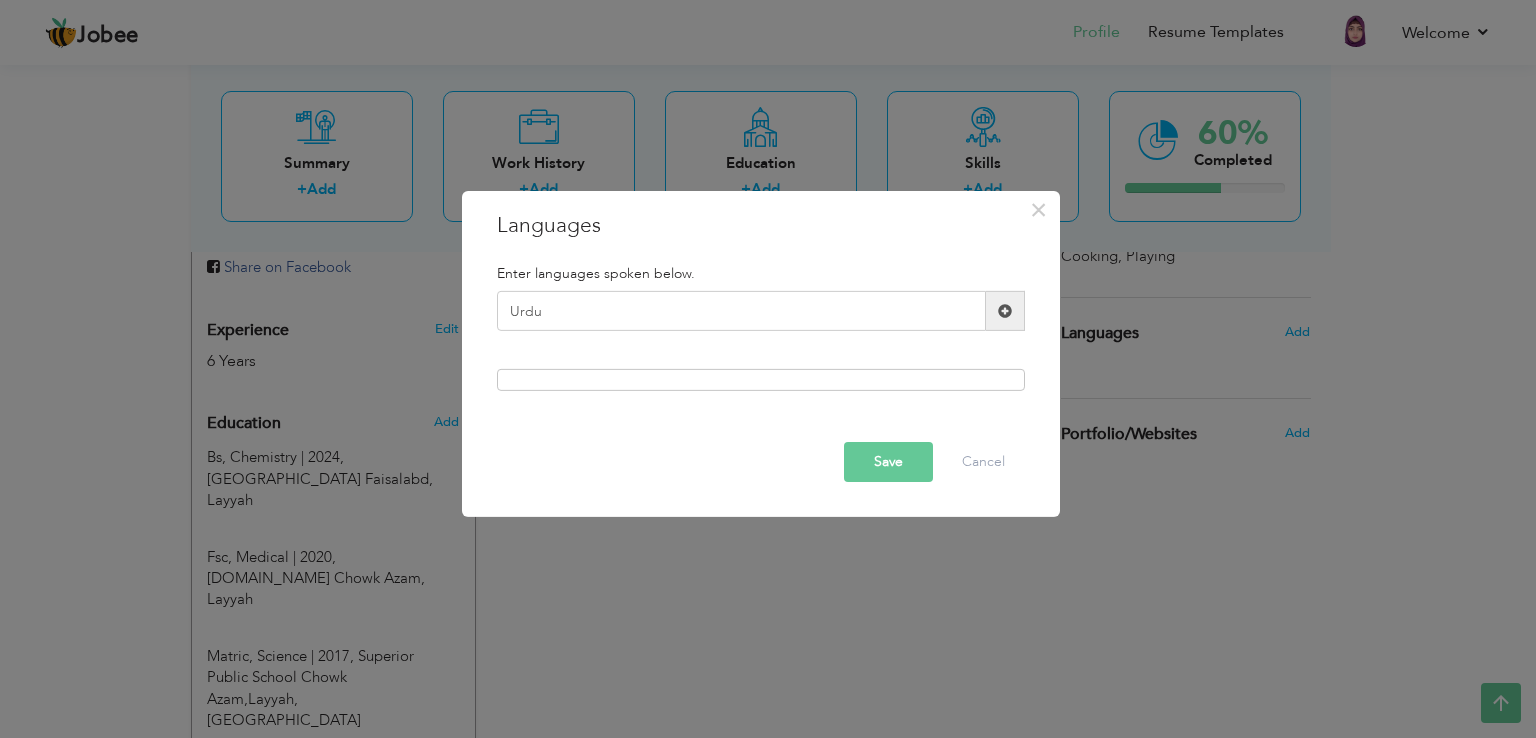 click at bounding box center (761, 380) 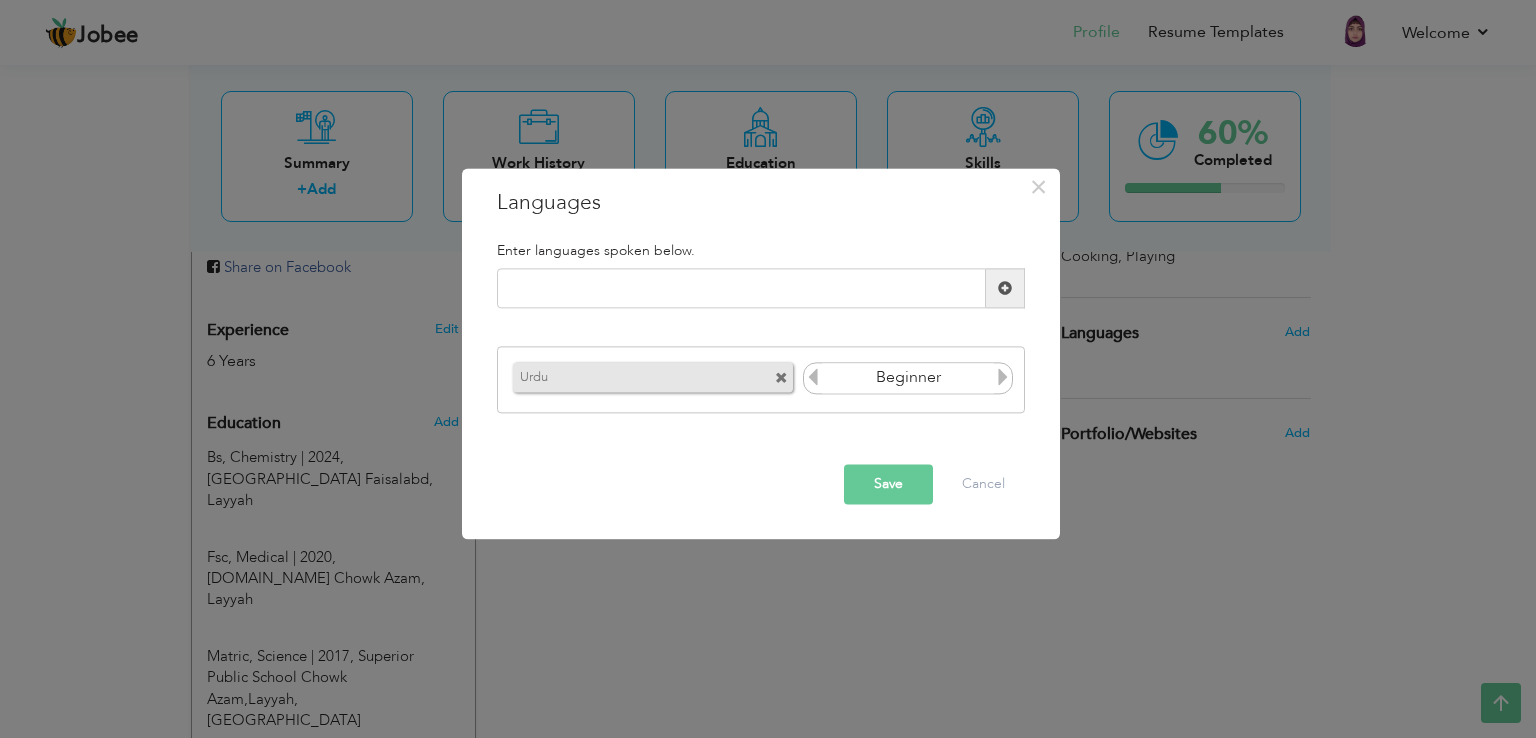 click at bounding box center (1003, 377) 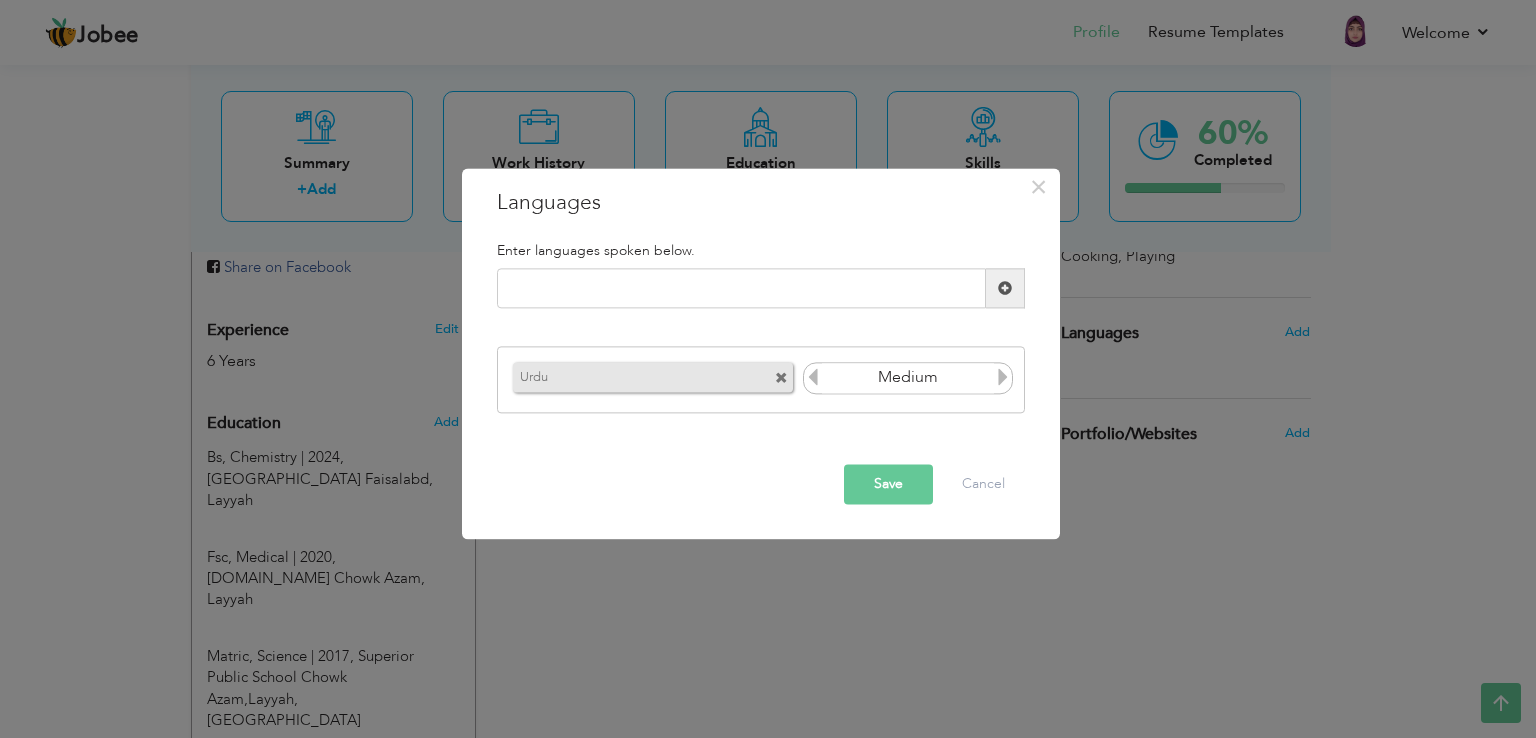 click at bounding box center (1003, 377) 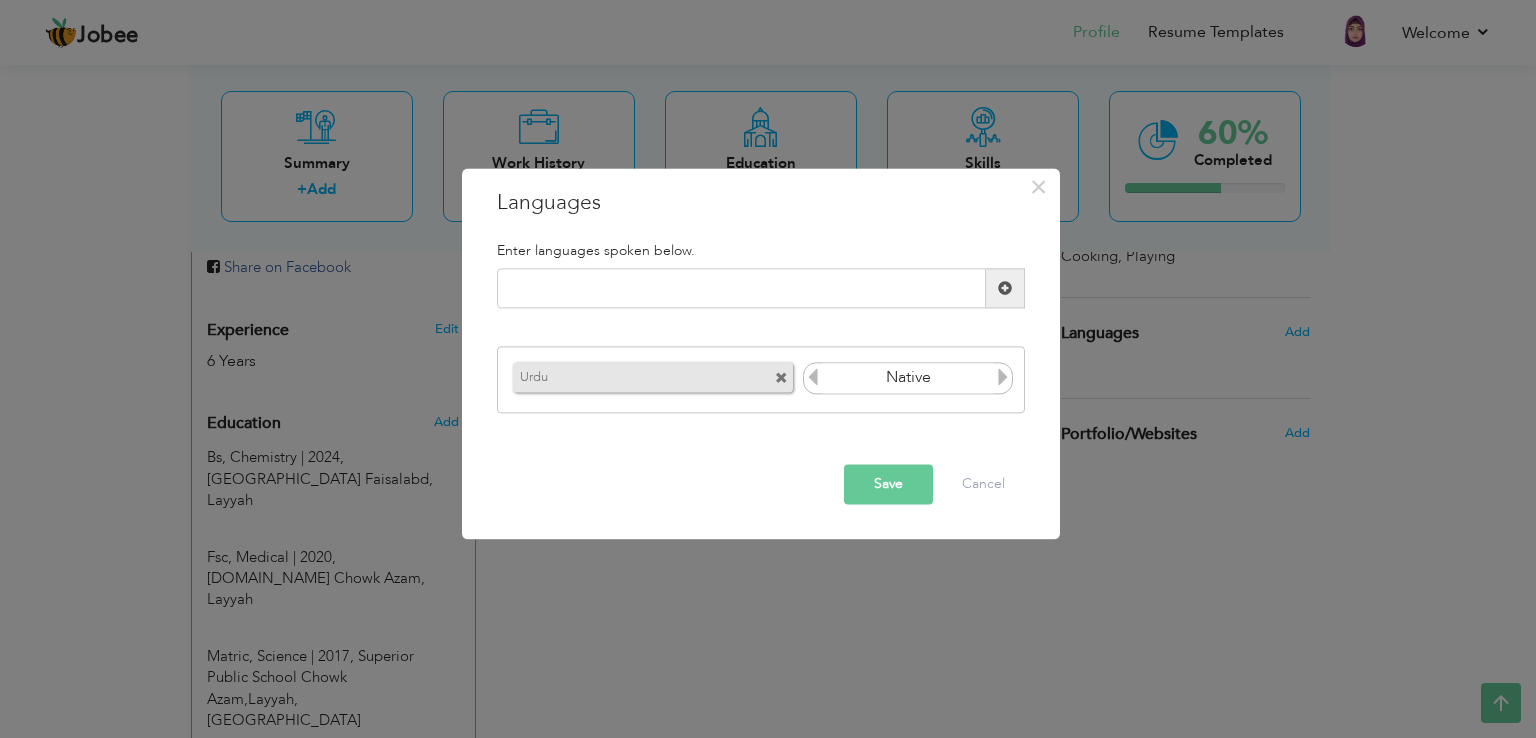 click on "Save" at bounding box center (888, 485) 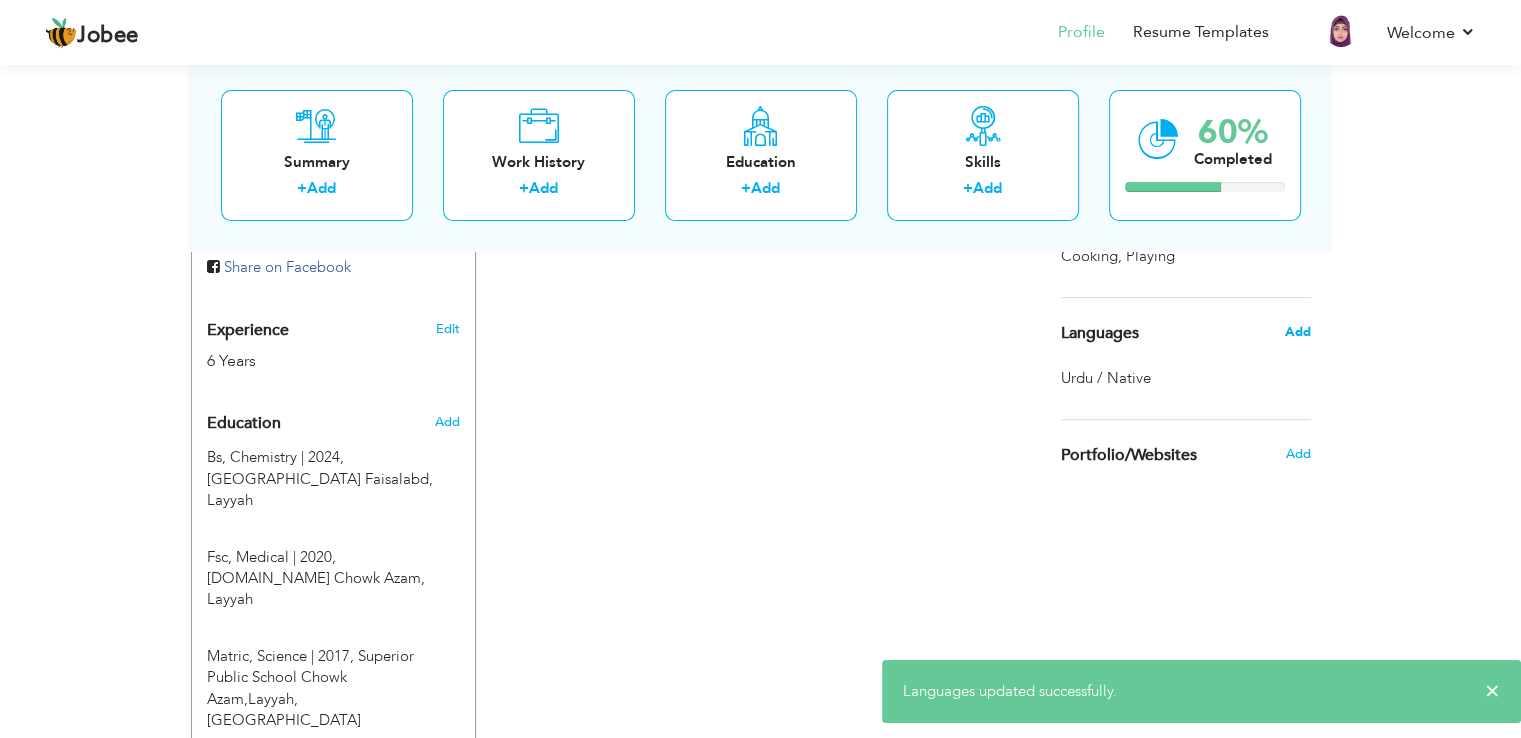 click on "Add" at bounding box center [1297, 332] 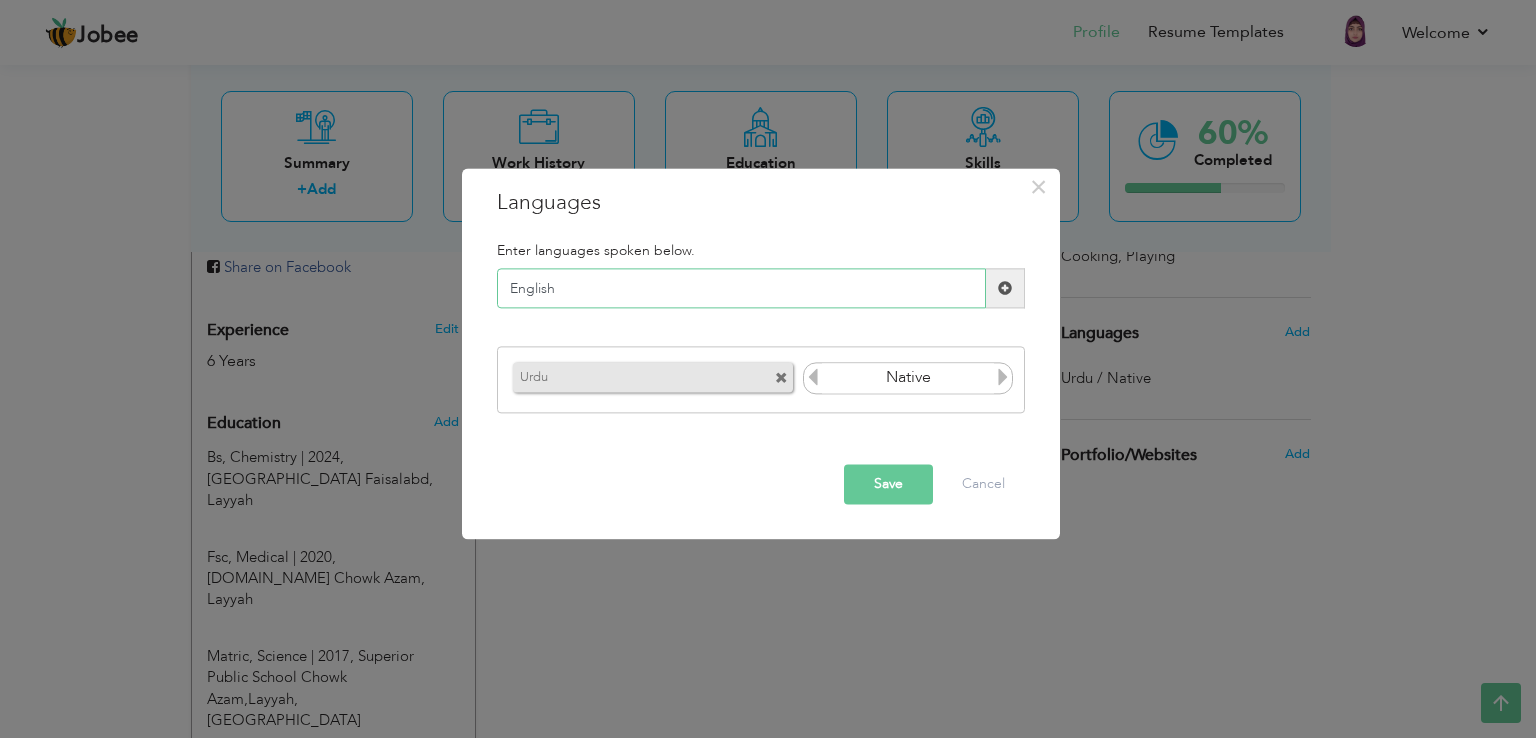 type on "English" 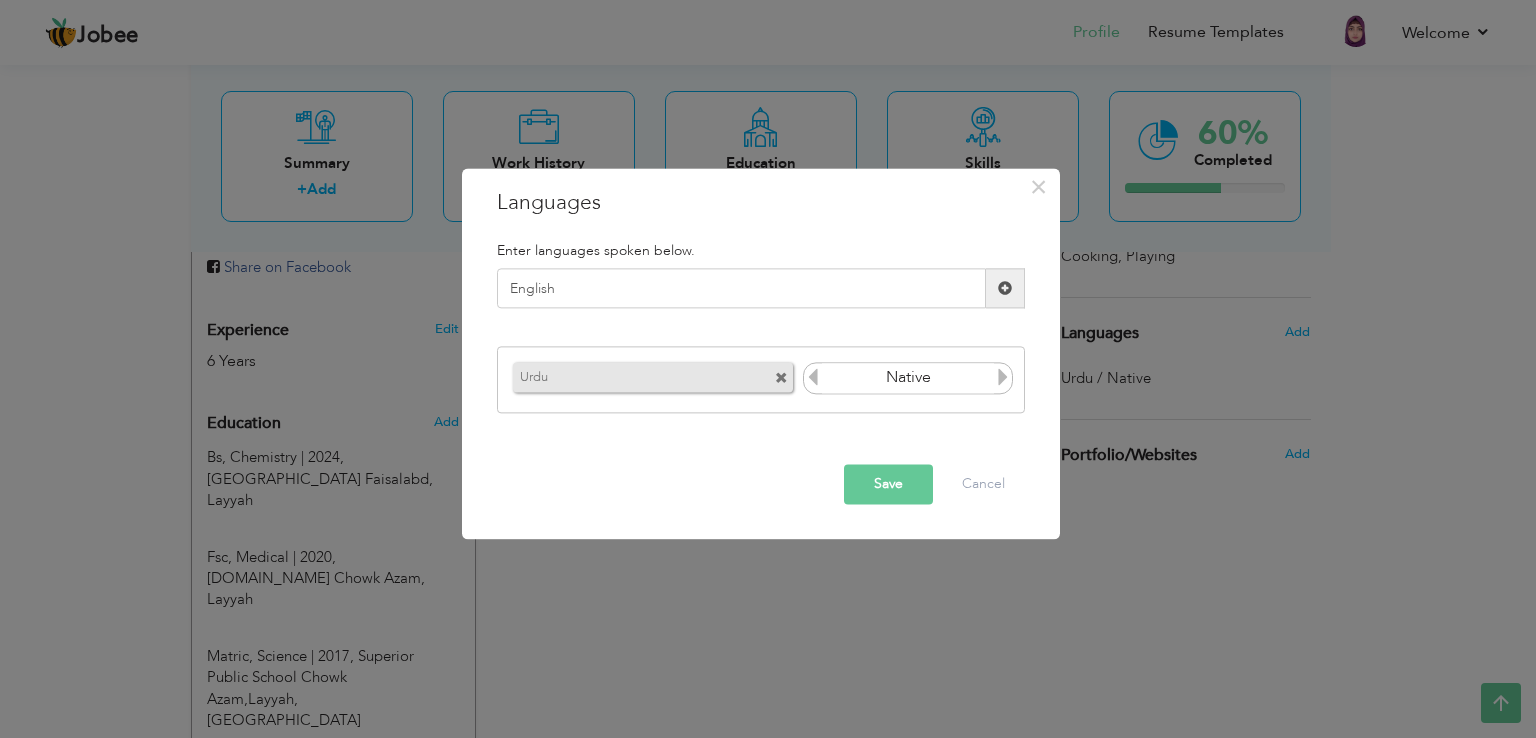 click at bounding box center [1005, 288] 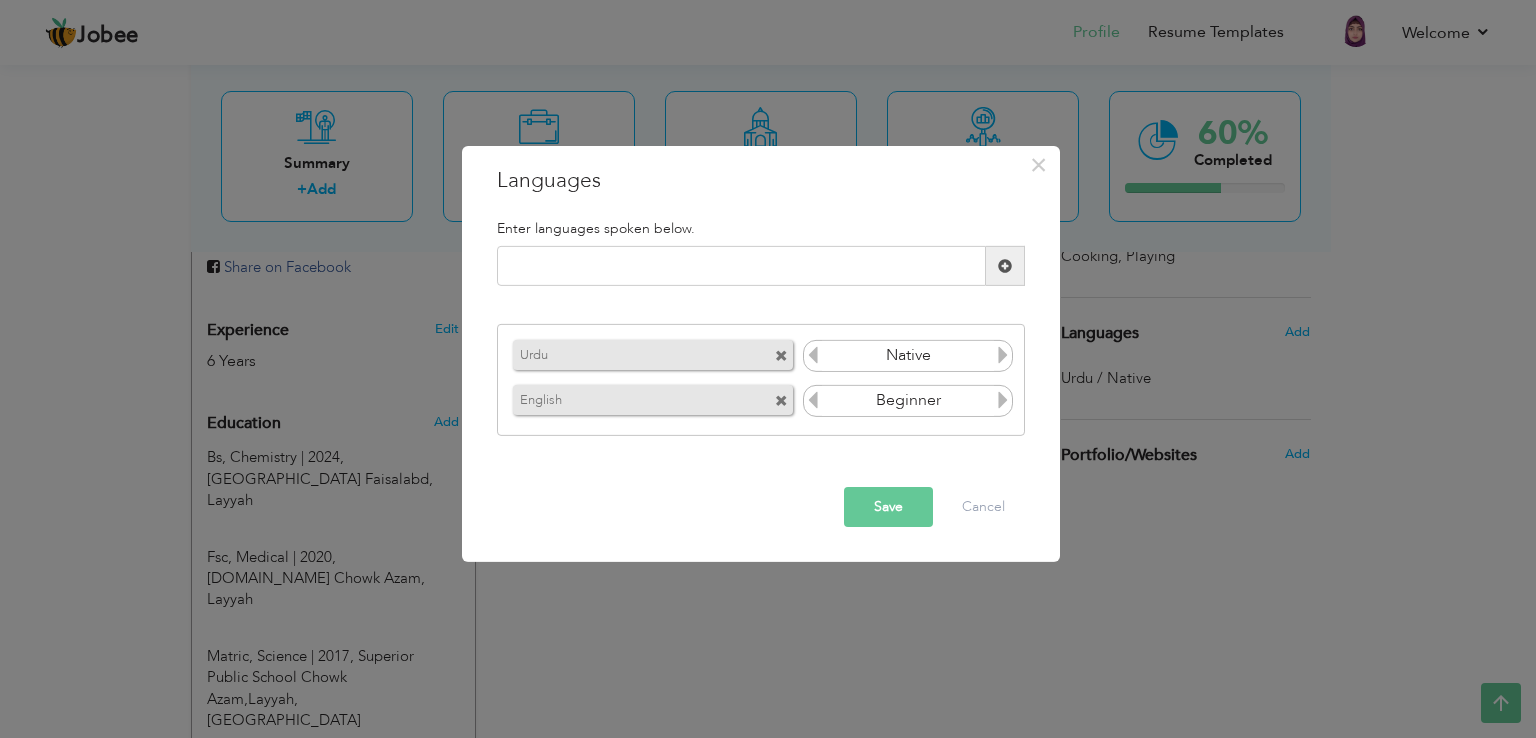 click at bounding box center [1003, 400] 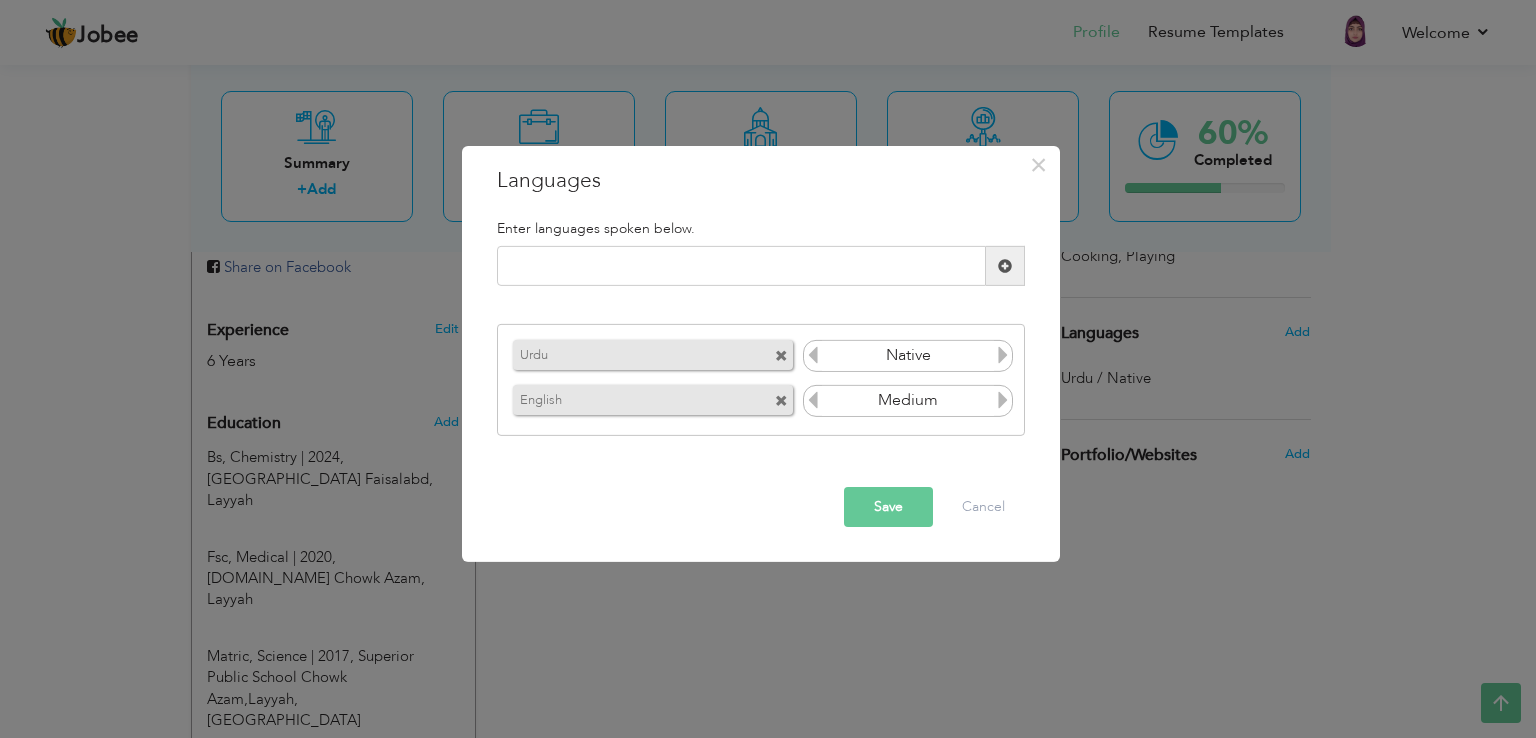 click at bounding box center [1003, 400] 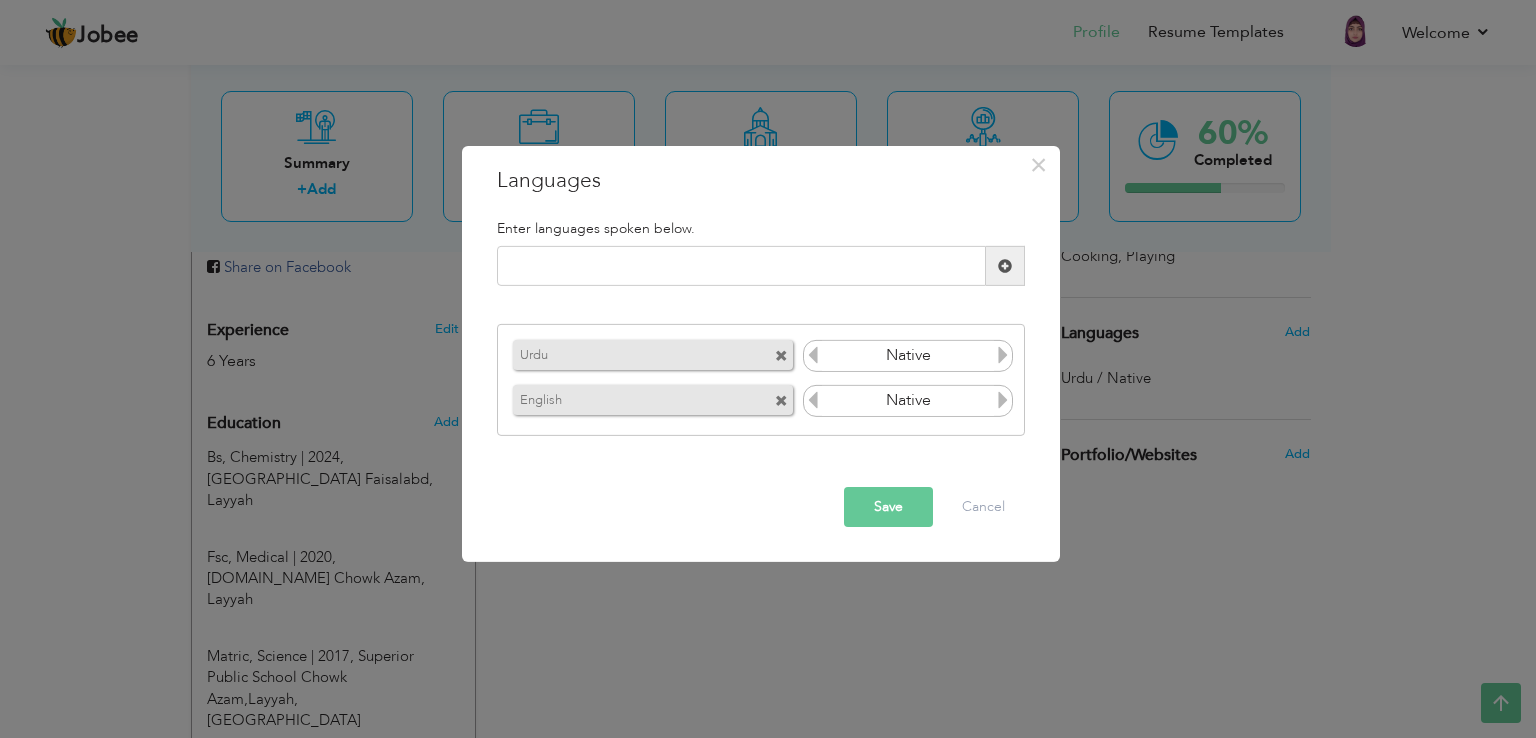 click at bounding box center [813, 400] 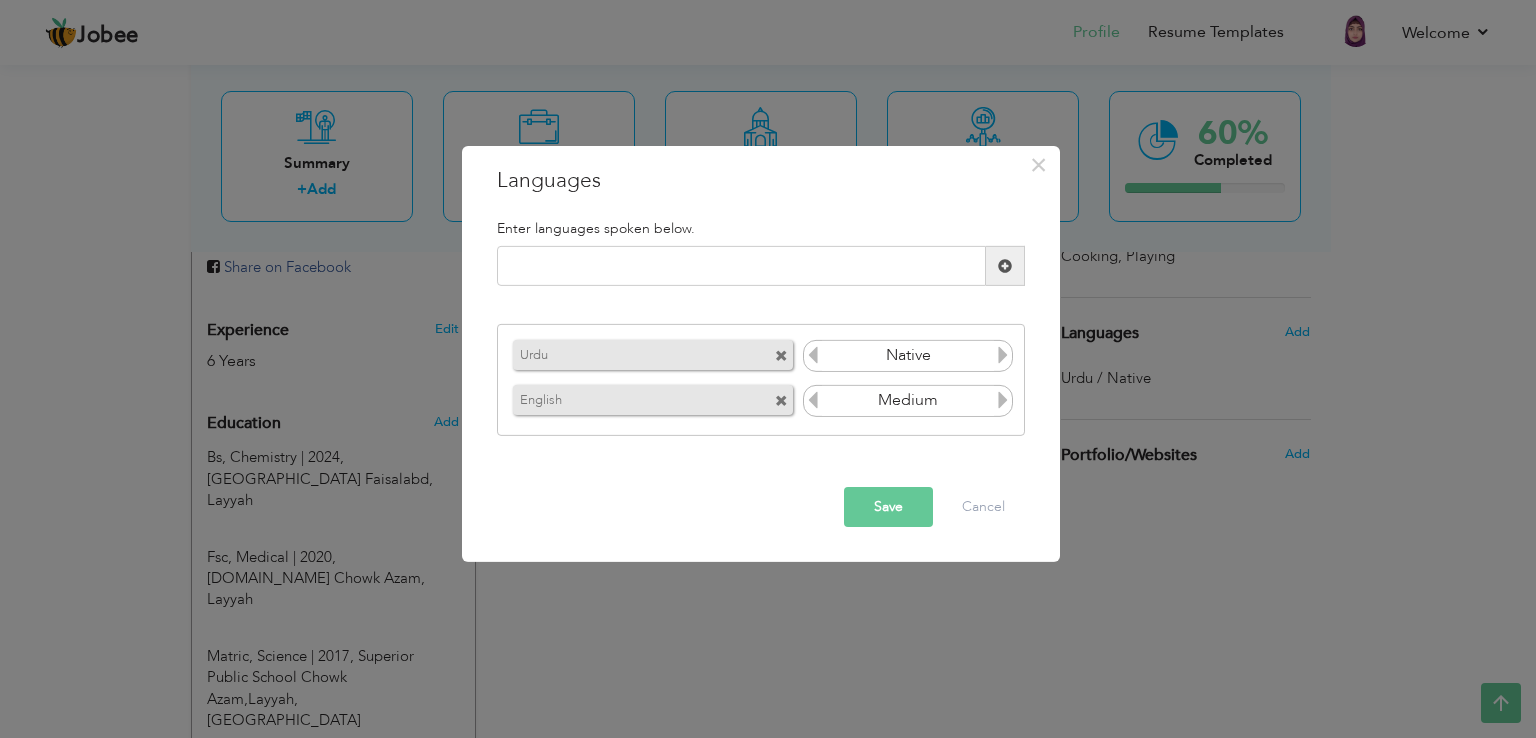 click on "Save" at bounding box center [888, 507] 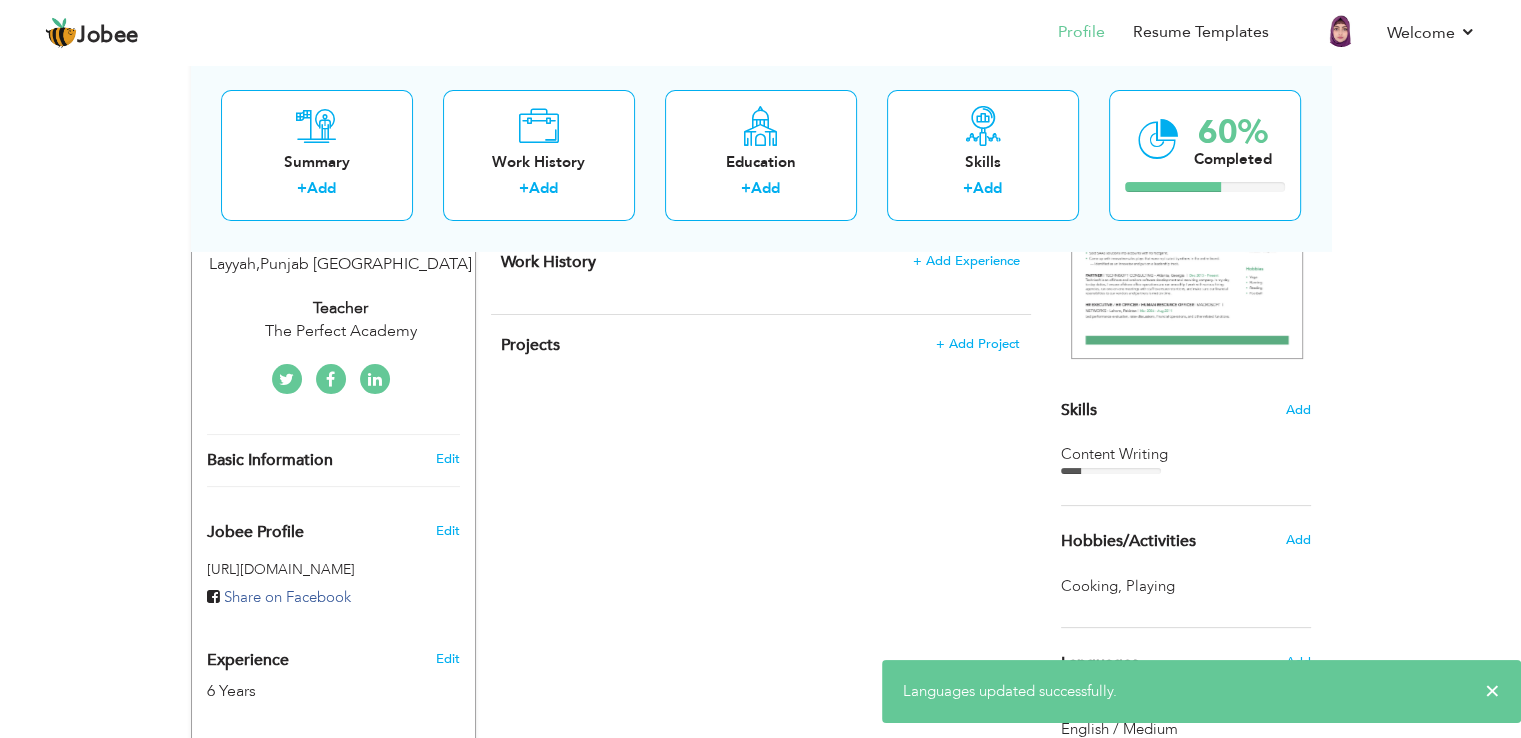 scroll, scrollTop: 100, scrollLeft: 0, axis: vertical 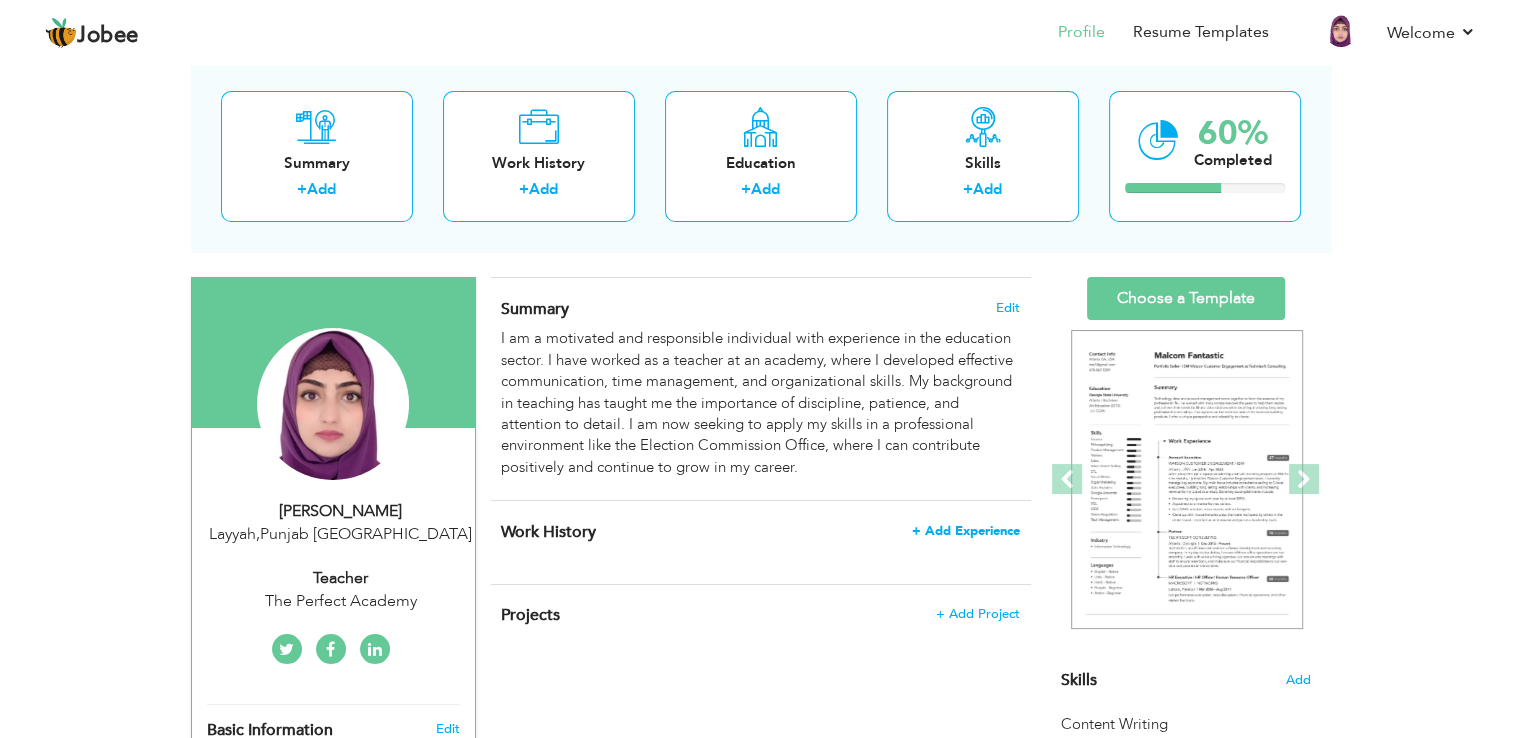 click on "+ Add Experience" at bounding box center (966, 531) 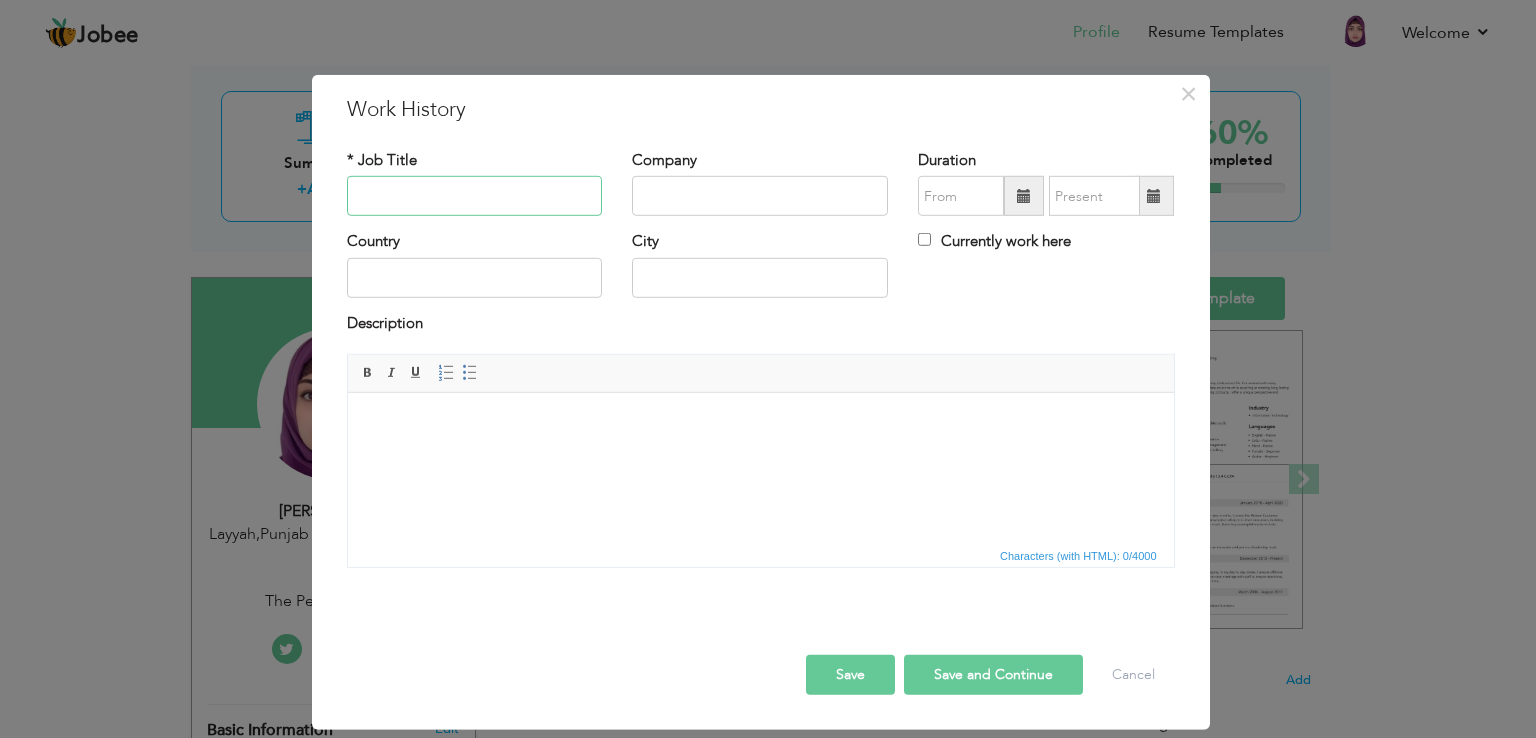 paste on "Teacher" 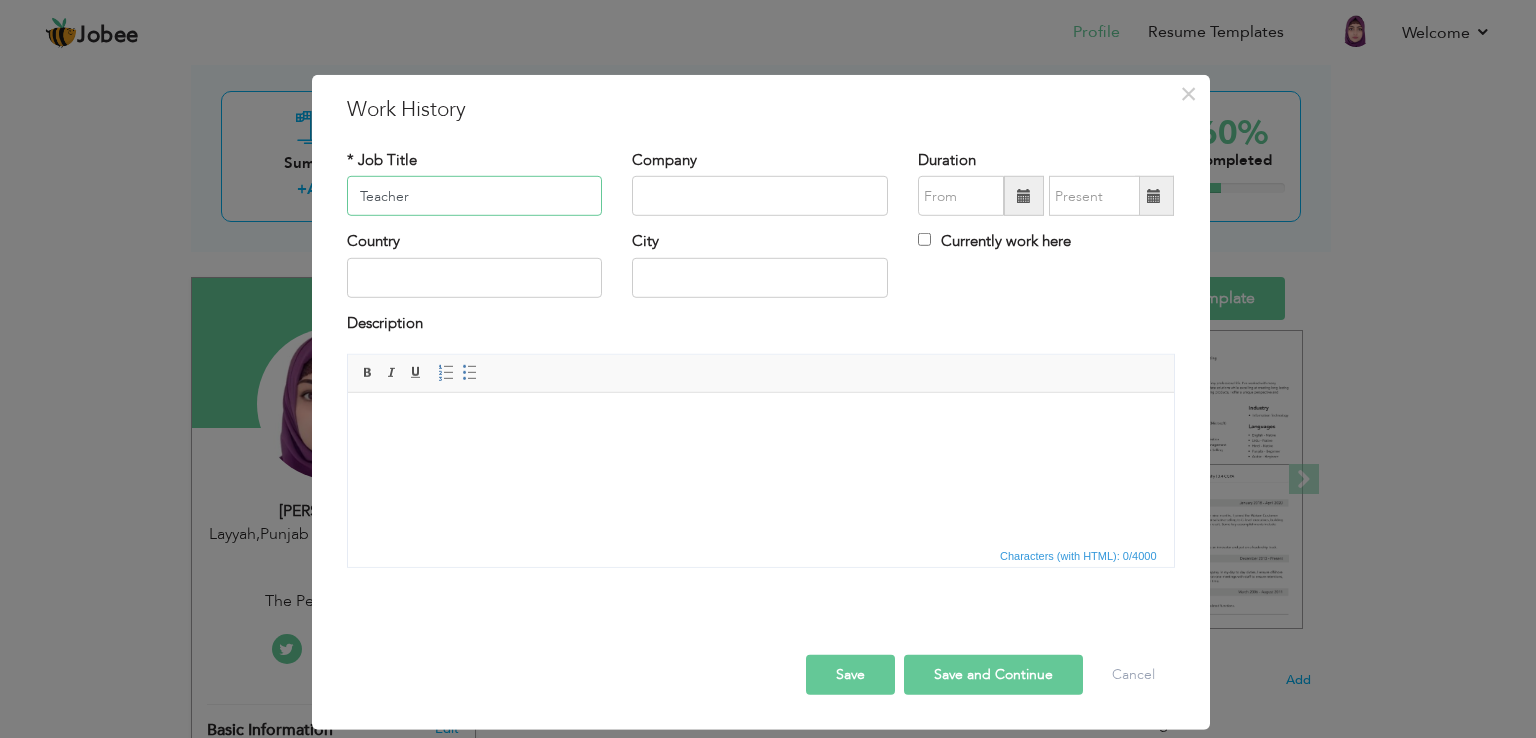 type on "Teacher" 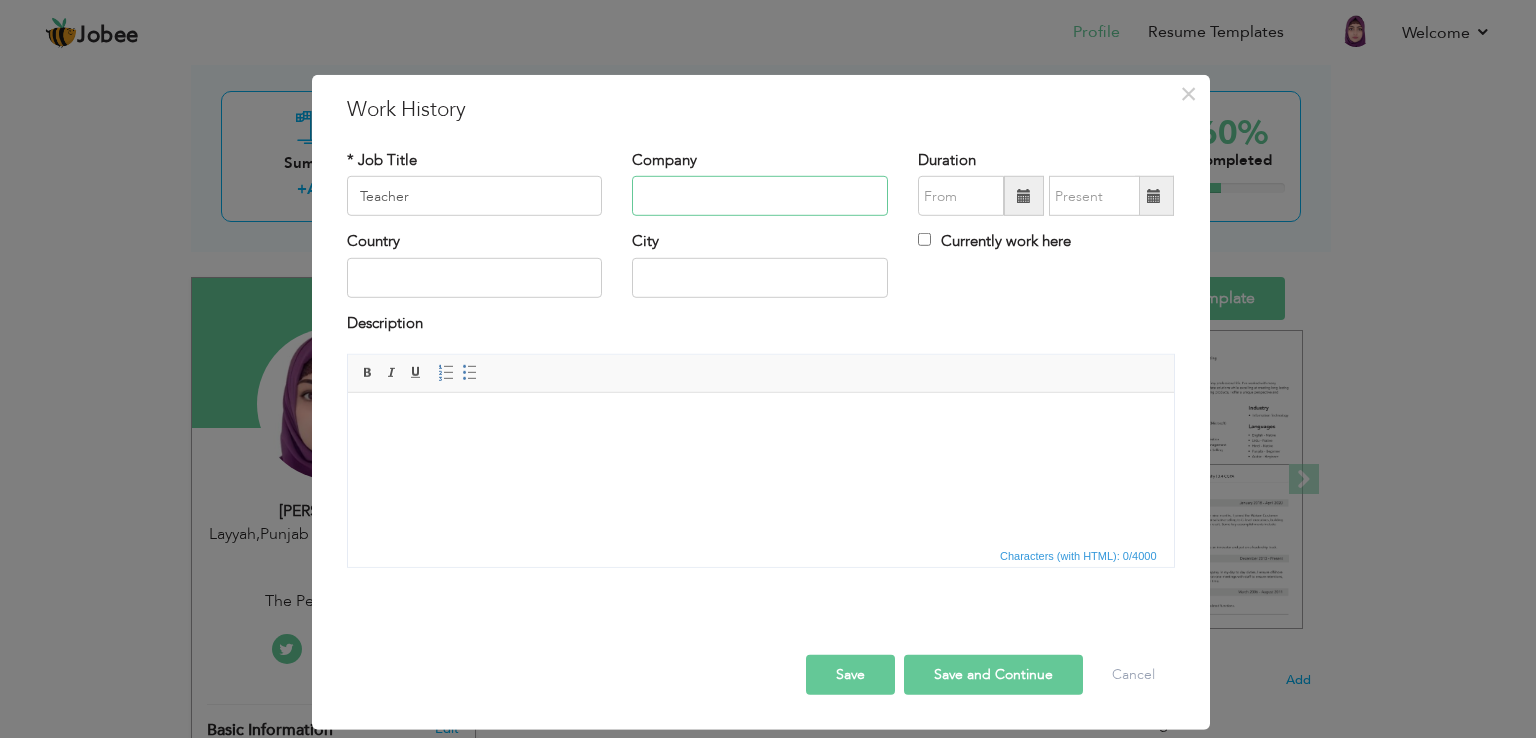 click at bounding box center (760, 196) 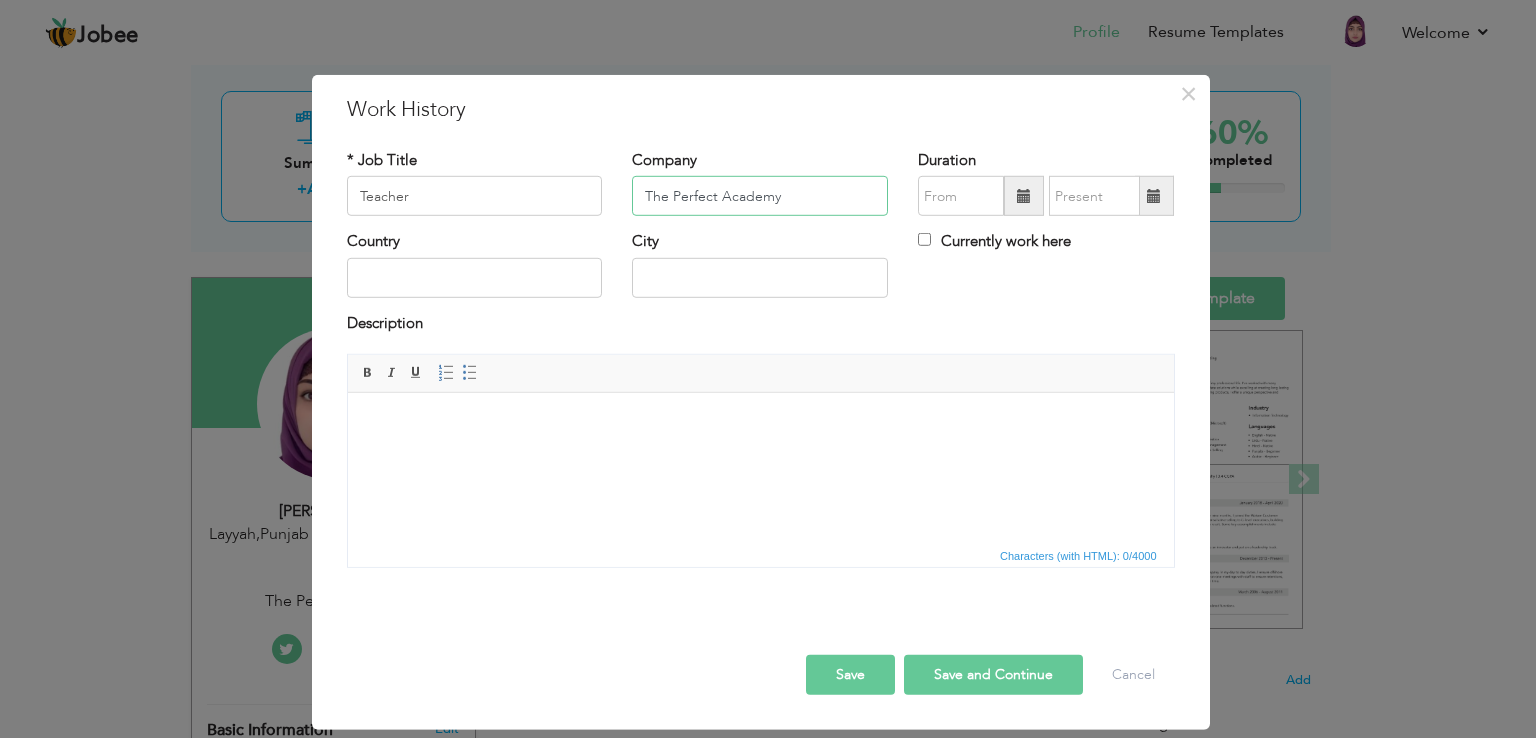 type on "The Perfect Academy" 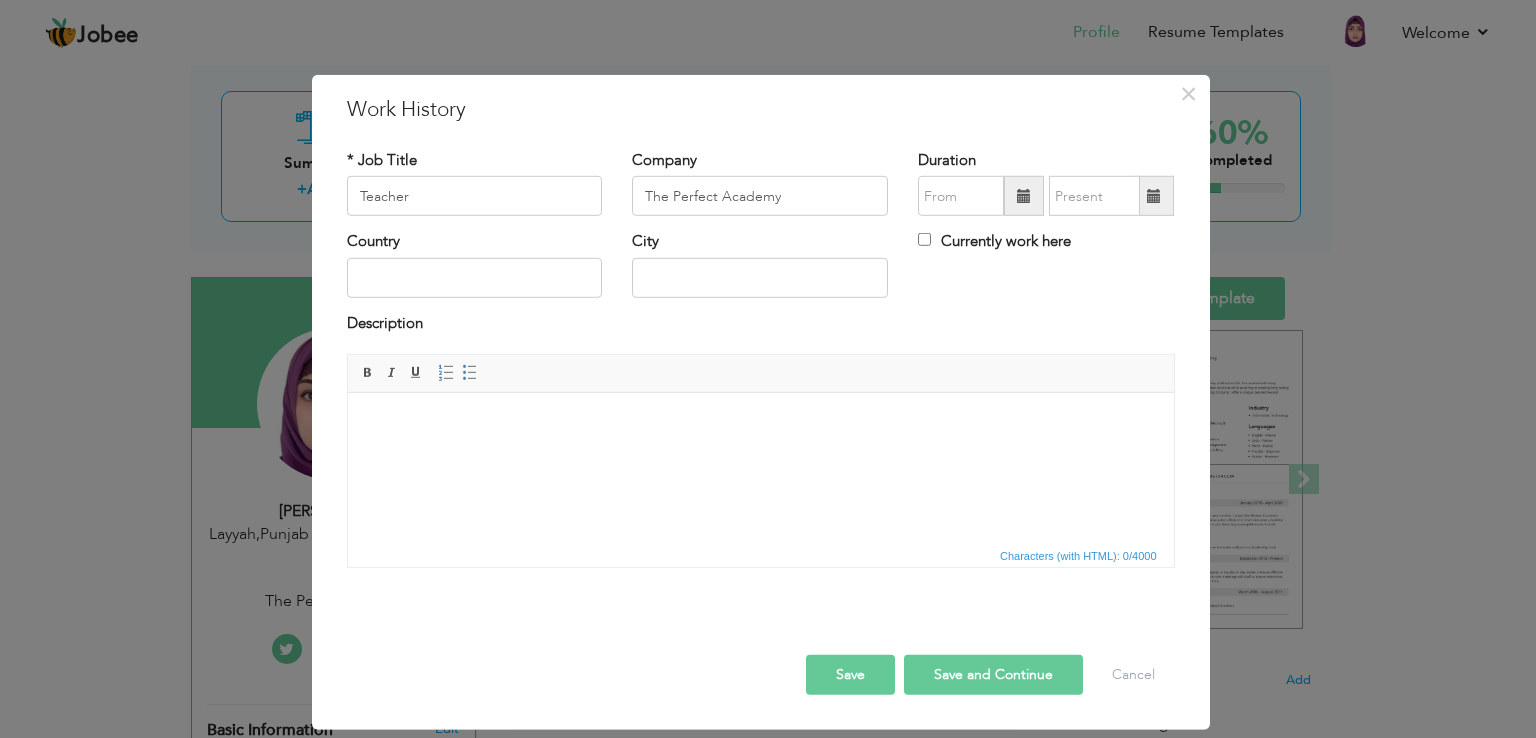 click at bounding box center (1024, 196) 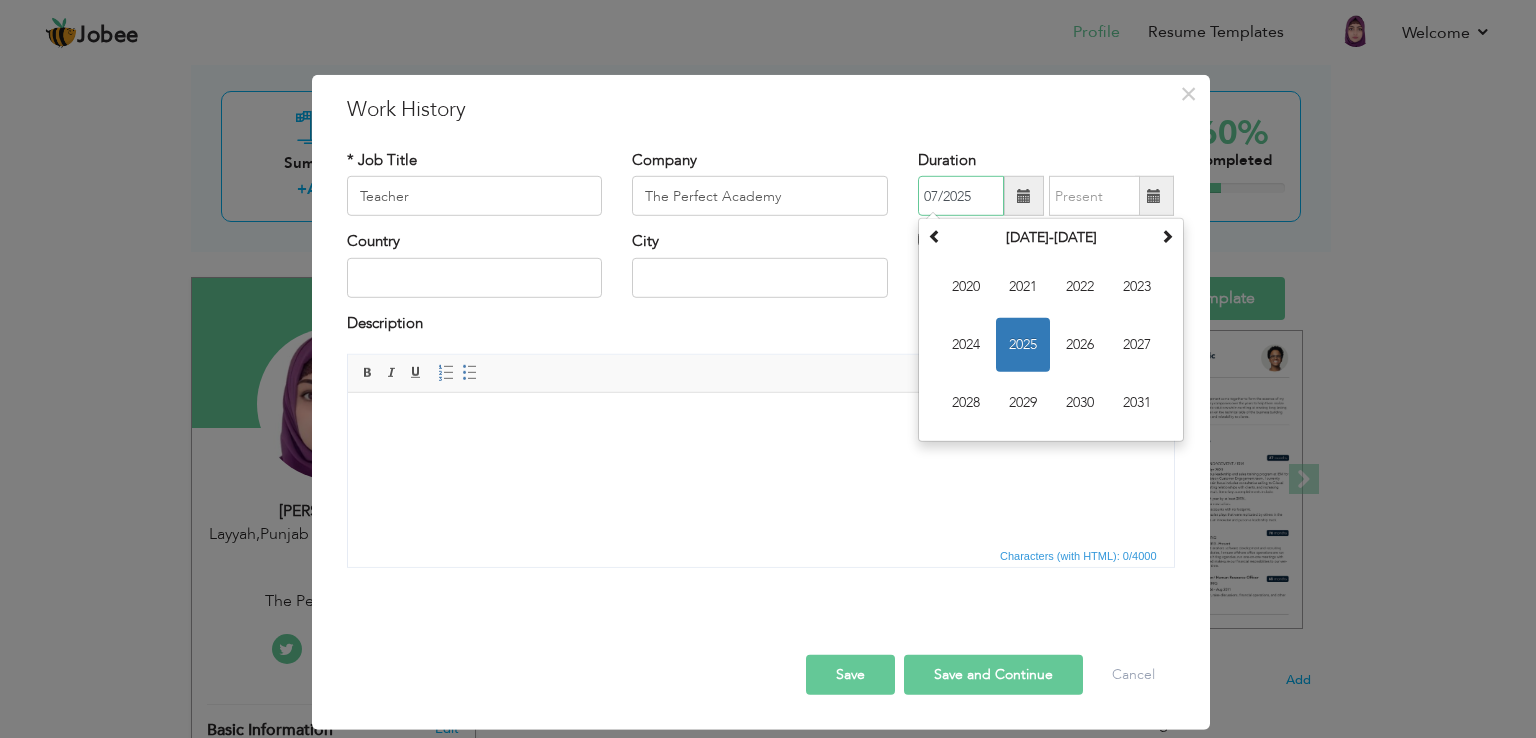 click on "2025" at bounding box center (1023, 345) 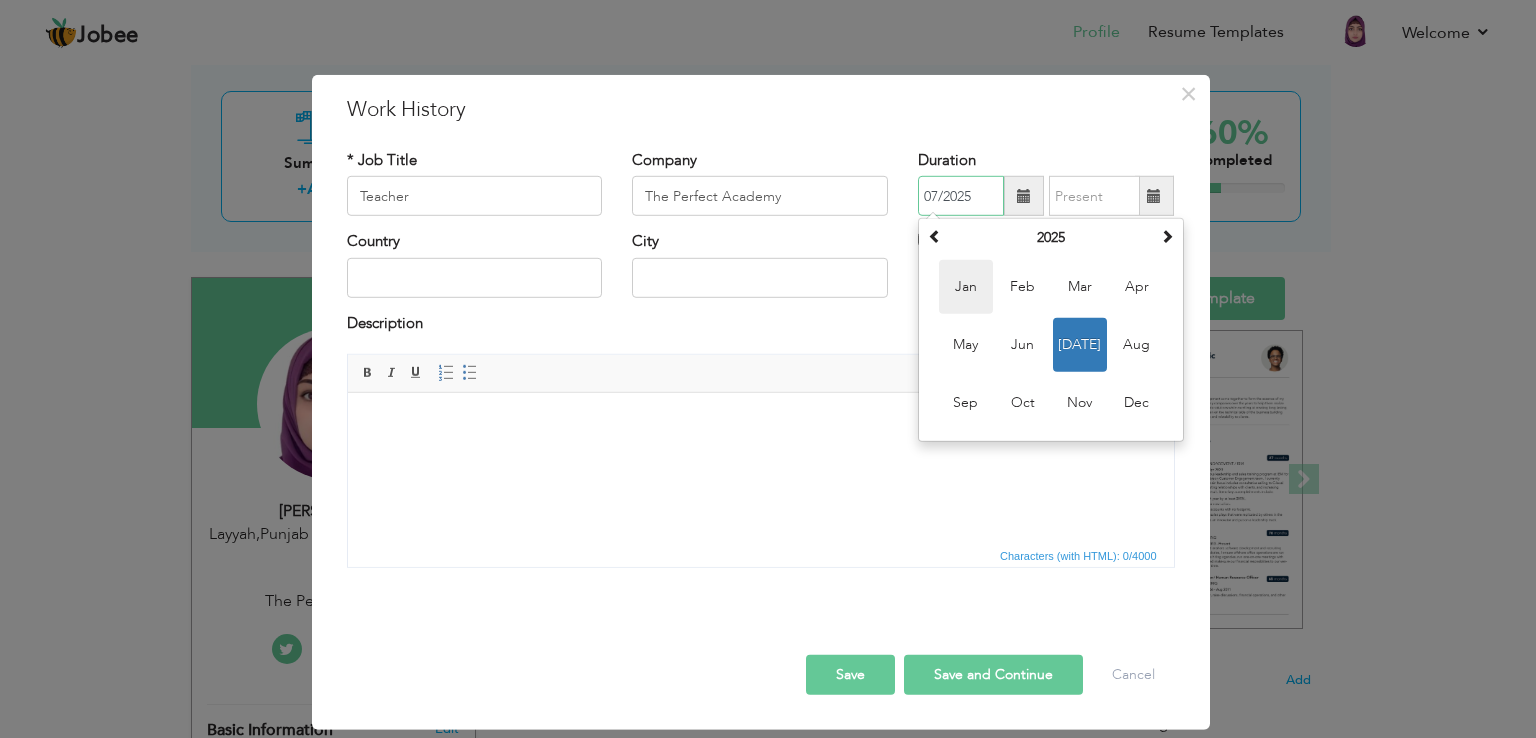 click on "Jan" at bounding box center (966, 287) 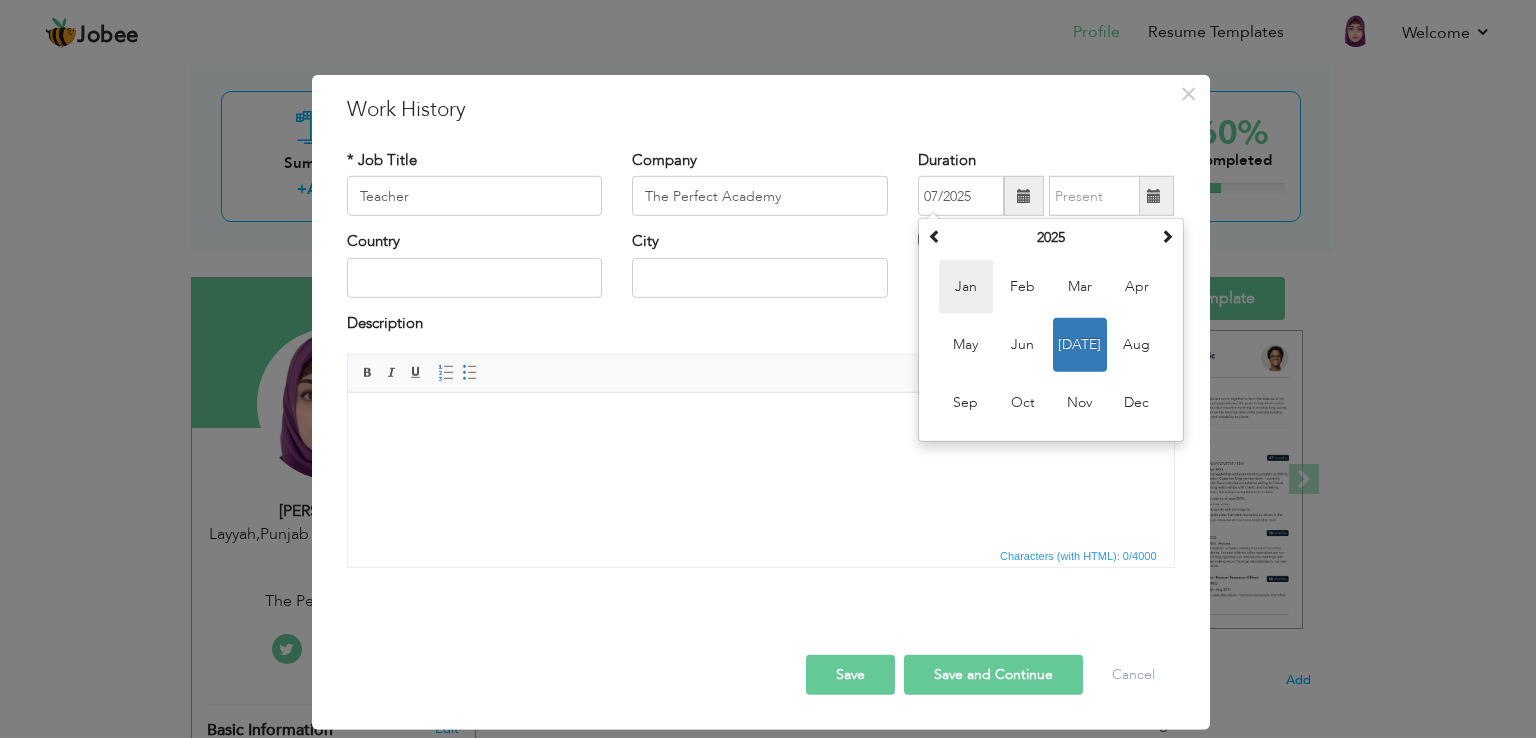 type on "01/2025" 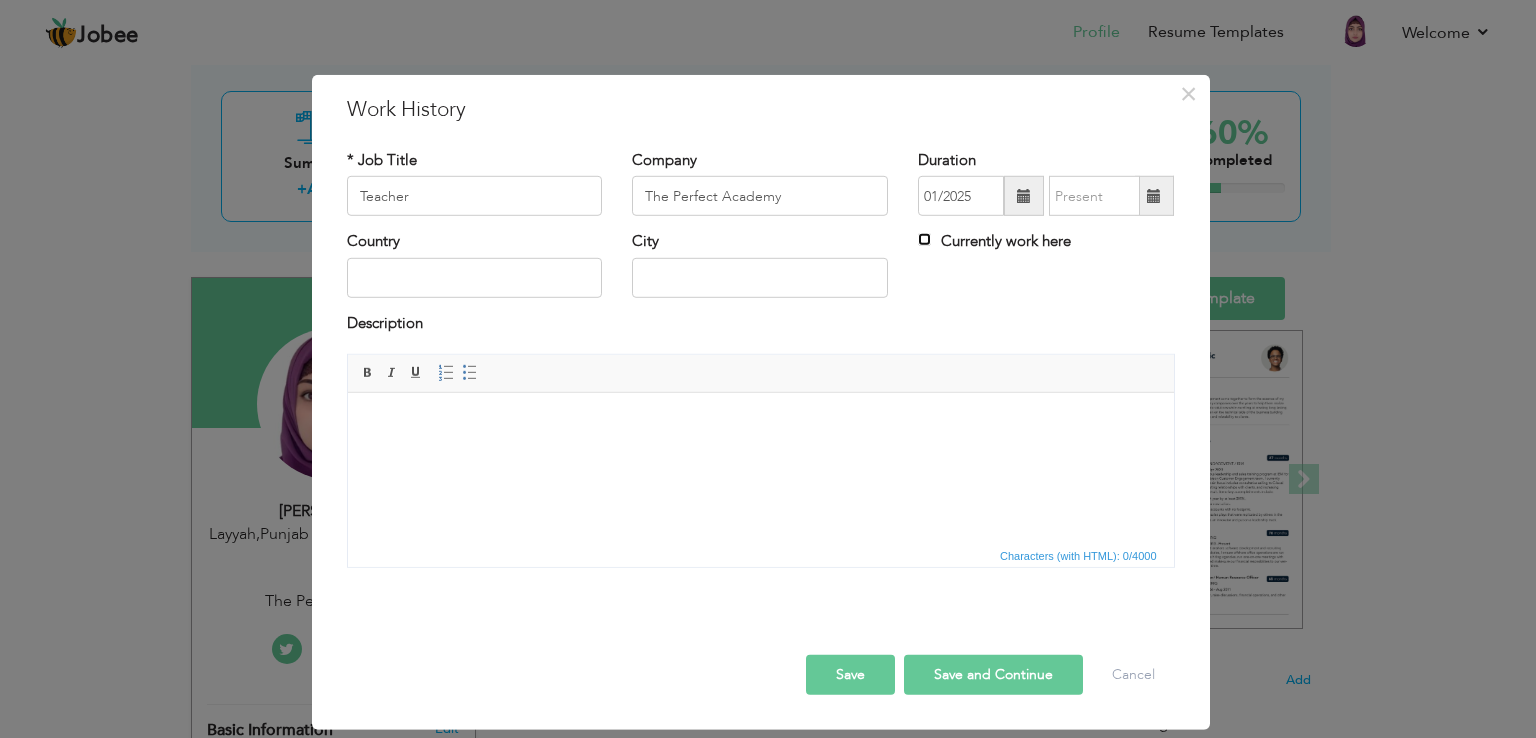 click on "Currently work here" at bounding box center (924, 239) 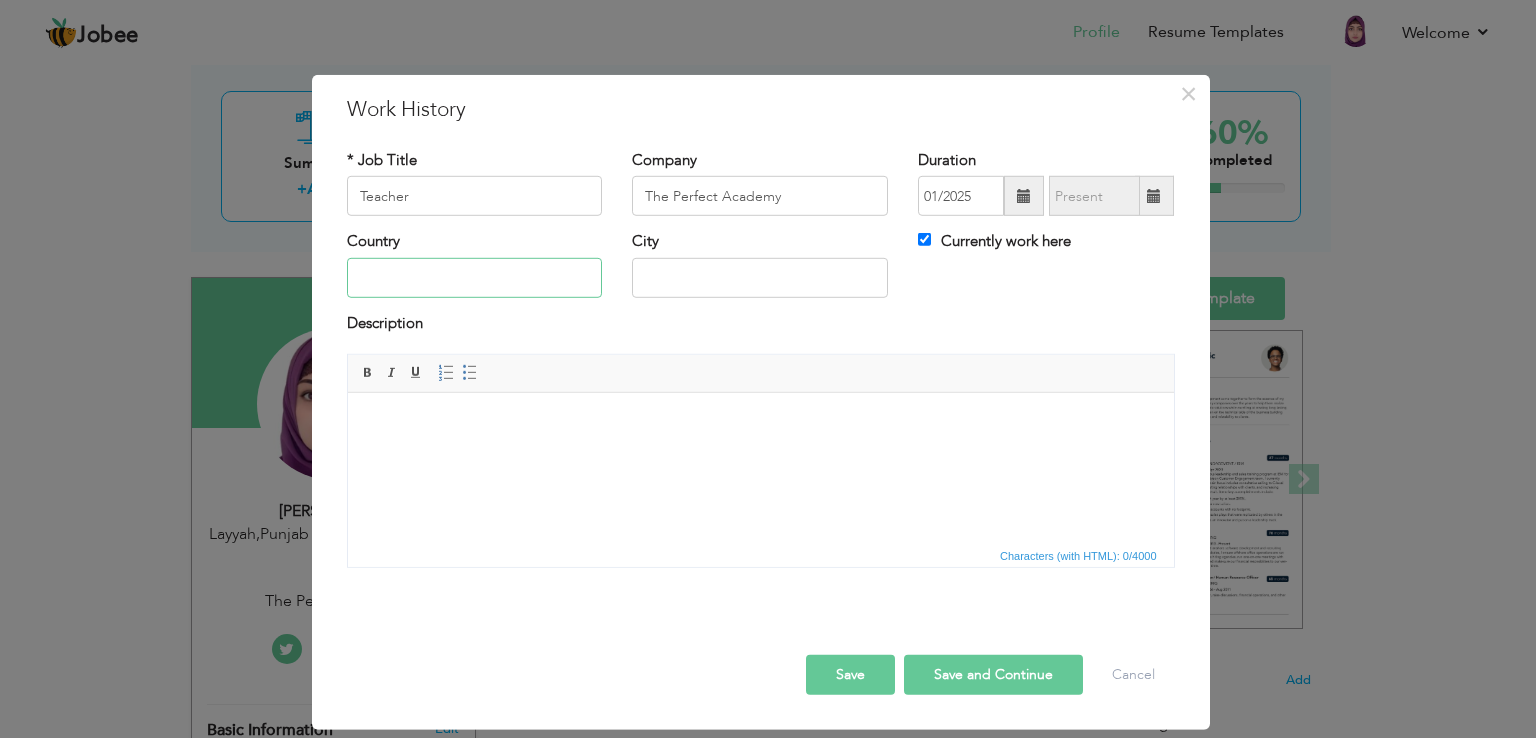 click at bounding box center [475, 278] 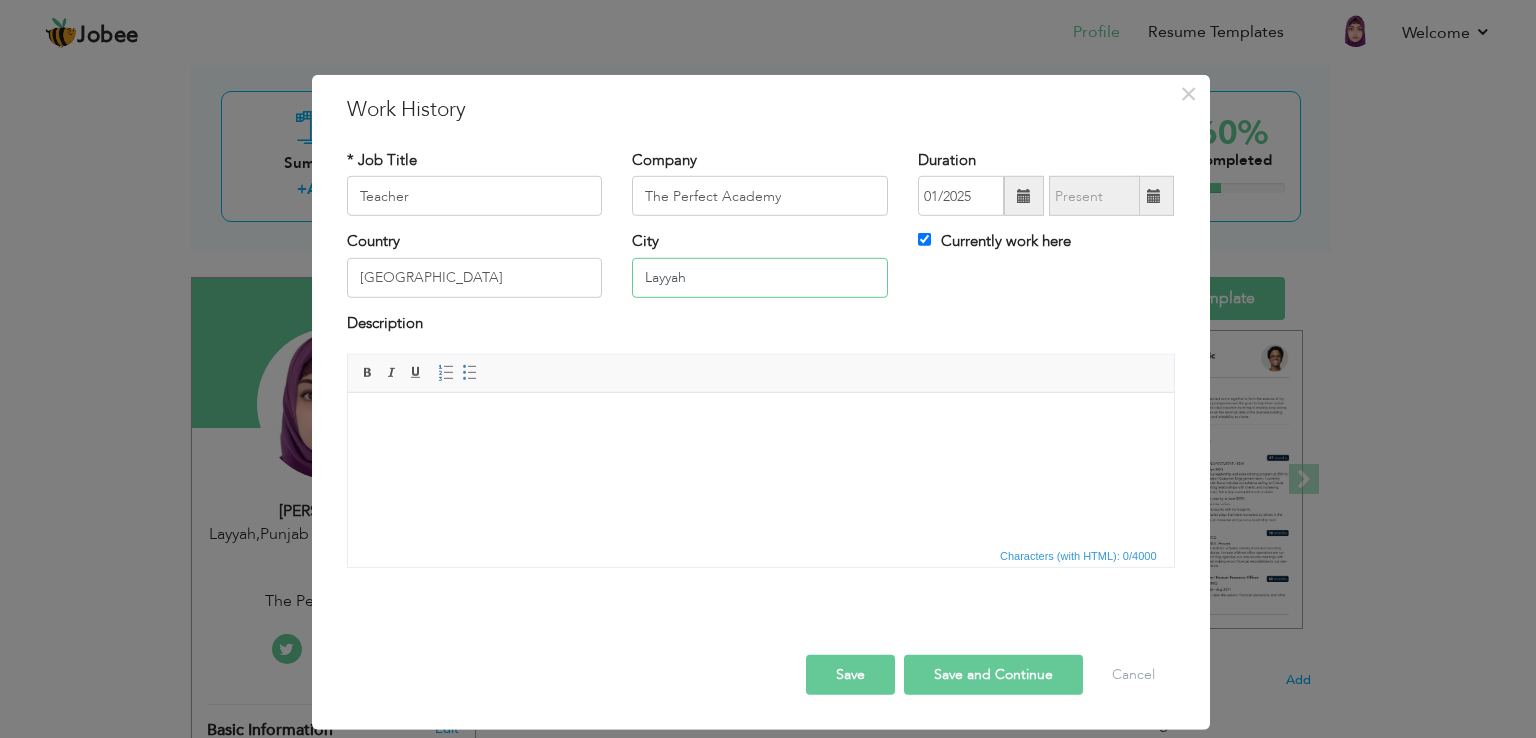 drag, startPoint x: 699, startPoint y: 272, endPoint x: 632, endPoint y: 283, distance: 67.89698 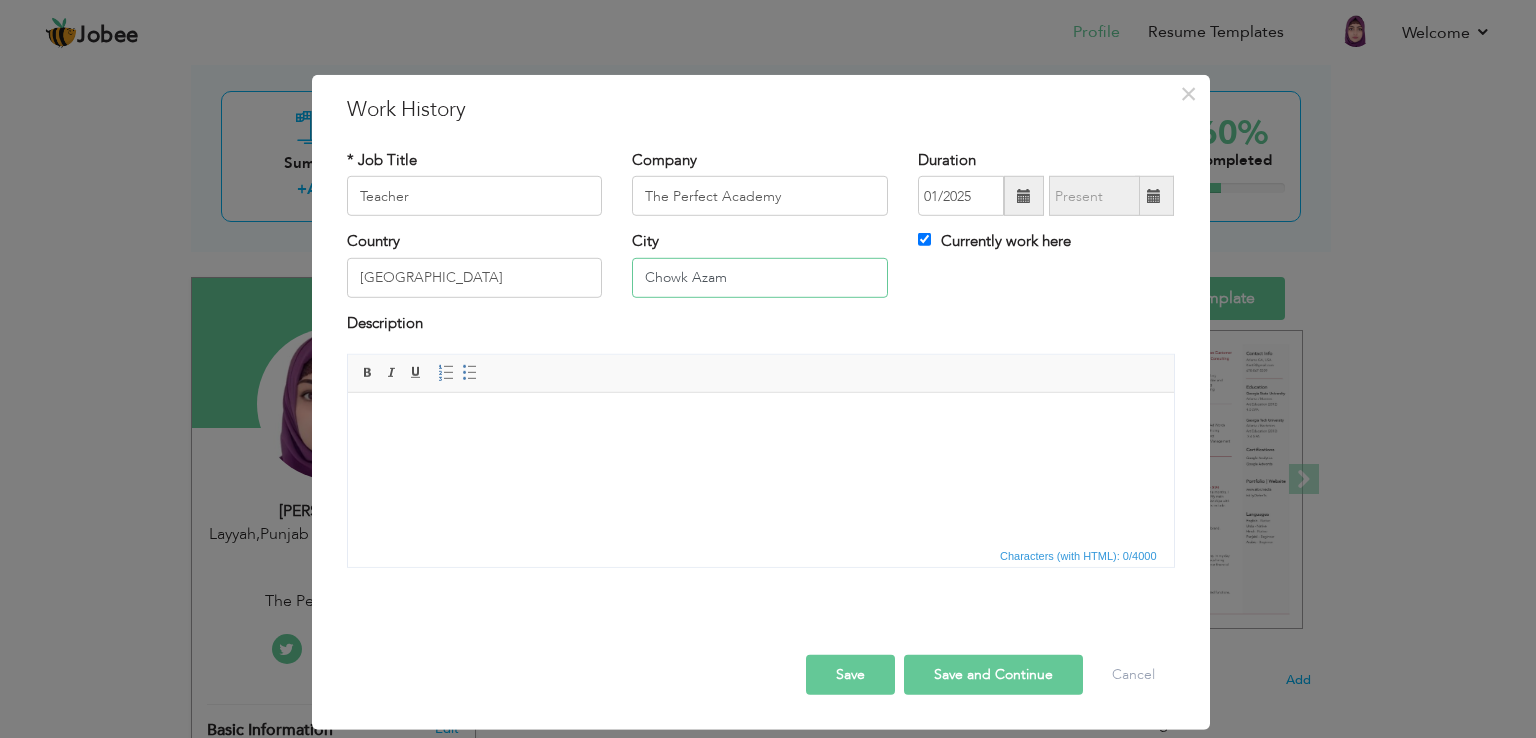 type on "Chowk Azam" 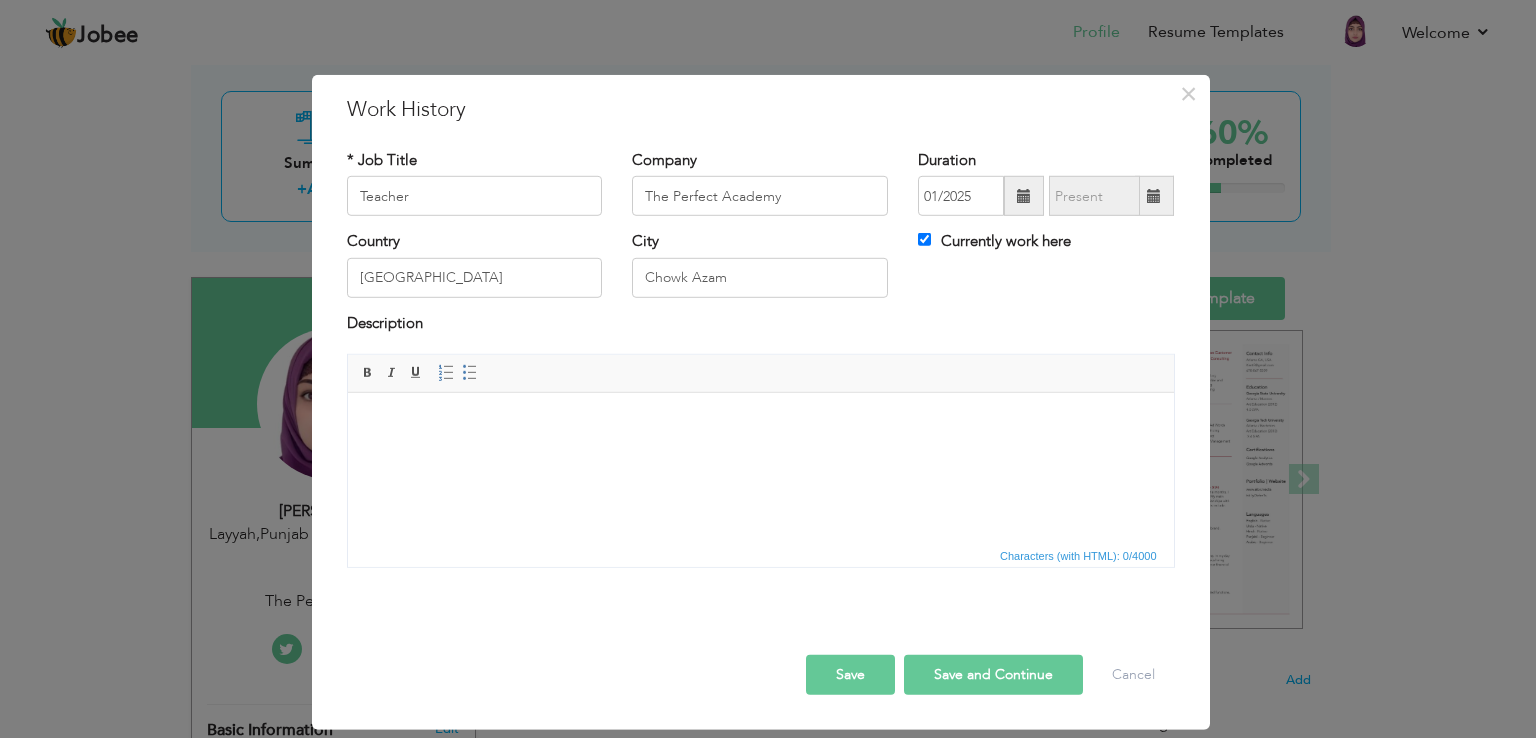 click at bounding box center (760, 423) 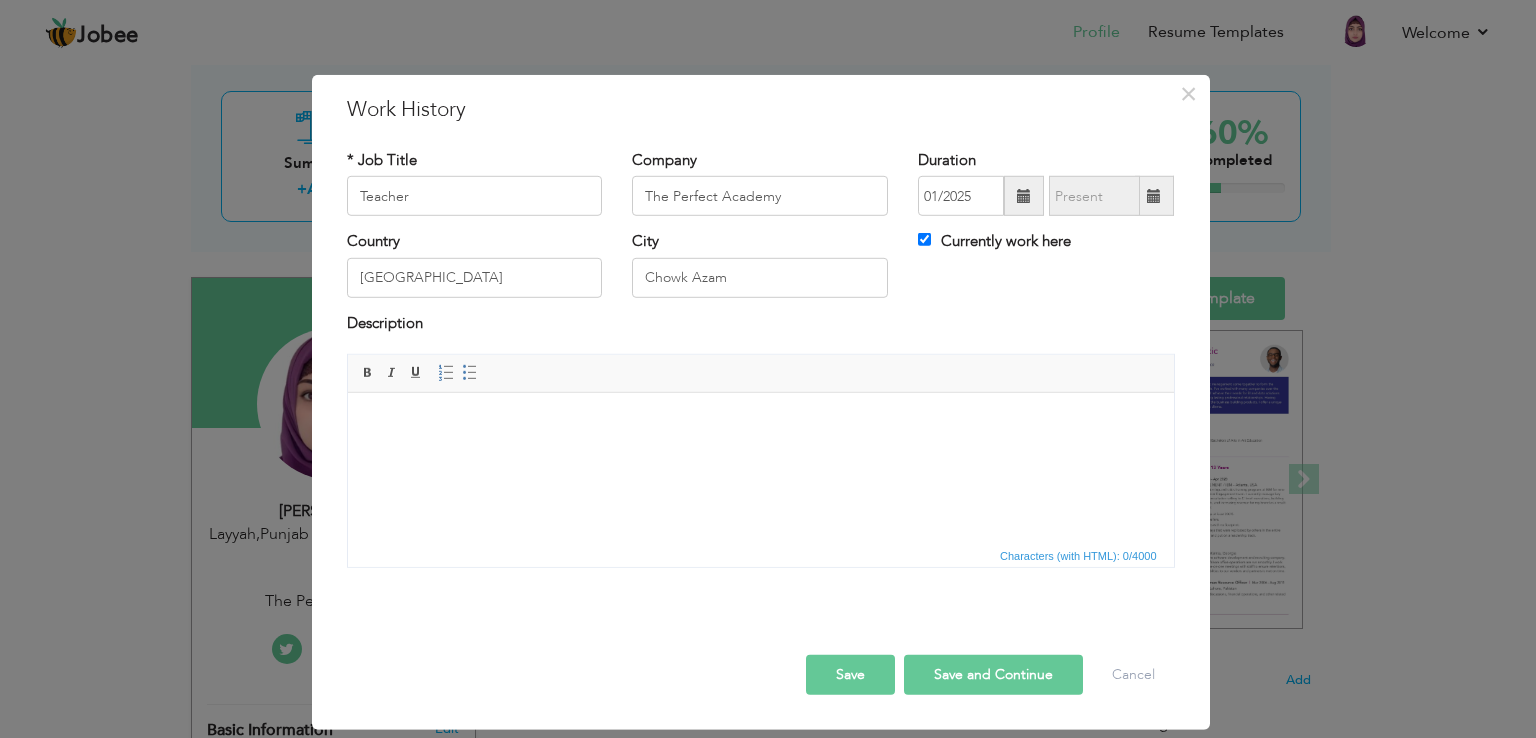 click at bounding box center (760, 423) 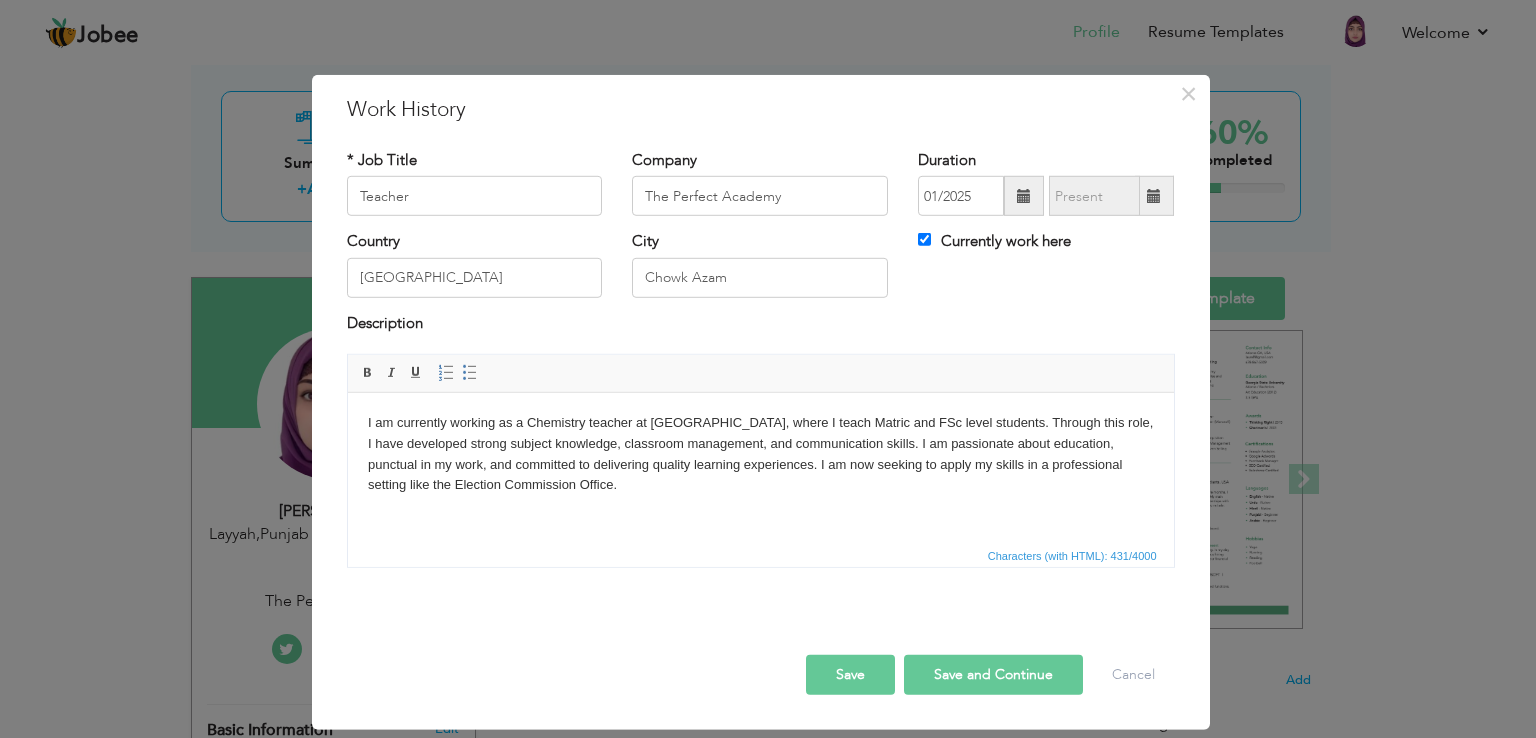 click on "Save" at bounding box center [850, 675] 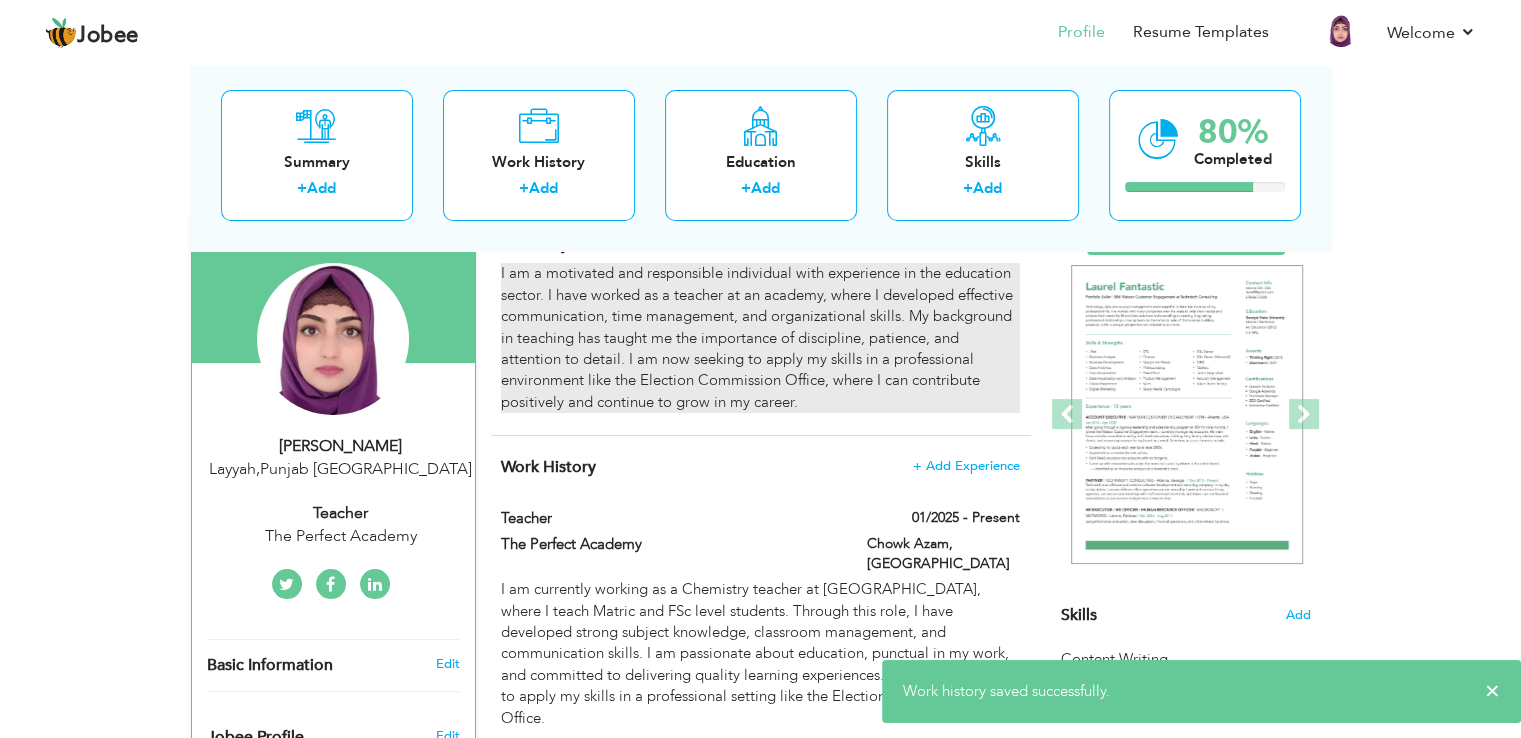 scroll, scrollTop: 0, scrollLeft: 0, axis: both 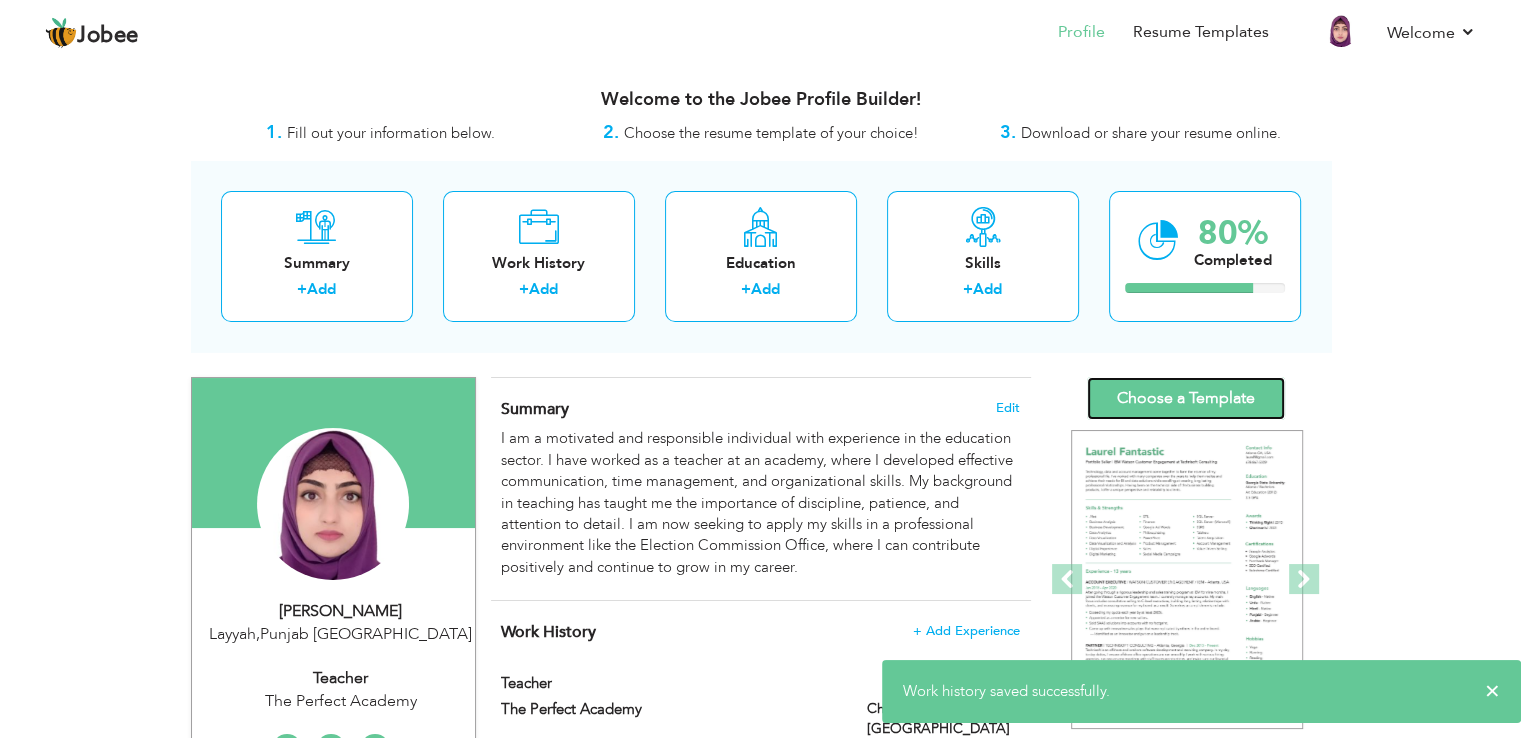 click on "Choose a Template" at bounding box center [1186, 398] 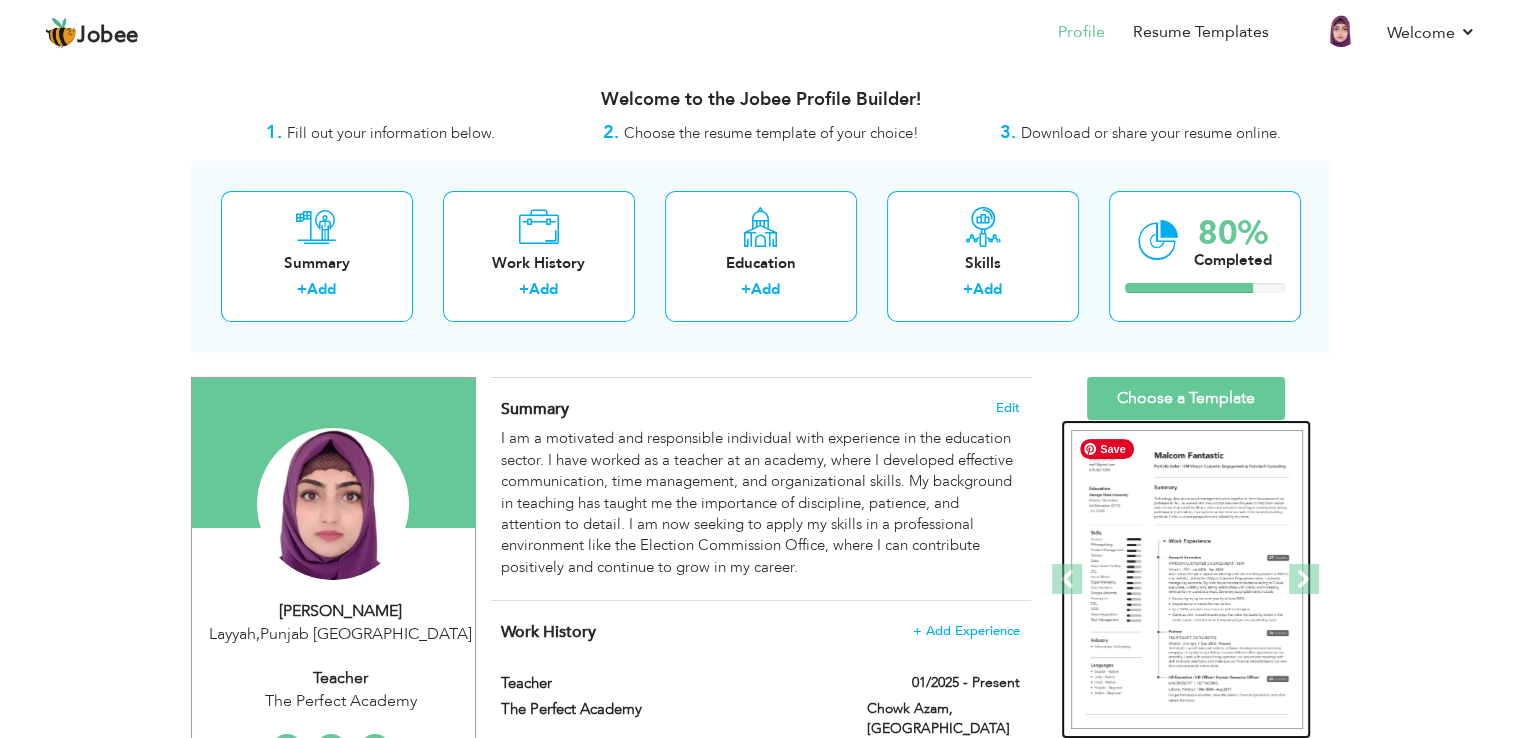 click at bounding box center [1187, 580] 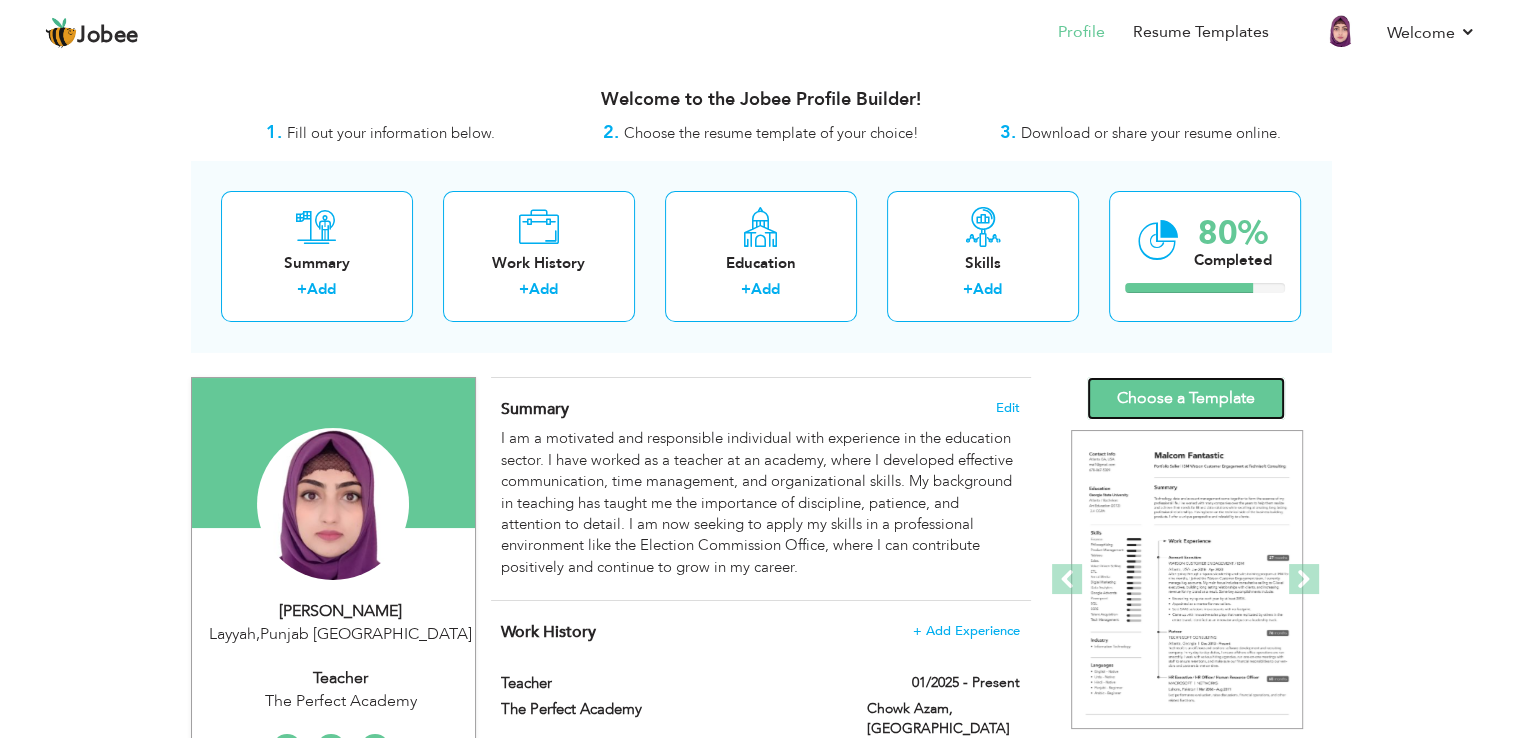 click on "Choose a Template" at bounding box center (1186, 398) 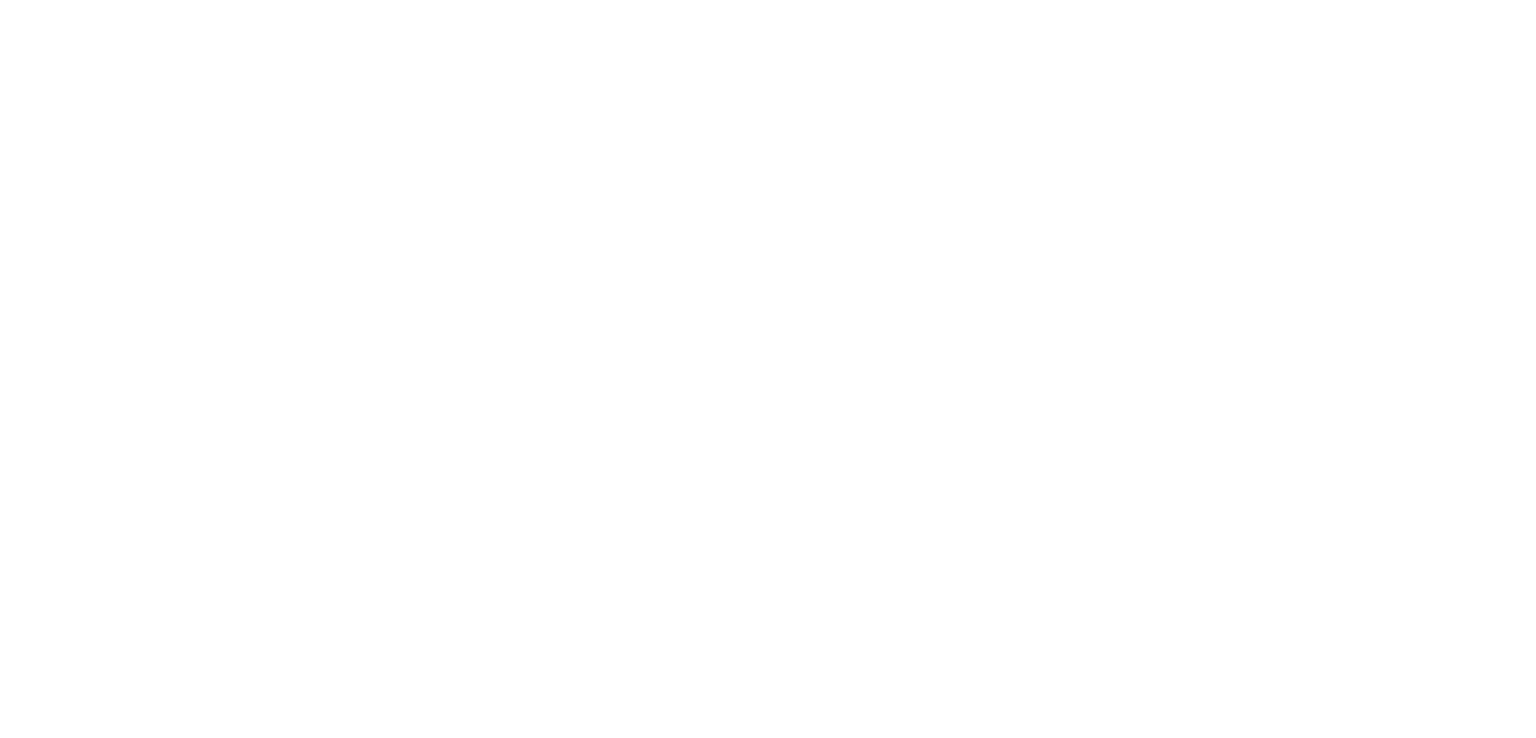 scroll, scrollTop: 0, scrollLeft: 0, axis: both 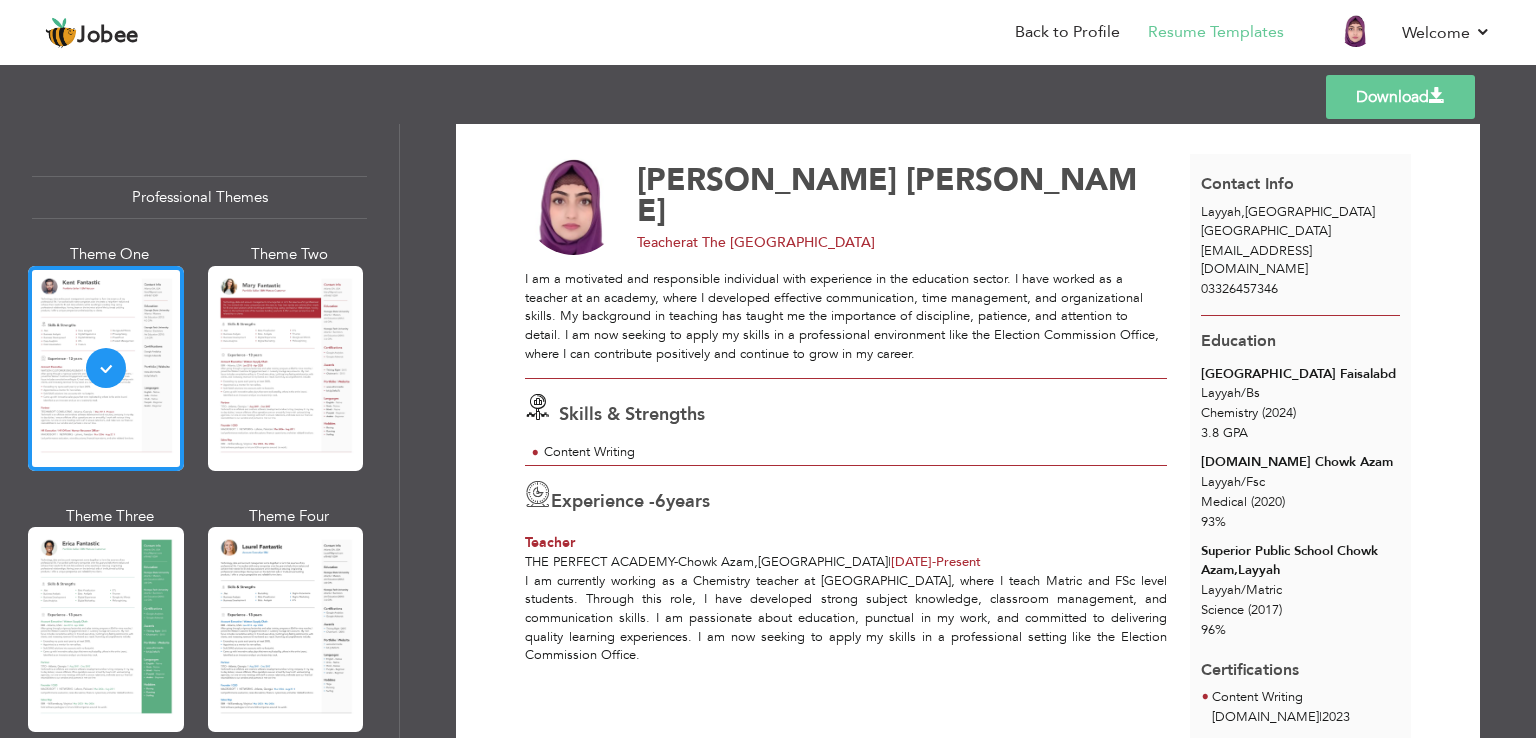 click on "Contact Info" at bounding box center (1247, 184) 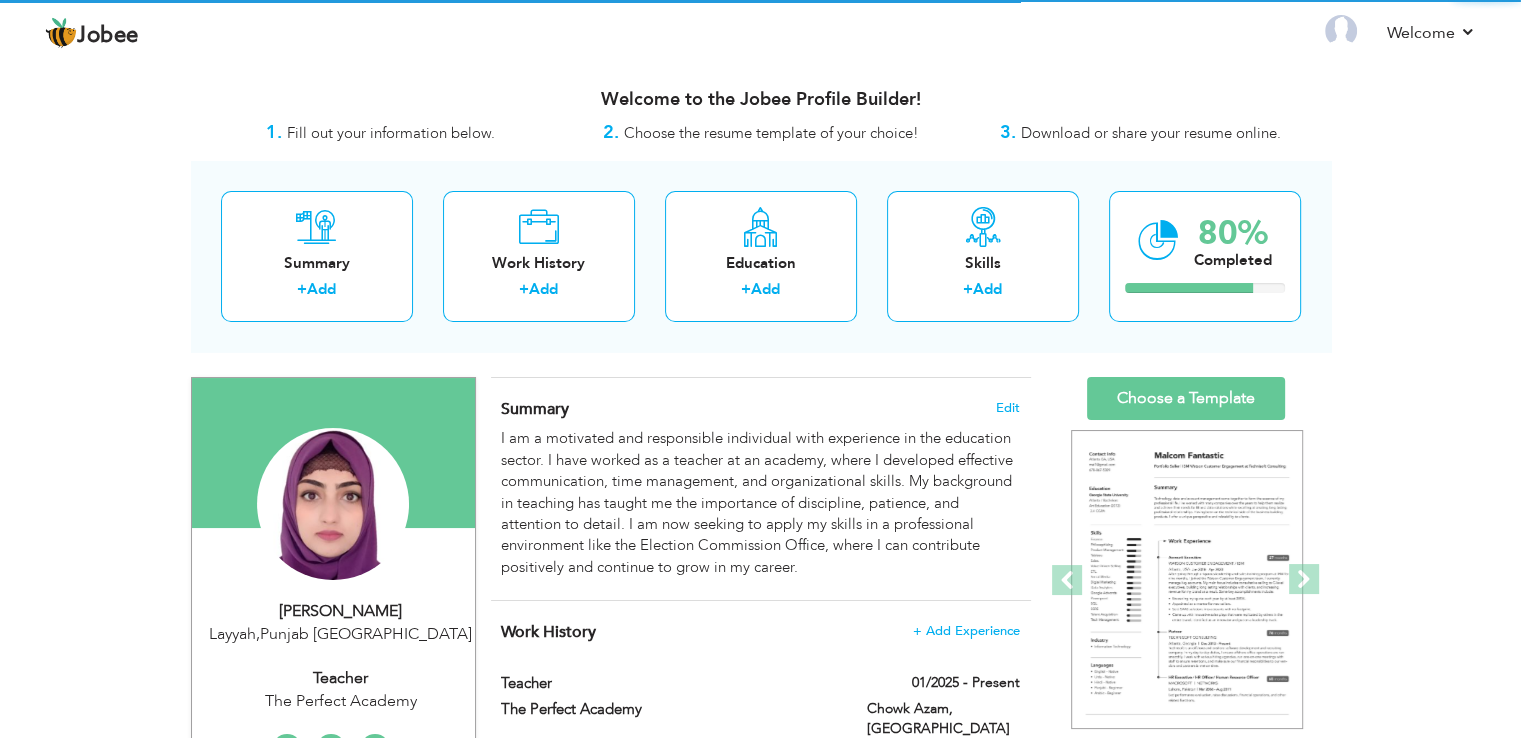 scroll, scrollTop: 0, scrollLeft: 0, axis: both 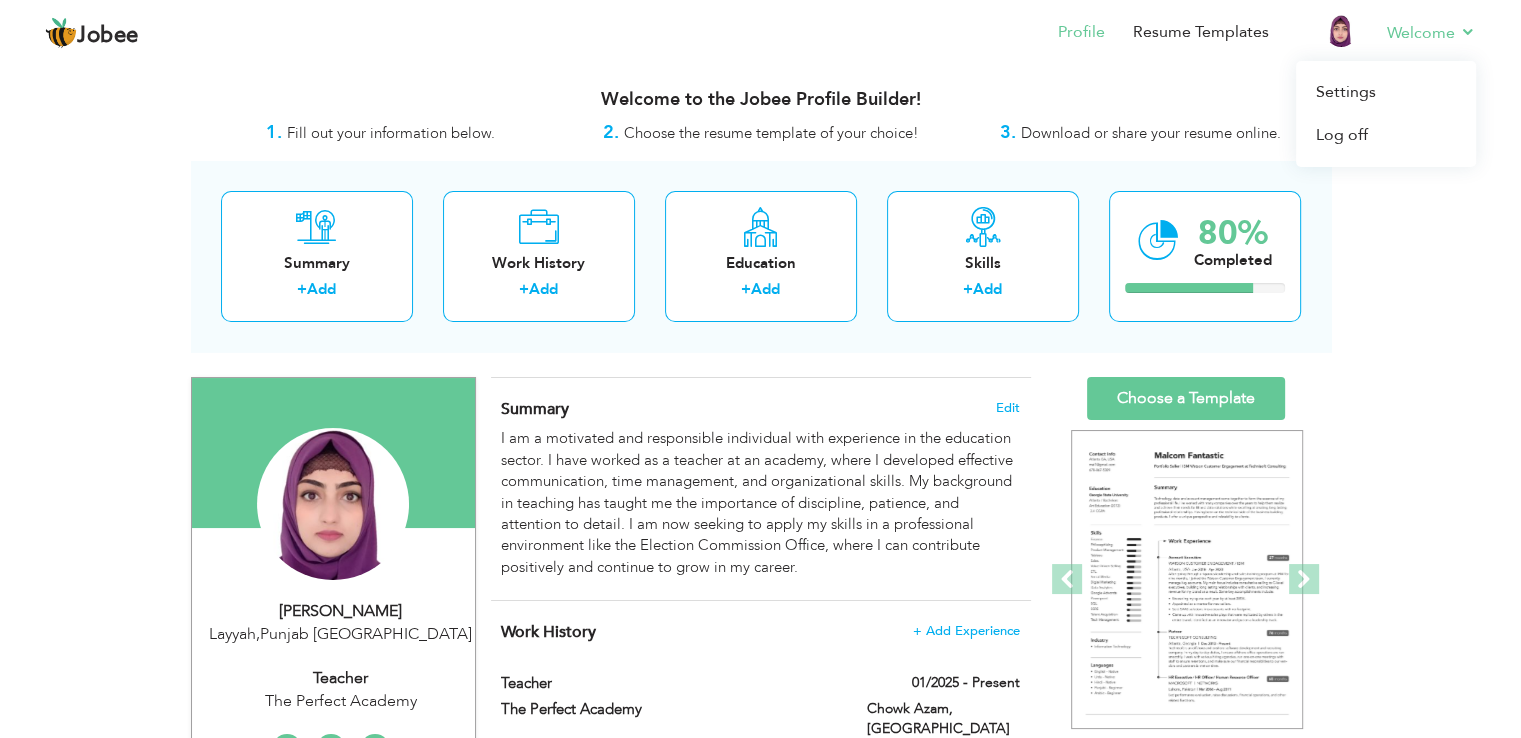 click on "Welcome
Settings
Log off" at bounding box center [1417, 34] 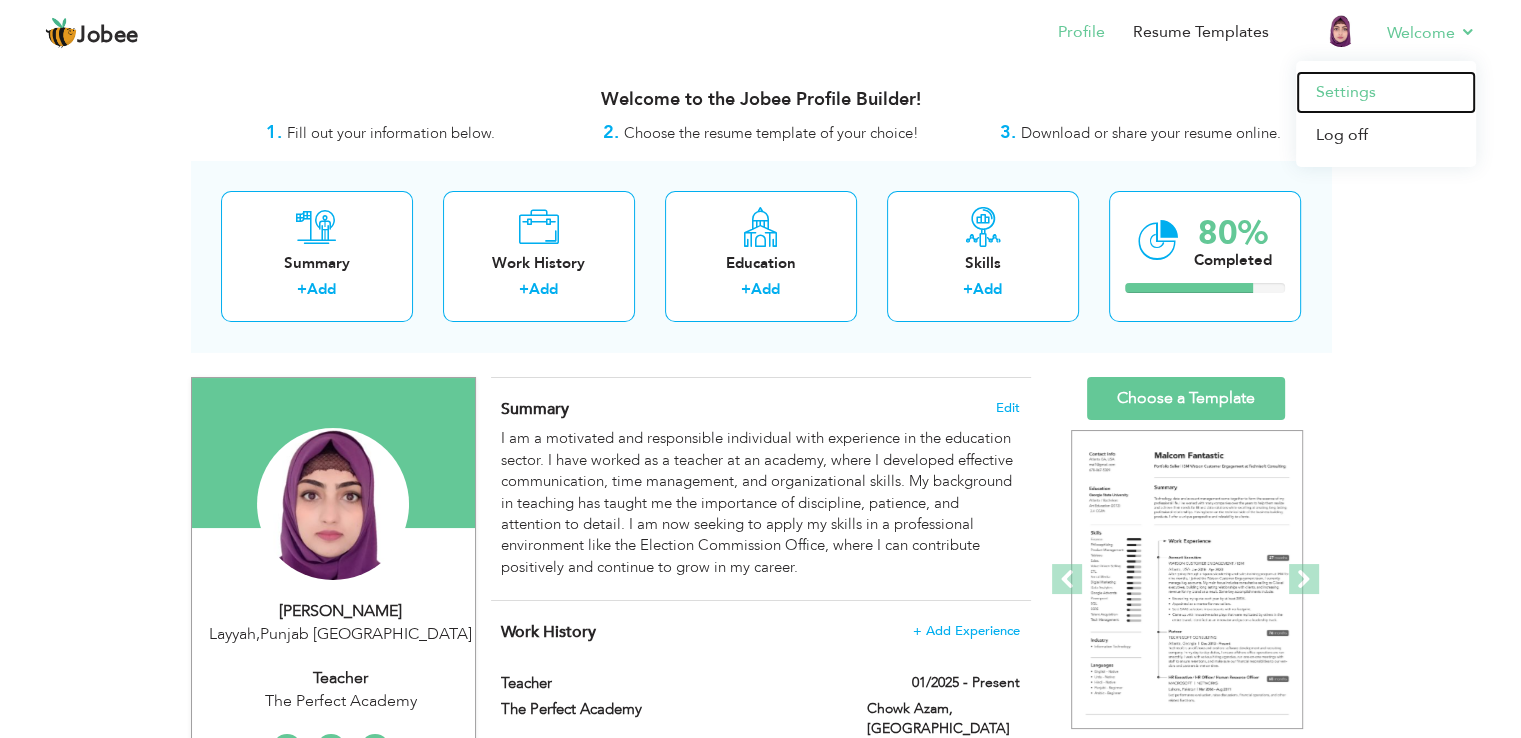 click on "Settings" at bounding box center (1386, 92) 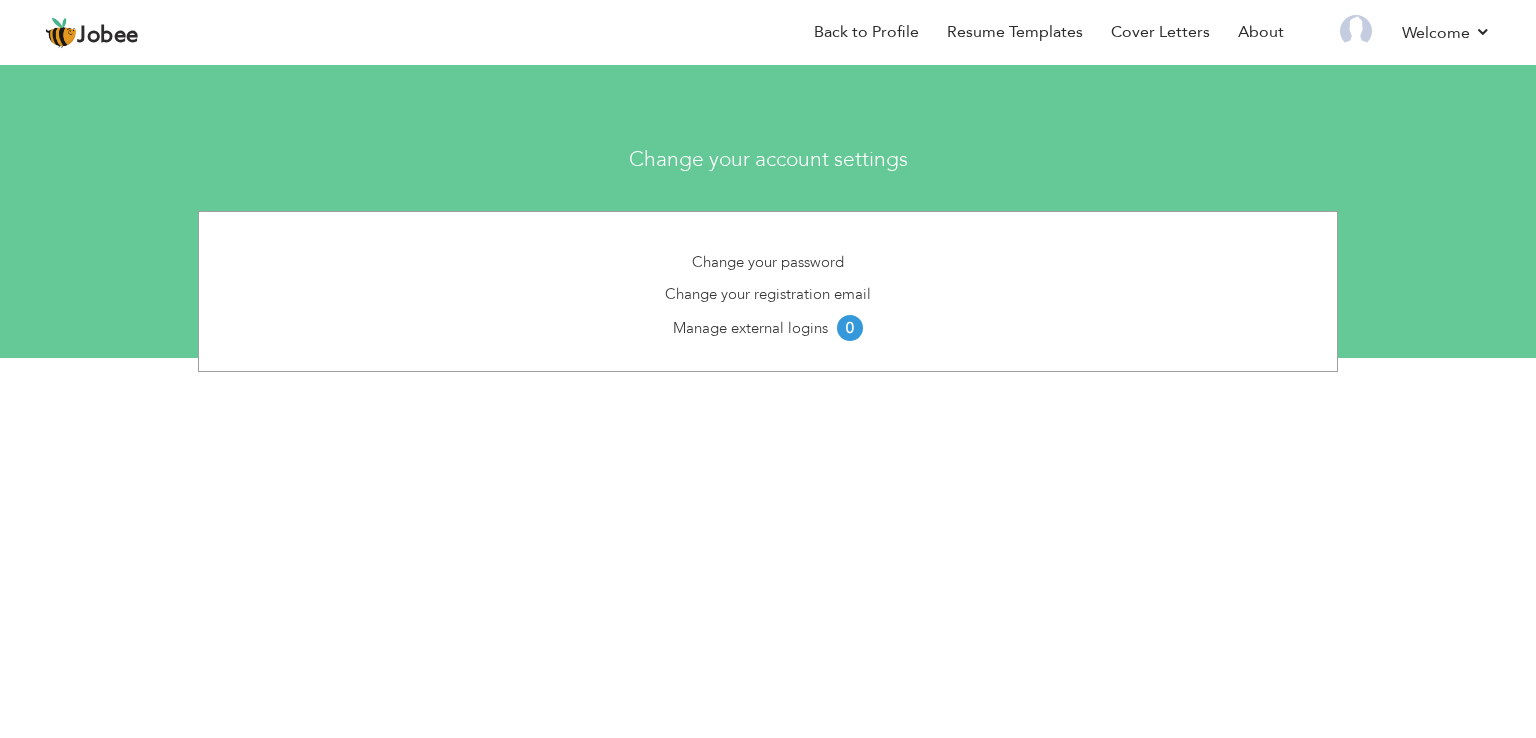 scroll, scrollTop: 0, scrollLeft: 0, axis: both 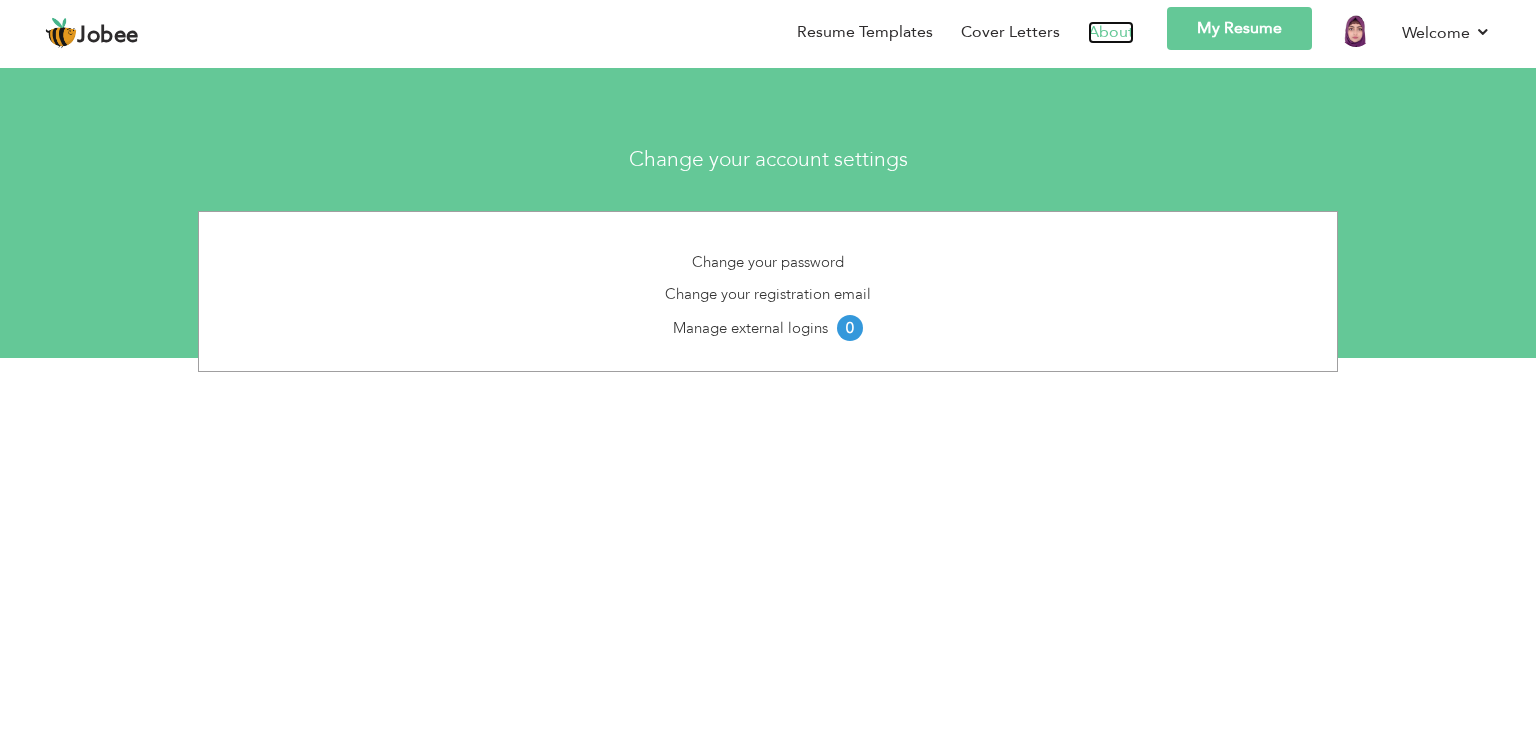 click on "About" at bounding box center (1111, 32) 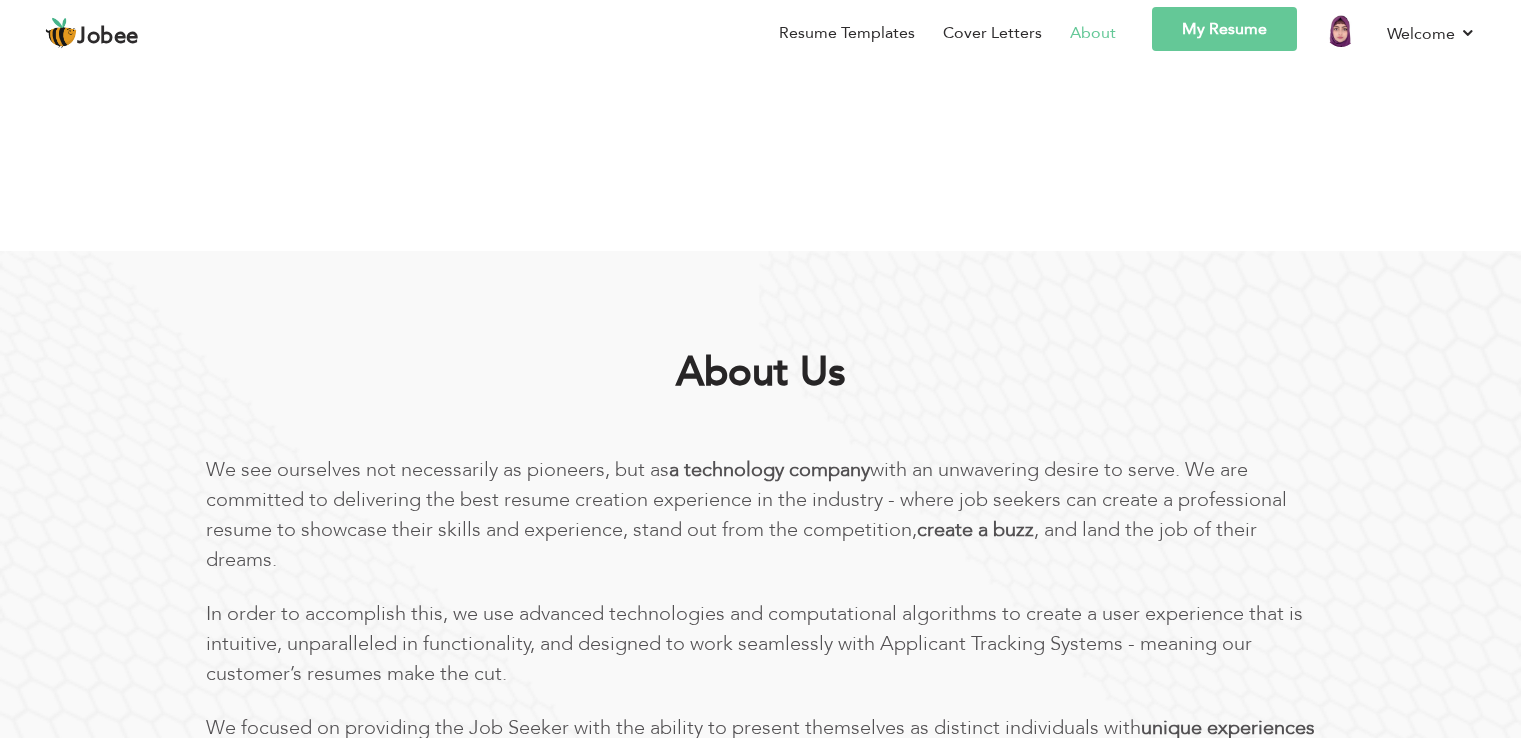 scroll, scrollTop: 0, scrollLeft: 0, axis: both 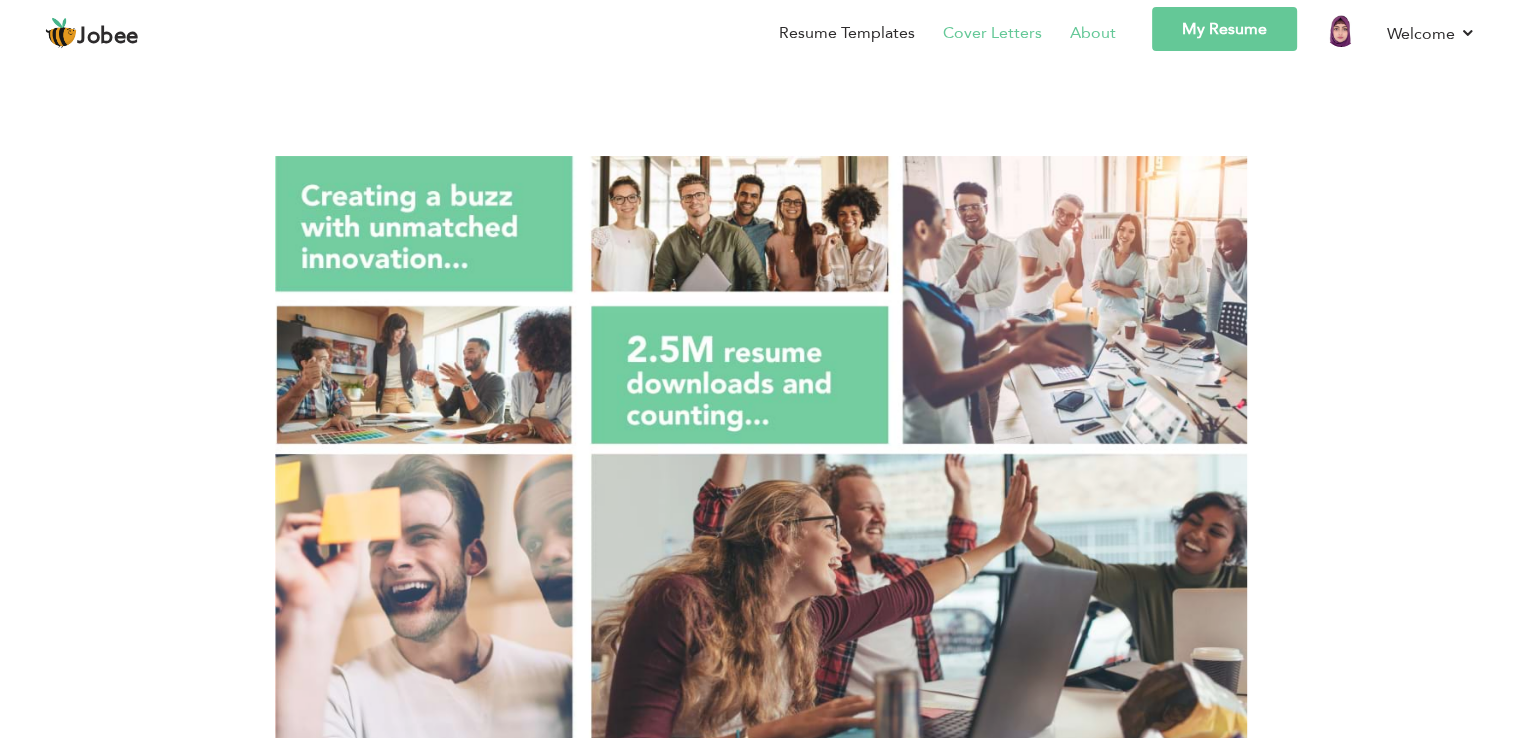 click on "Cover Letters" at bounding box center [992, 33] 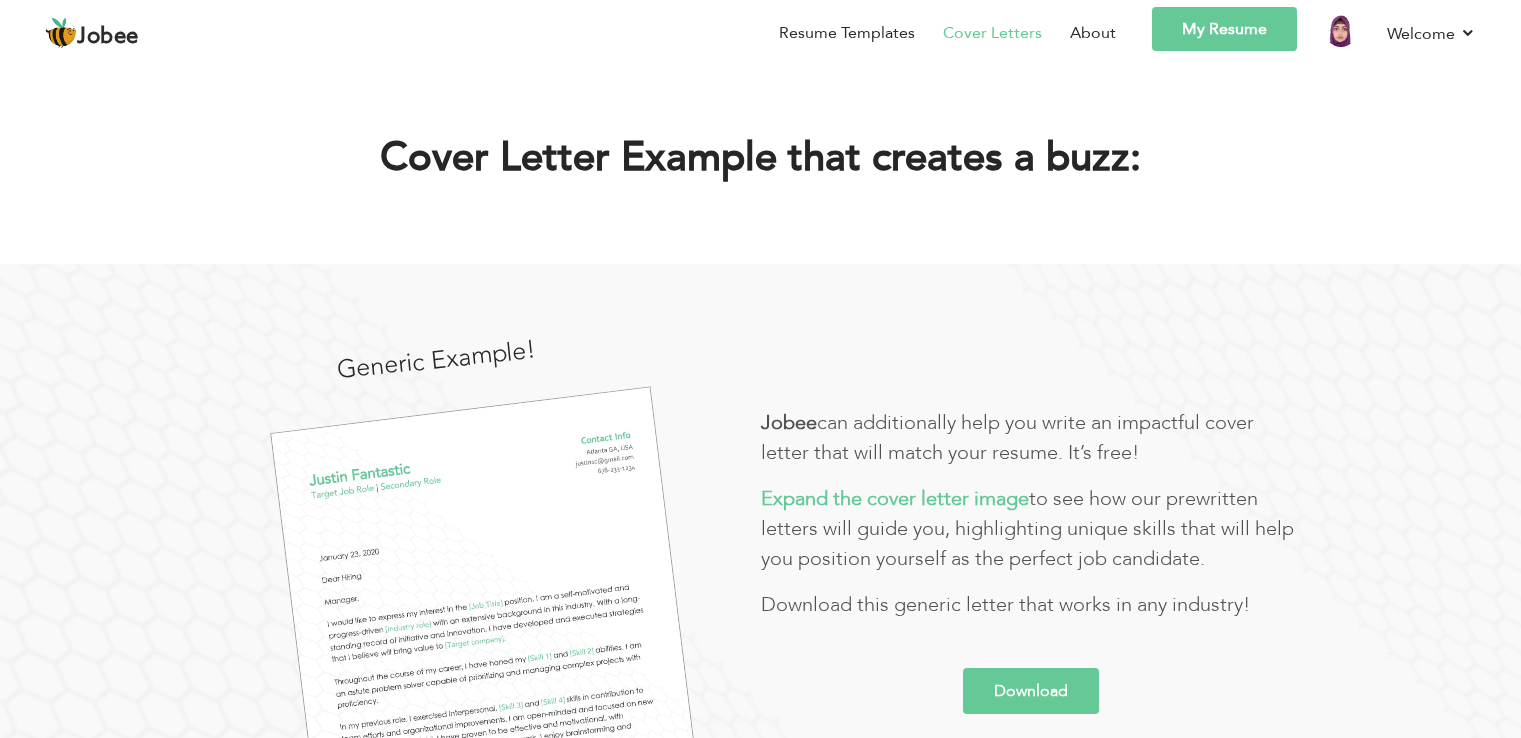 scroll, scrollTop: 0, scrollLeft: 0, axis: both 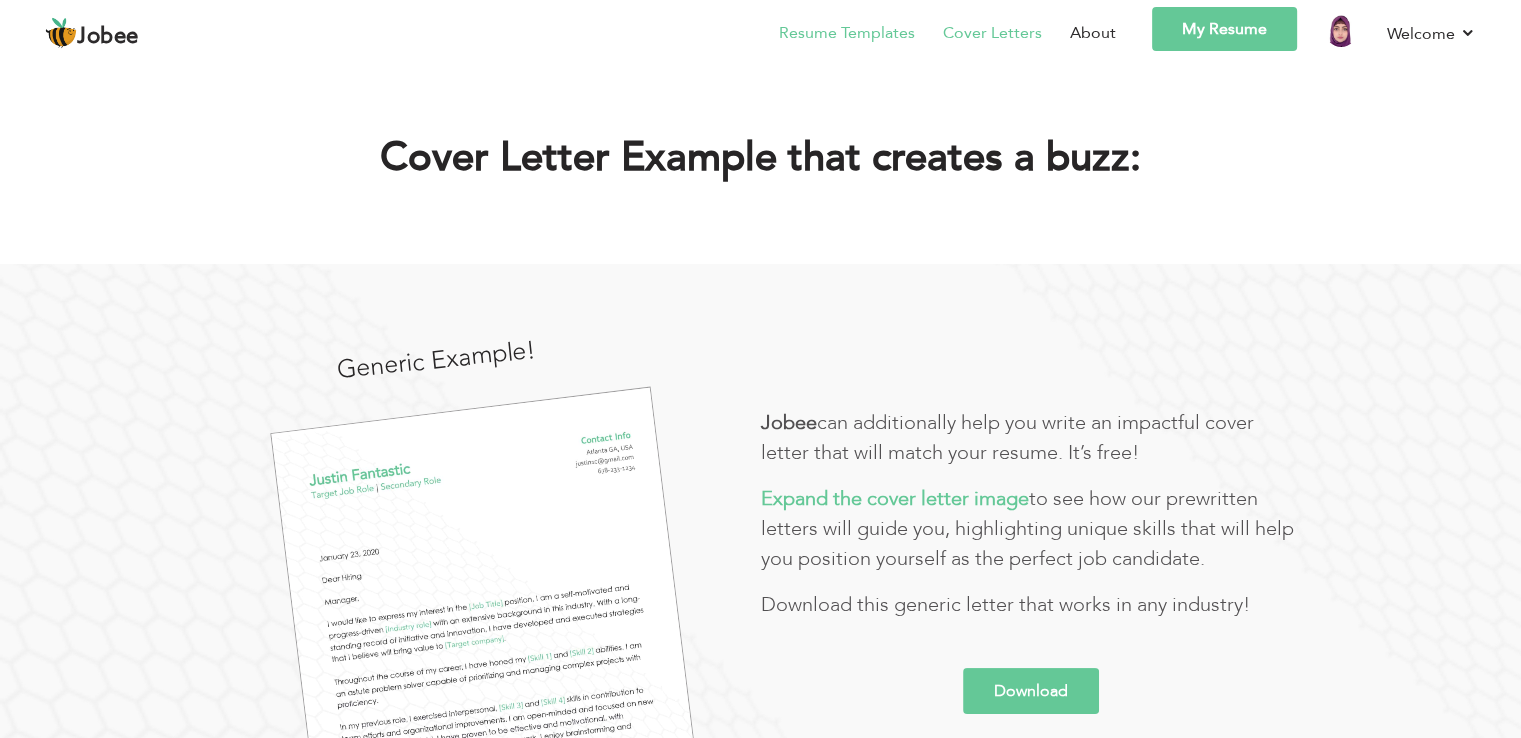 click on "Resume Templates" at bounding box center (847, 33) 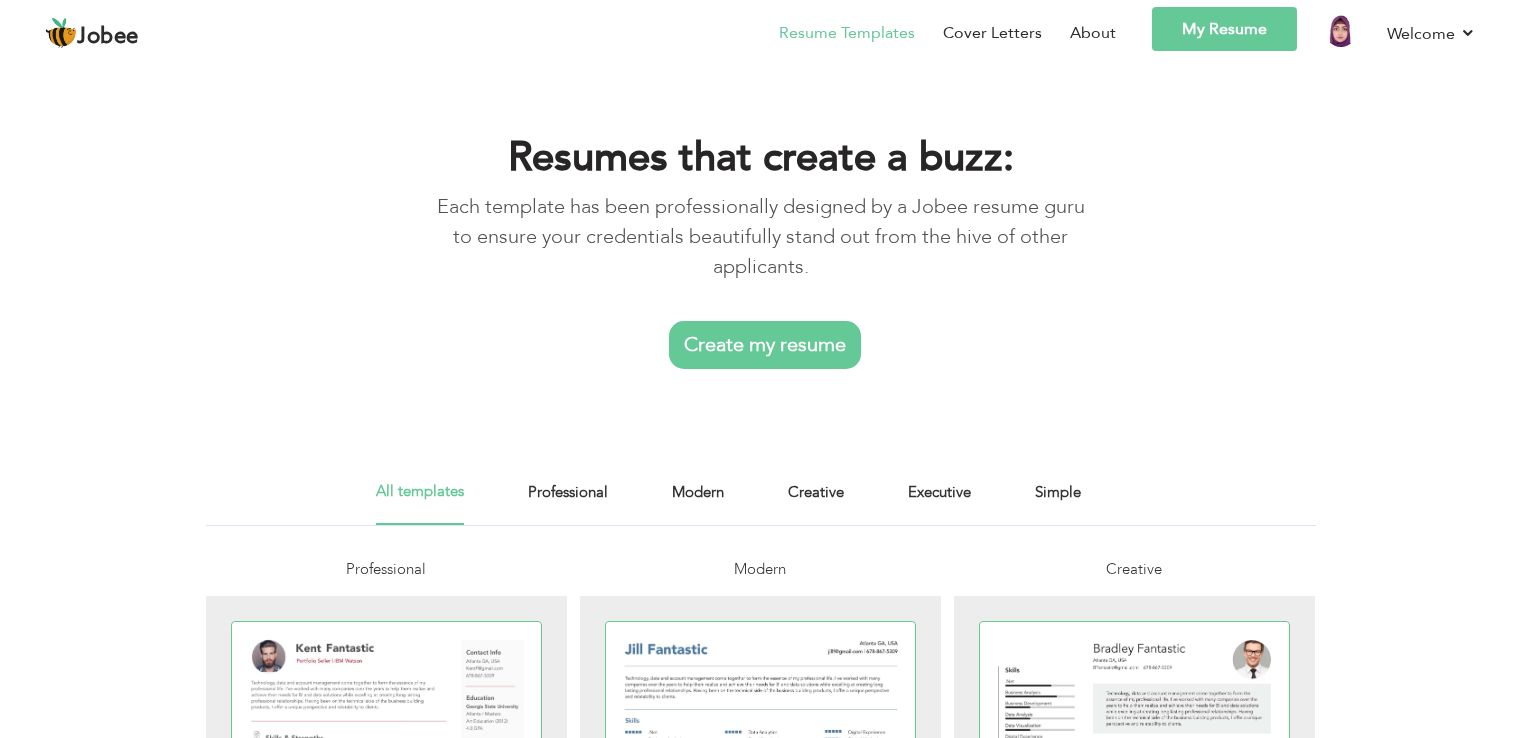 scroll, scrollTop: 0, scrollLeft: 0, axis: both 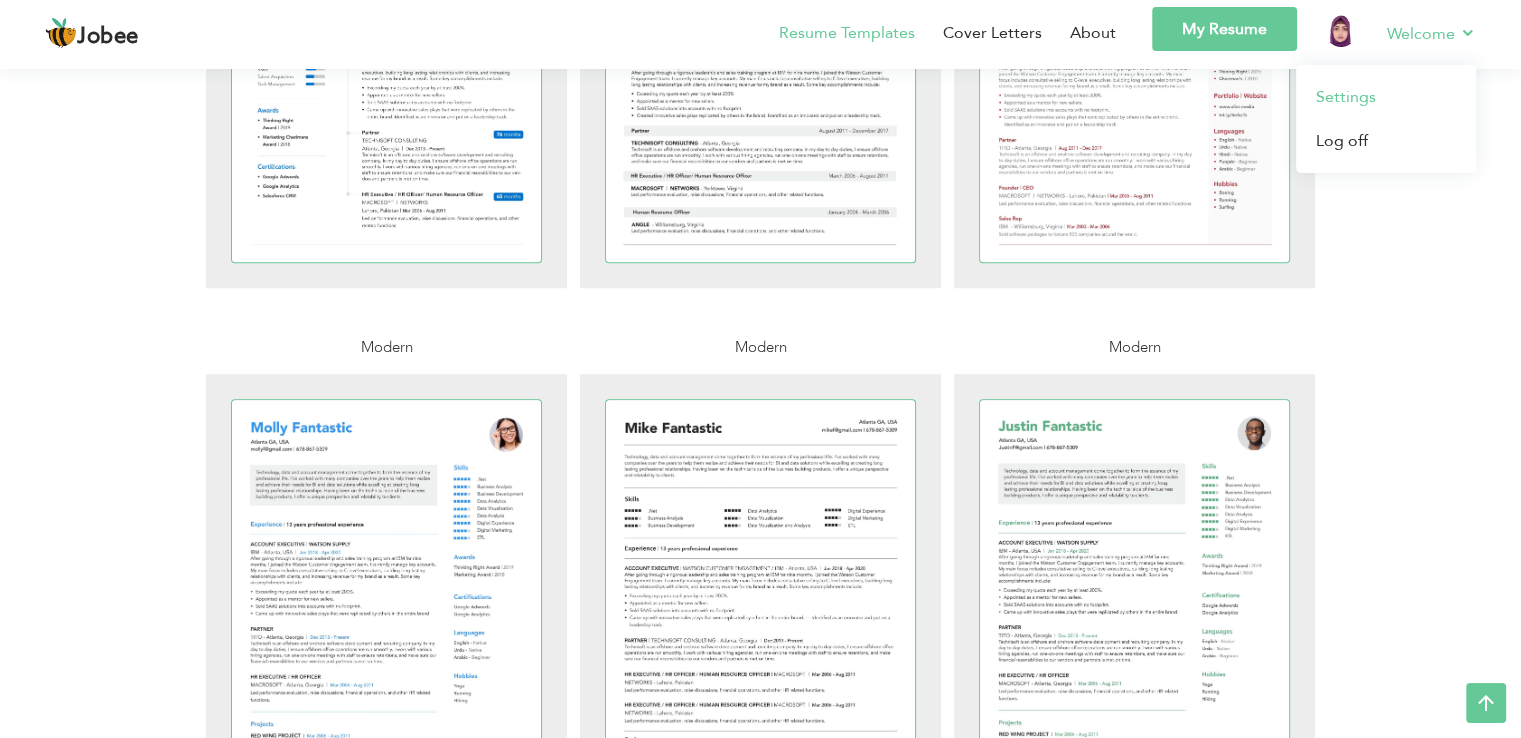 click on "Settings" at bounding box center [1386, 97] 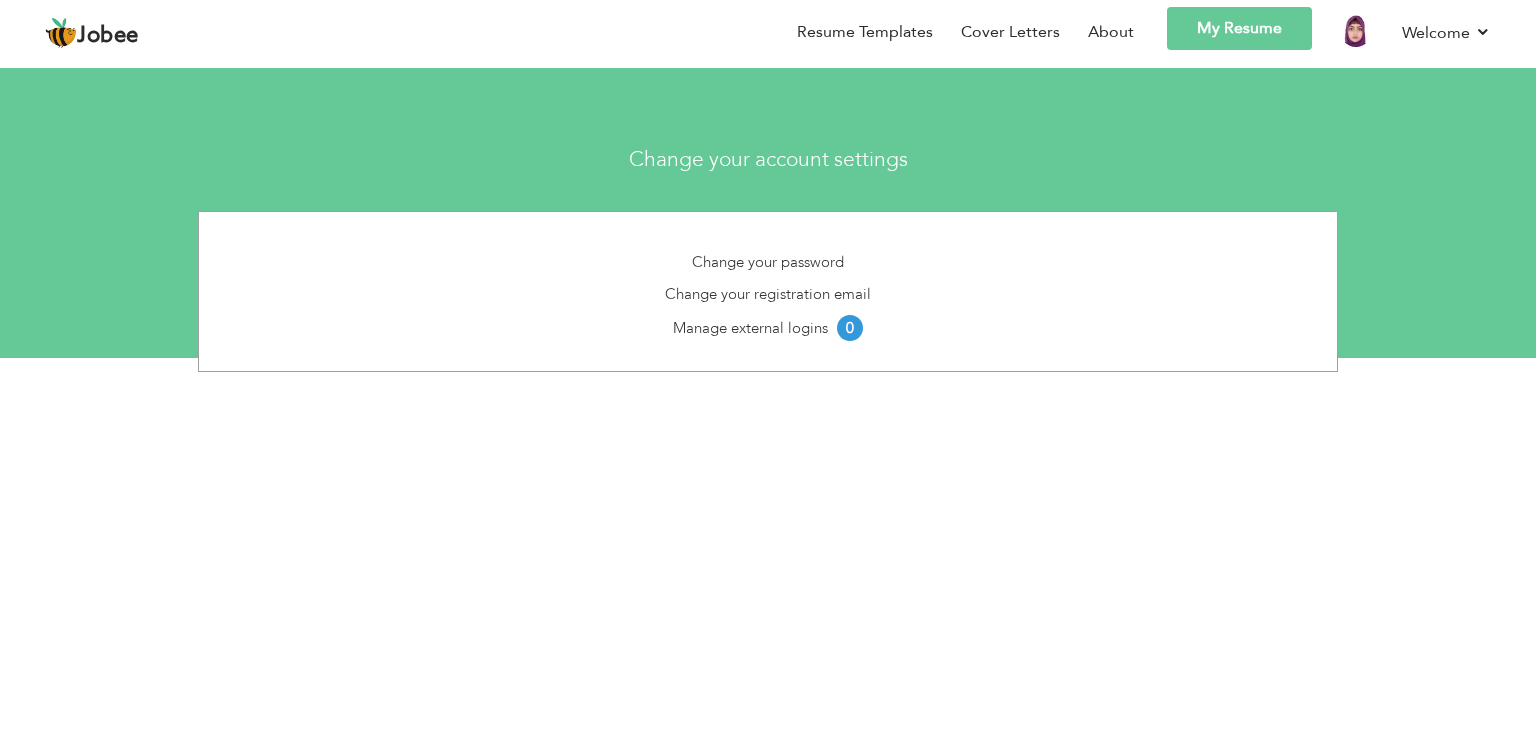 scroll, scrollTop: 0, scrollLeft: 0, axis: both 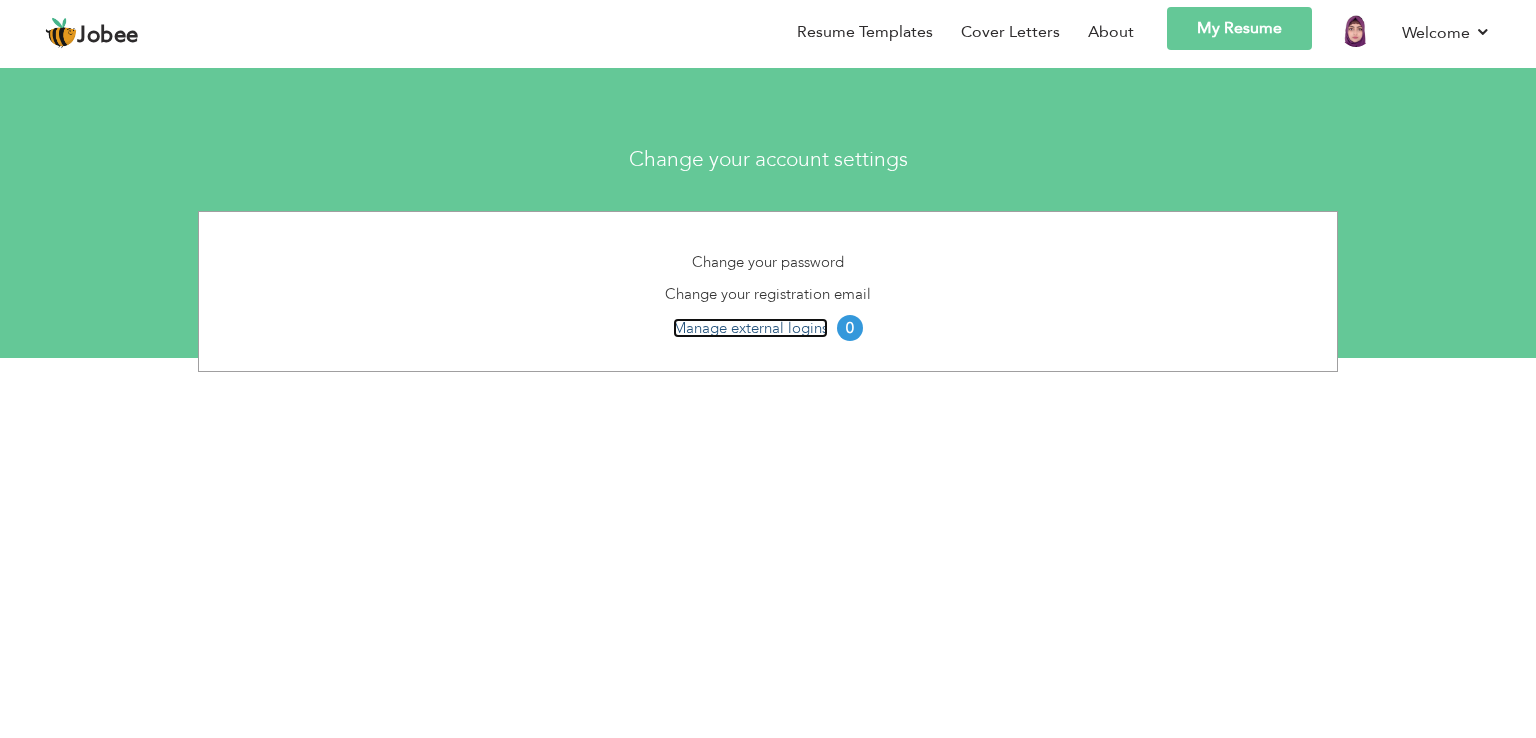 click on "Manage external logins" at bounding box center (750, 328) 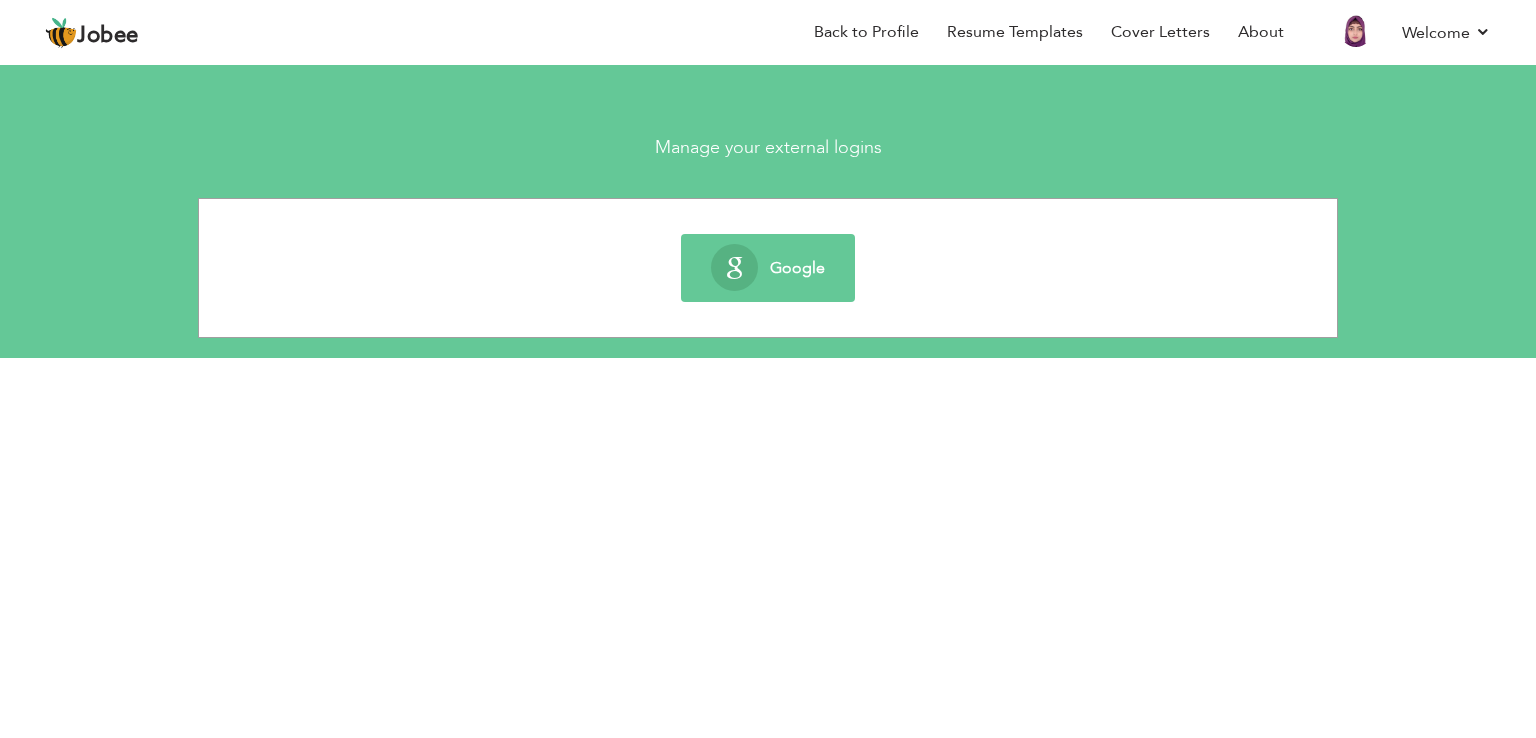 scroll, scrollTop: 0, scrollLeft: 0, axis: both 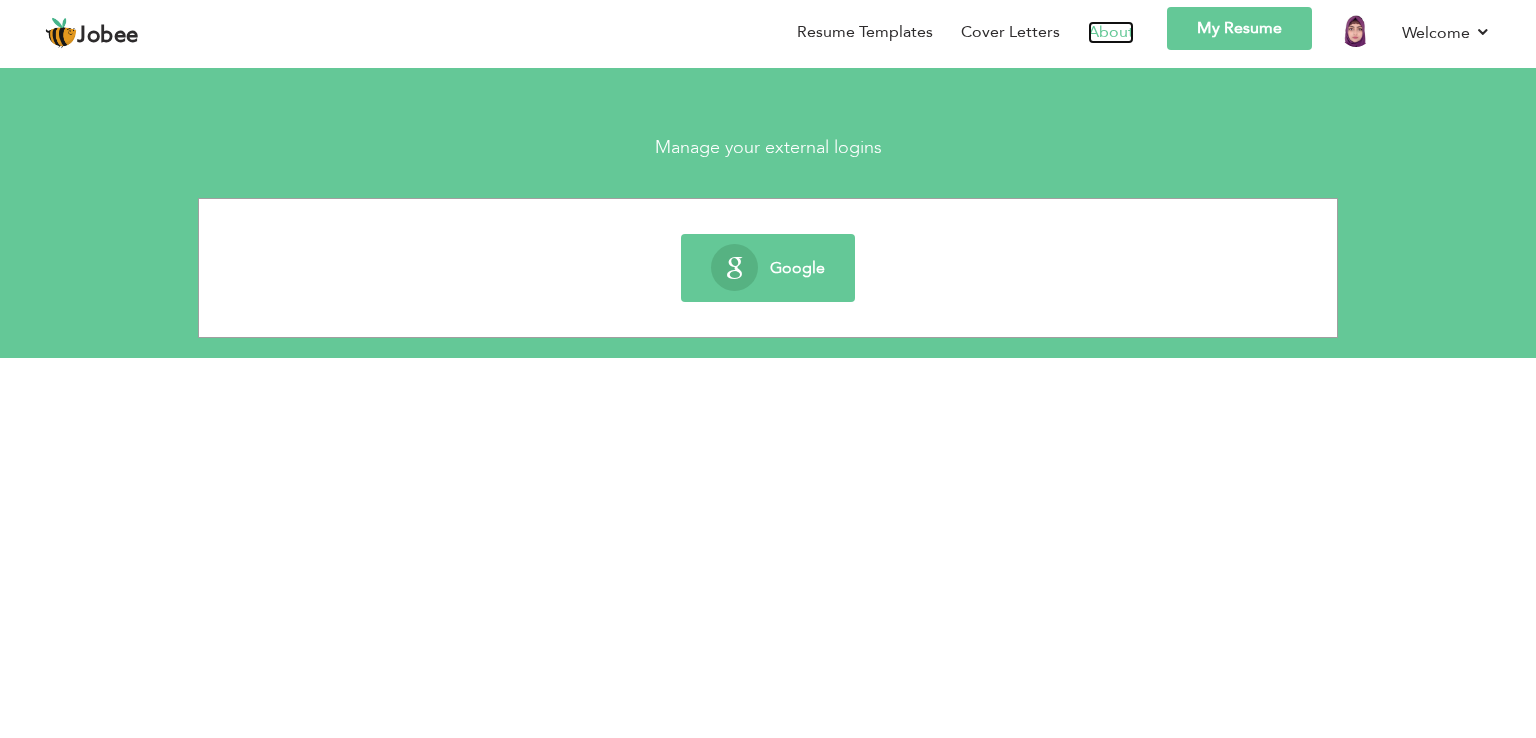 click on "About" at bounding box center (1111, 32) 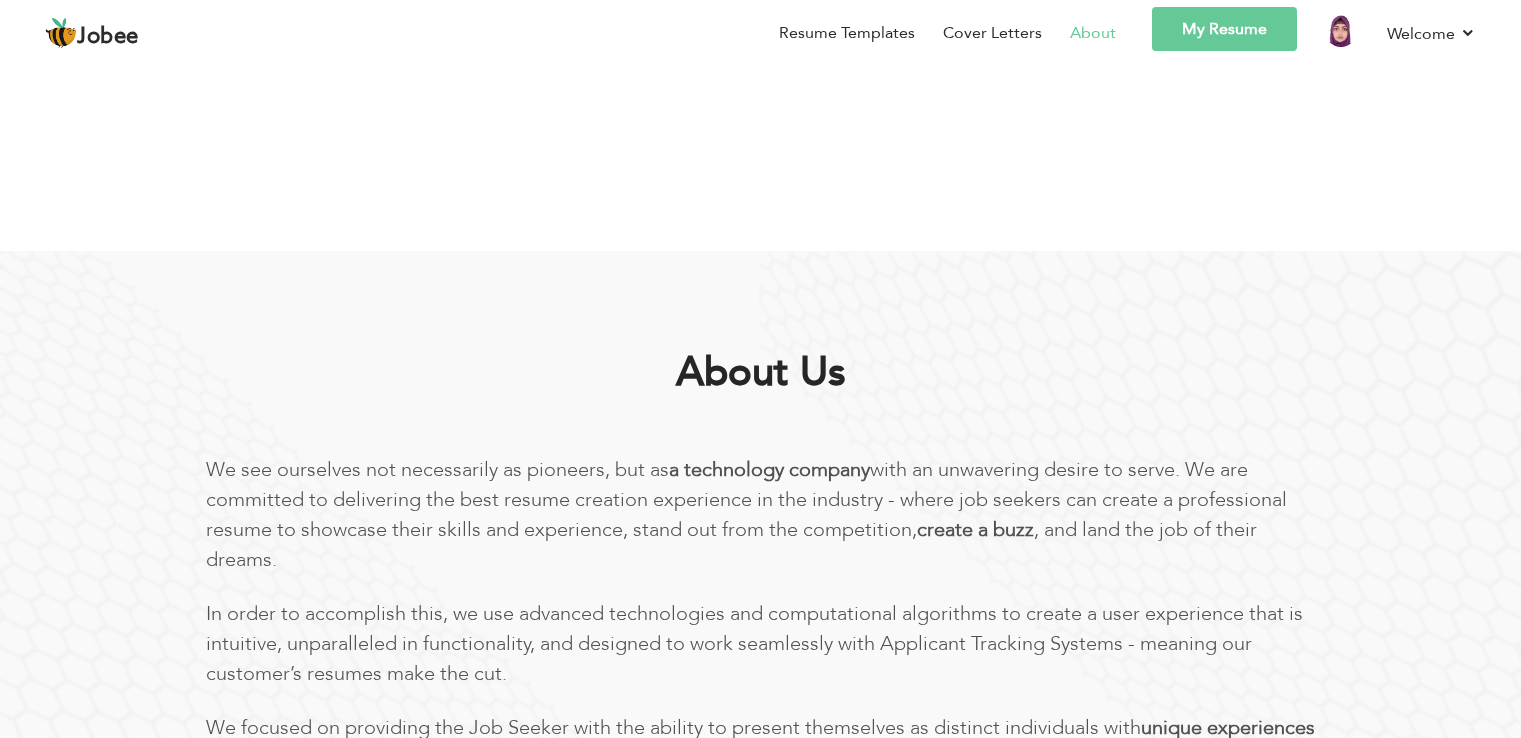 scroll, scrollTop: 0, scrollLeft: 0, axis: both 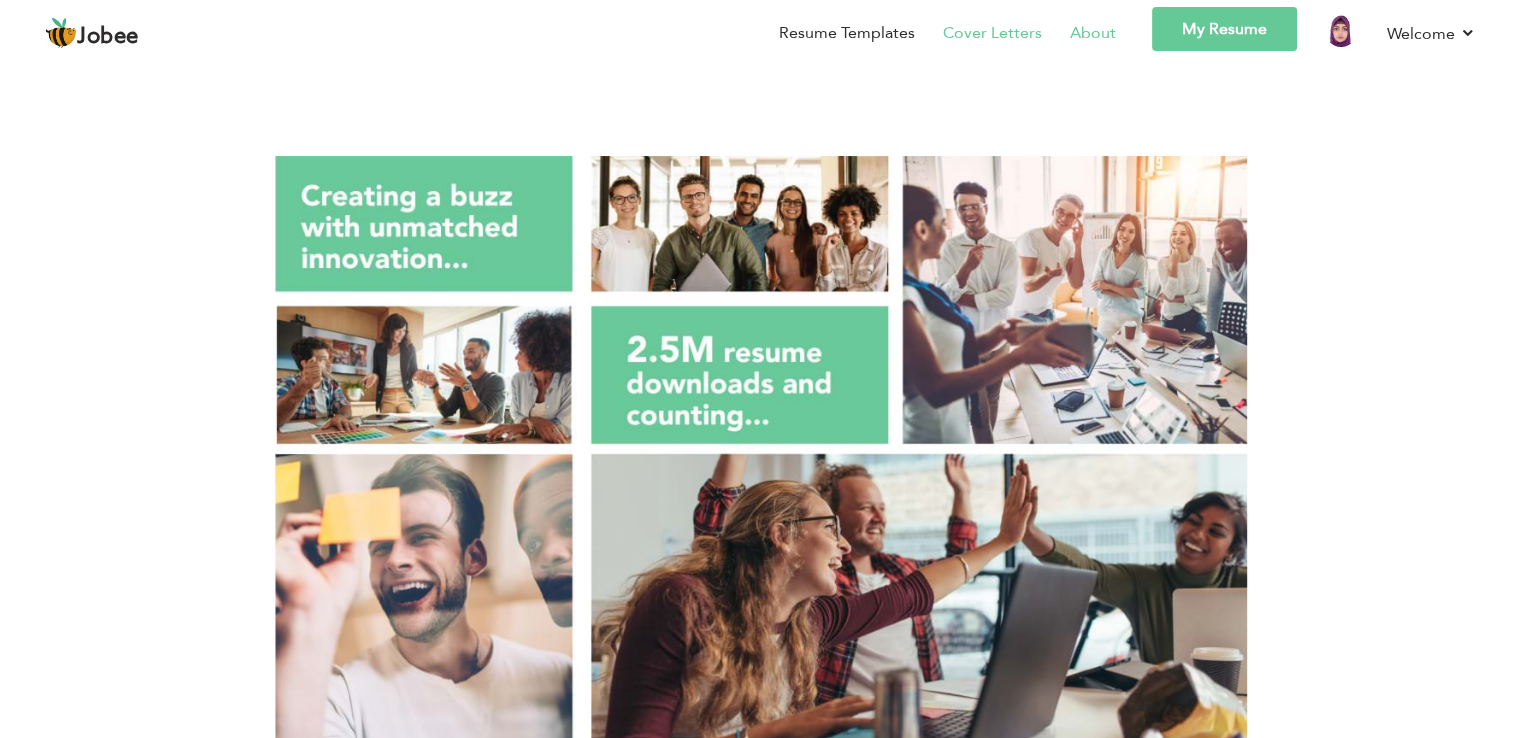 click on "Cover Letters" at bounding box center [992, 33] 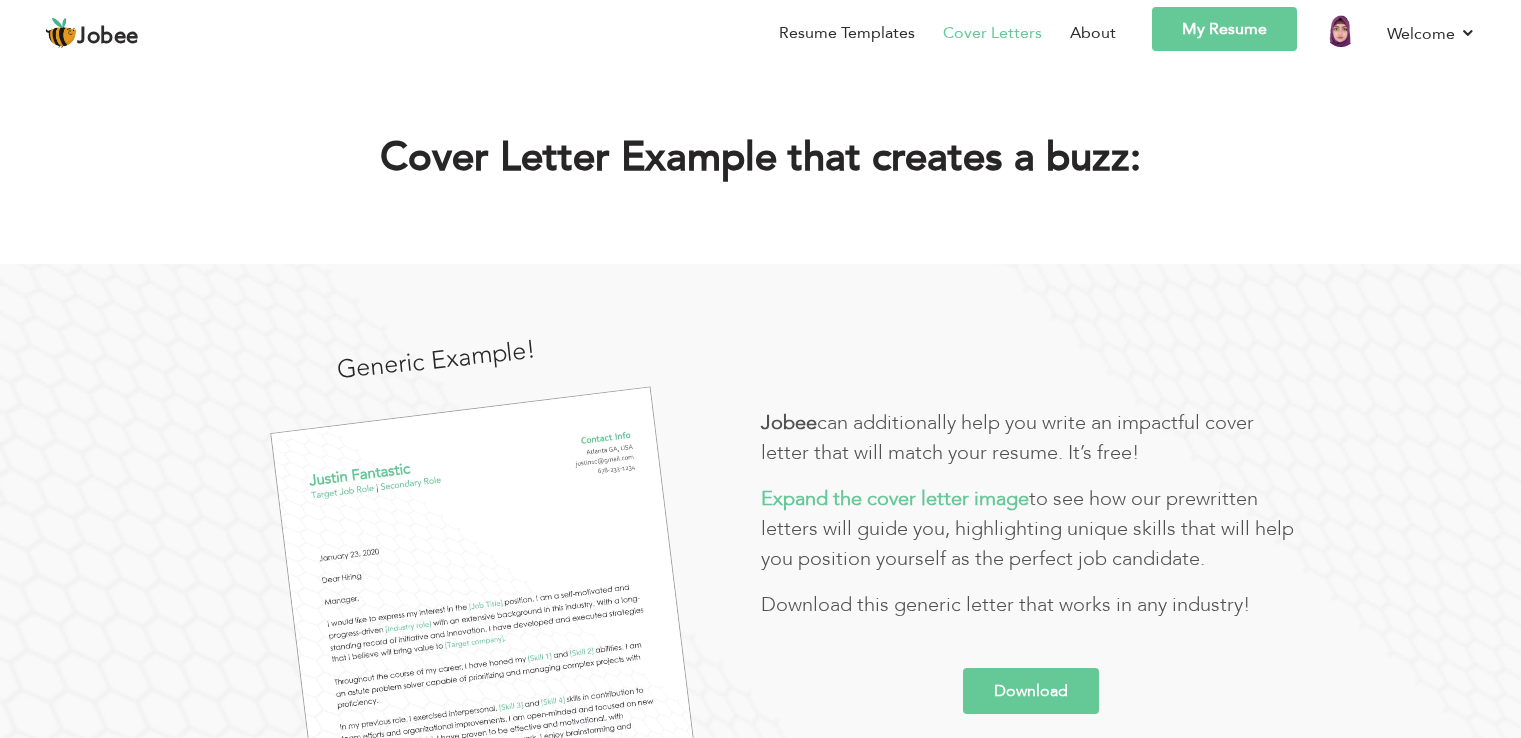 scroll, scrollTop: 0, scrollLeft: 0, axis: both 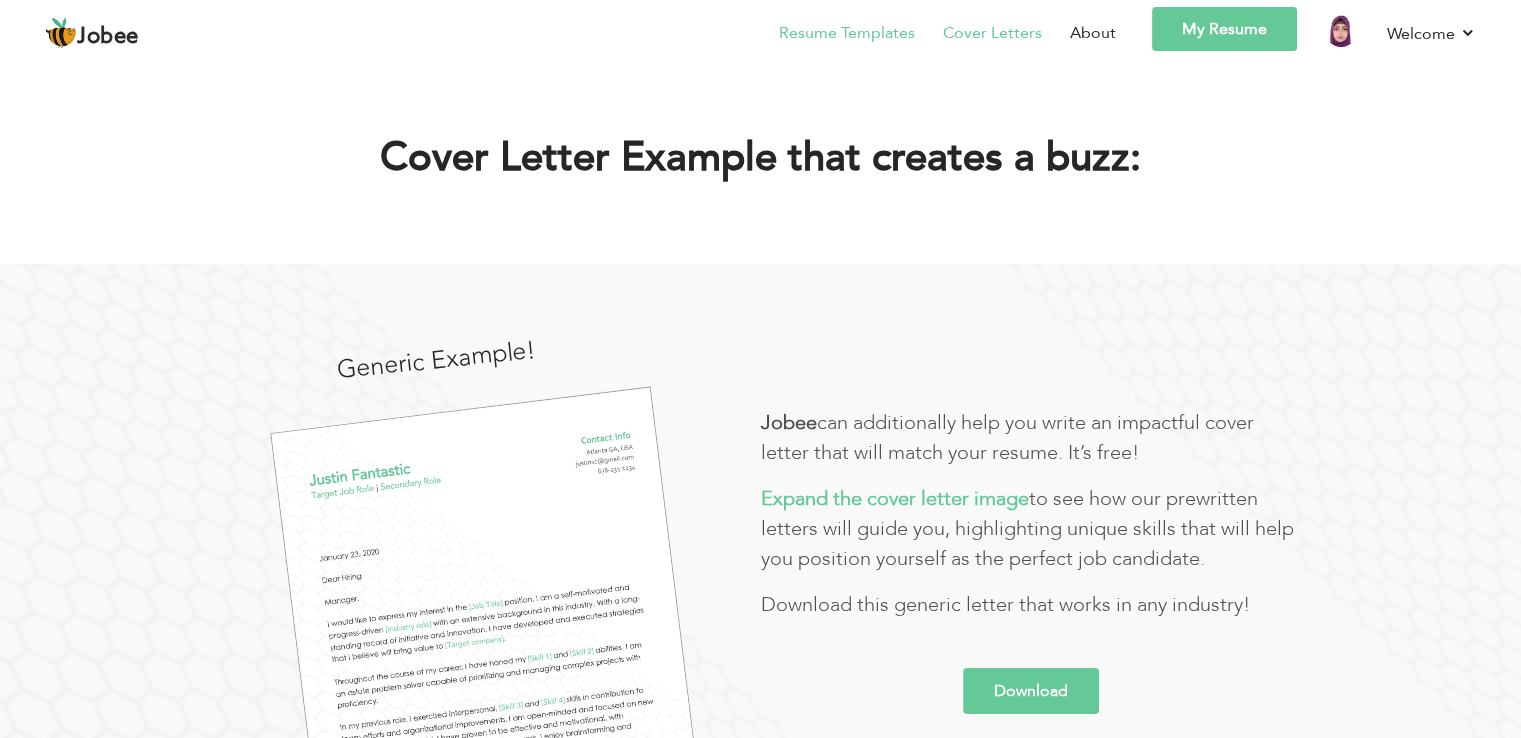 click on "Resume Templates" at bounding box center (847, 33) 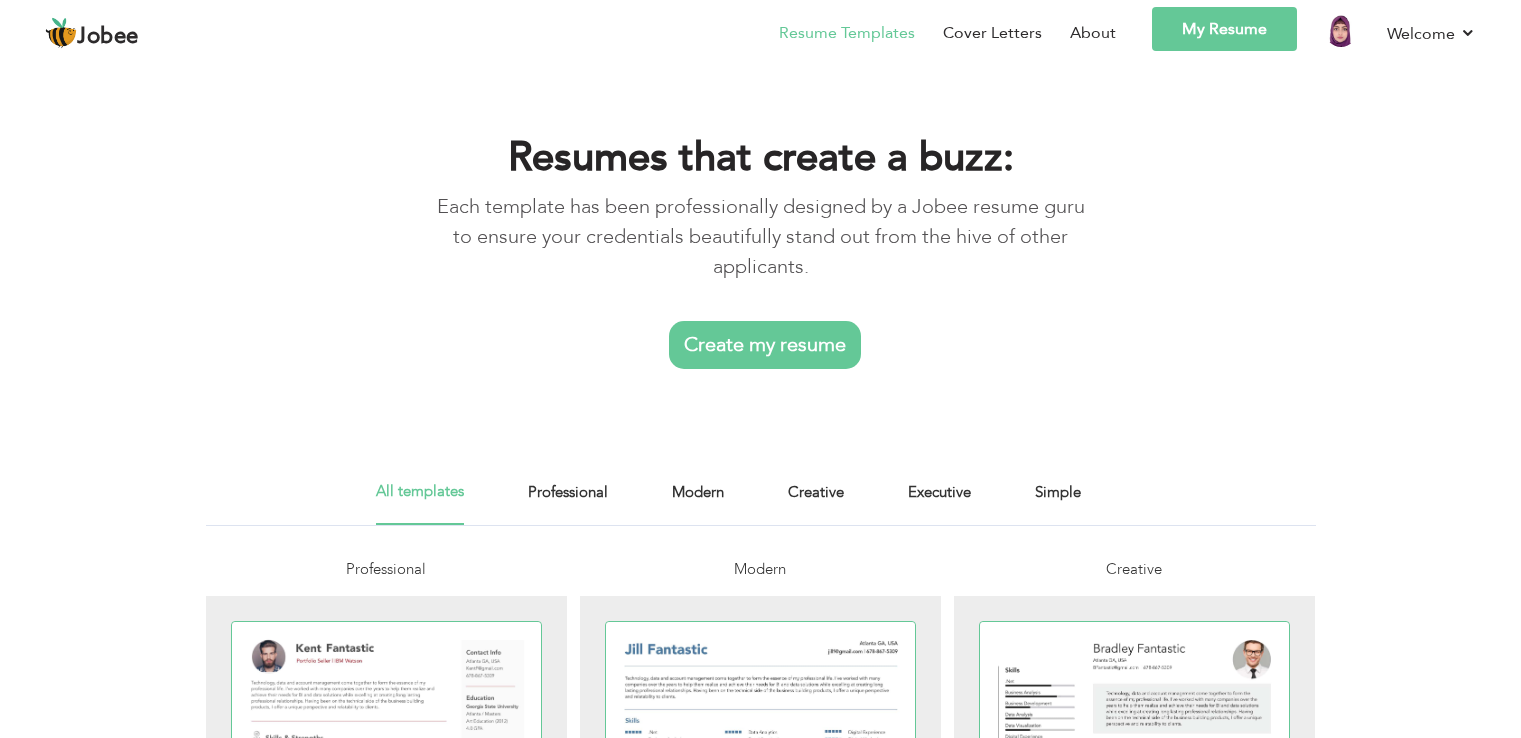scroll, scrollTop: 0, scrollLeft: 0, axis: both 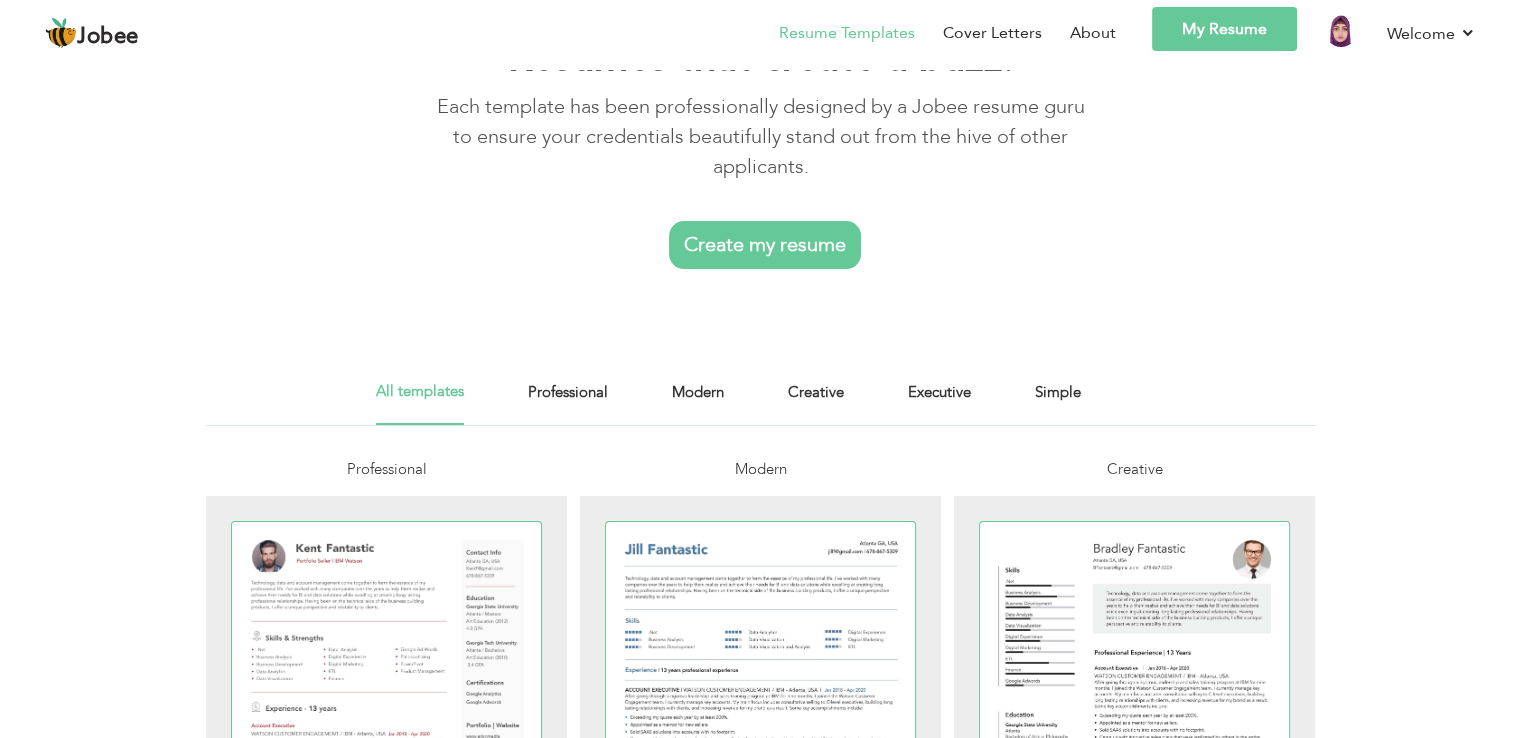 click on "My Resume" at bounding box center (1224, 29) 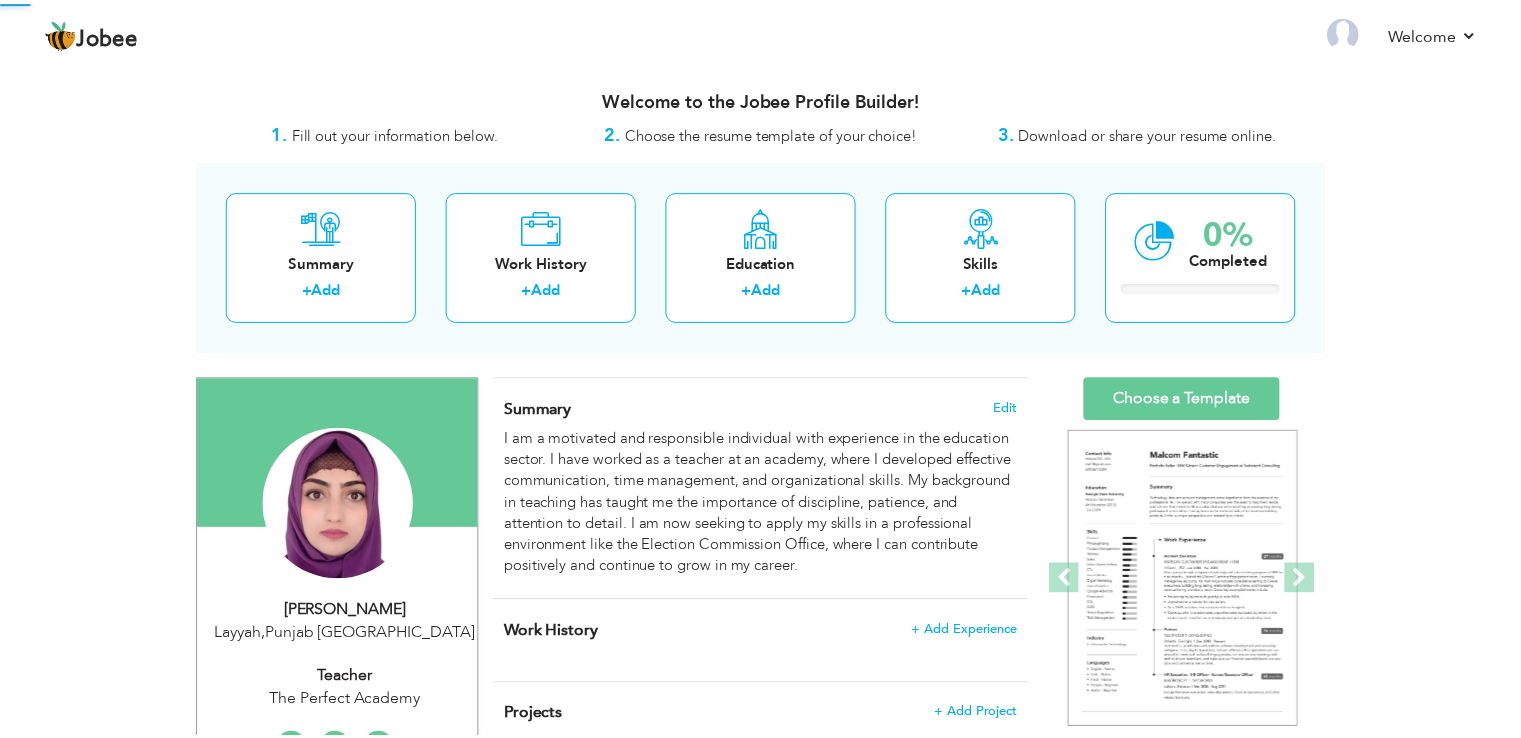 scroll, scrollTop: 0, scrollLeft: 0, axis: both 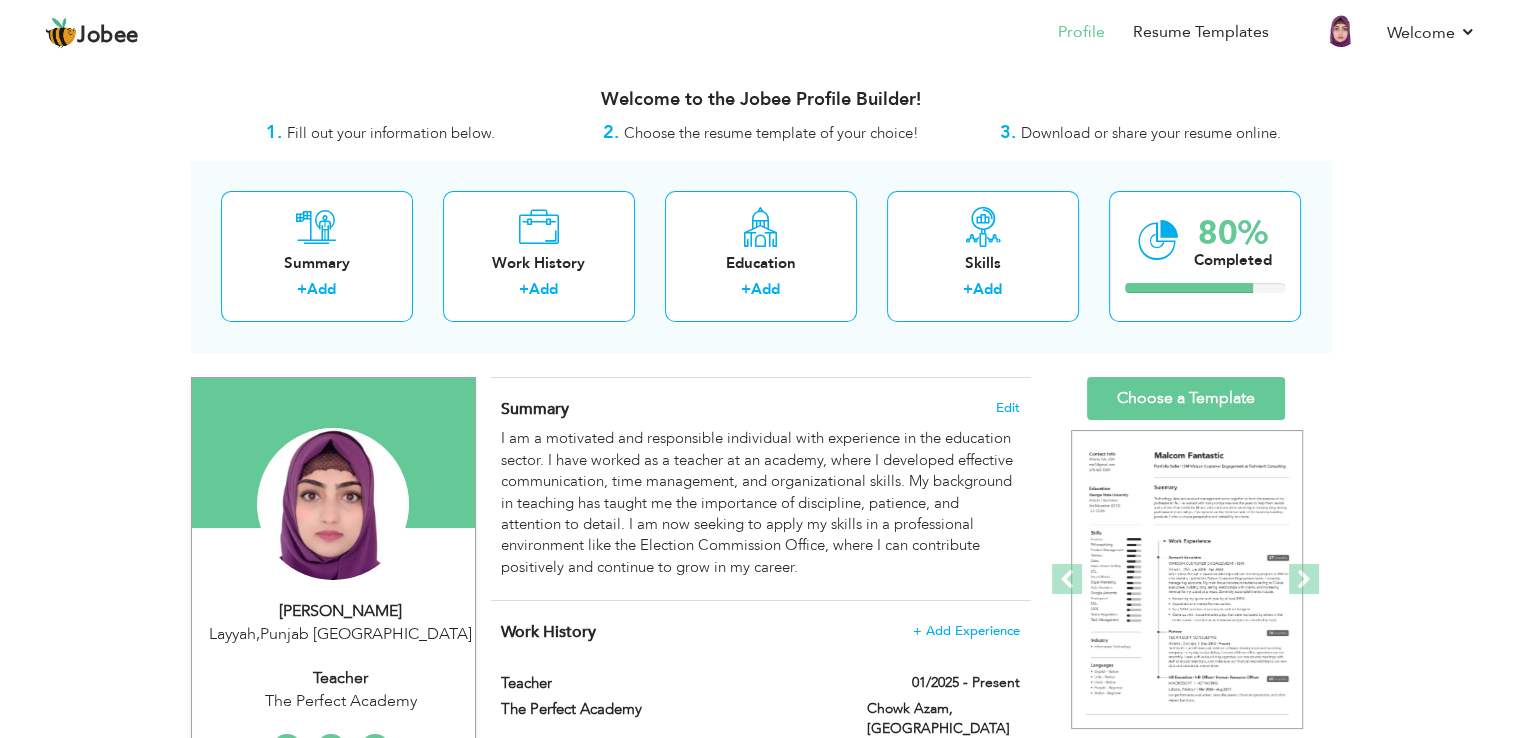 click on "Fill out your information below." at bounding box center (391, 133) 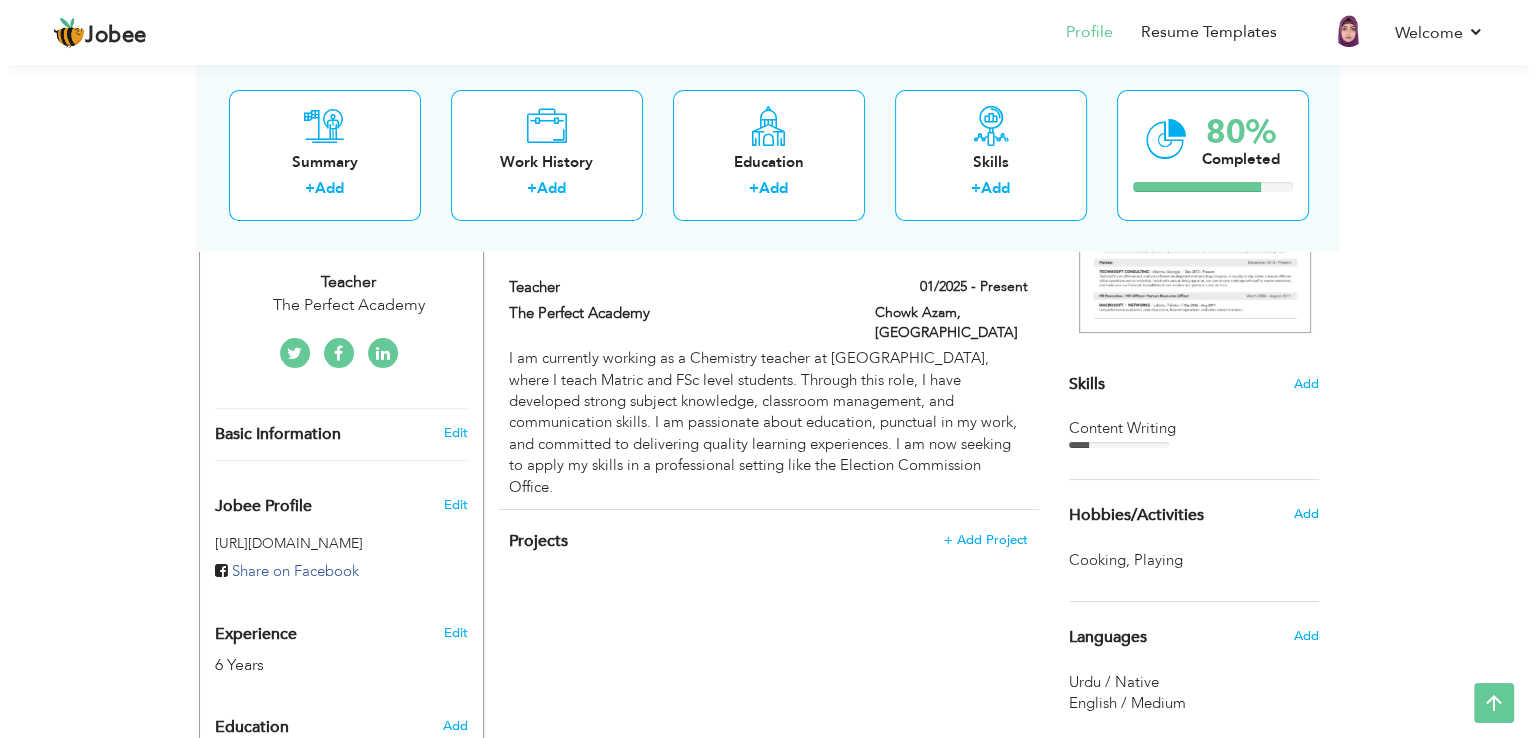 scroll, scrollTop: 400, scrollLeft: 0, axis: vertical 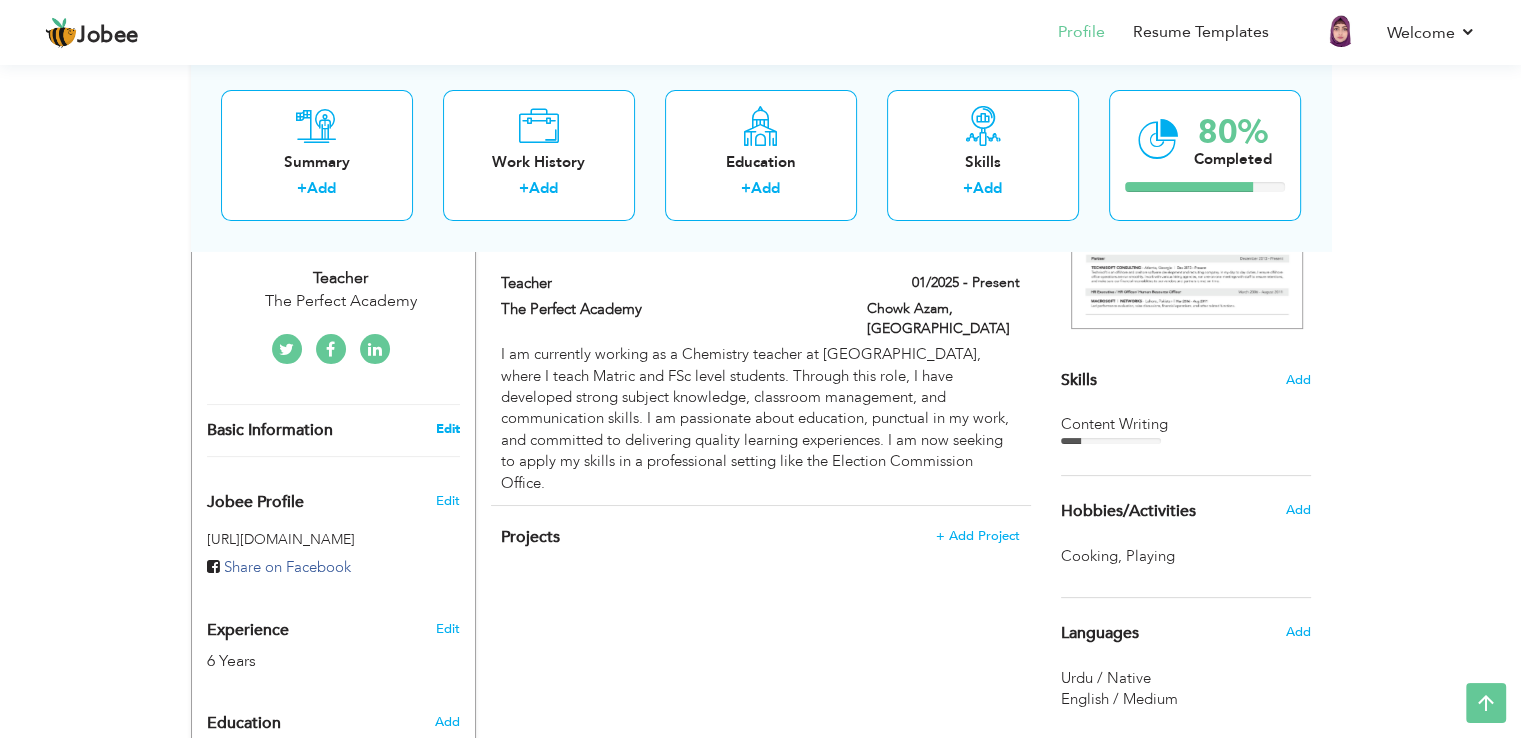 click on "Edit" at bounding box center (447, 429) 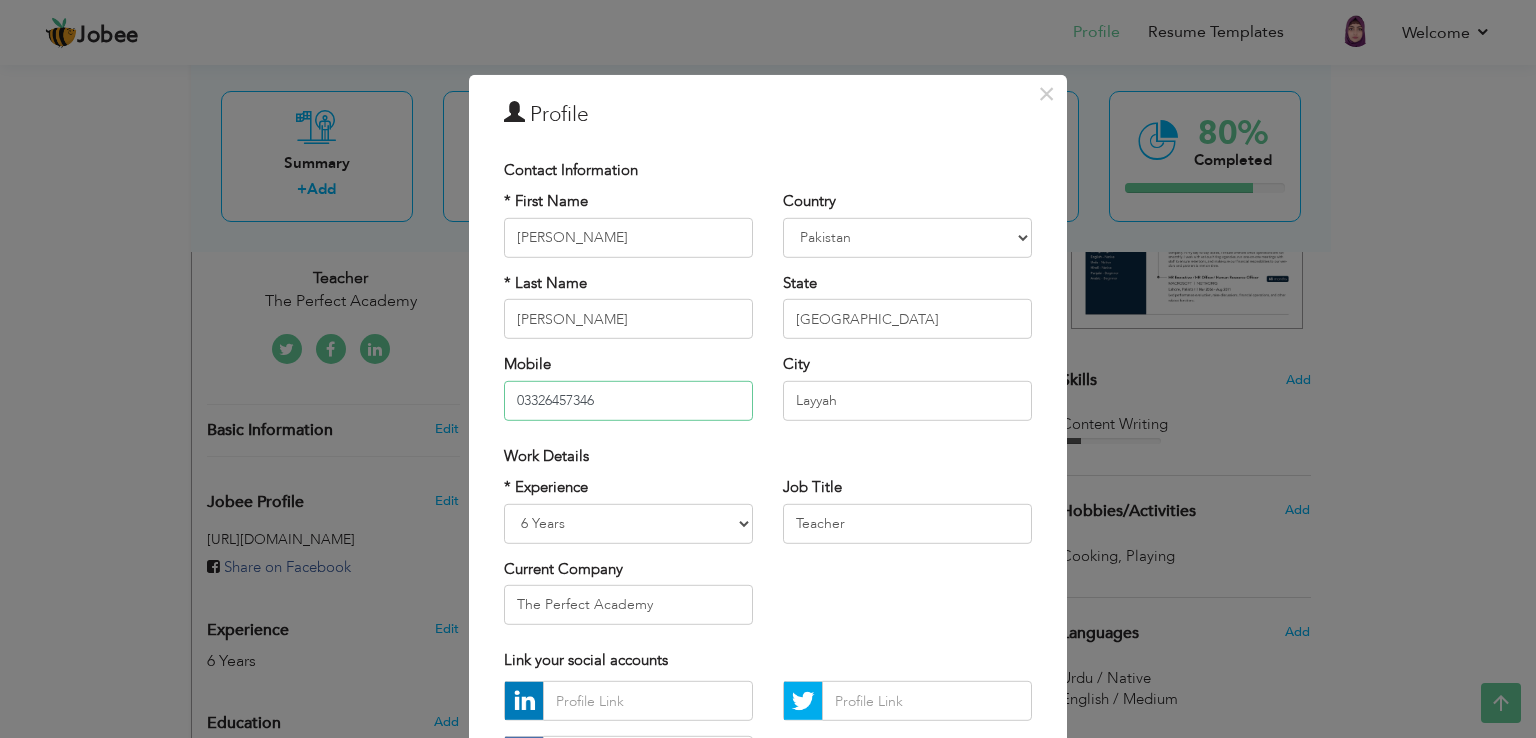 click on "03326457346" at bounding box center [628, 400] 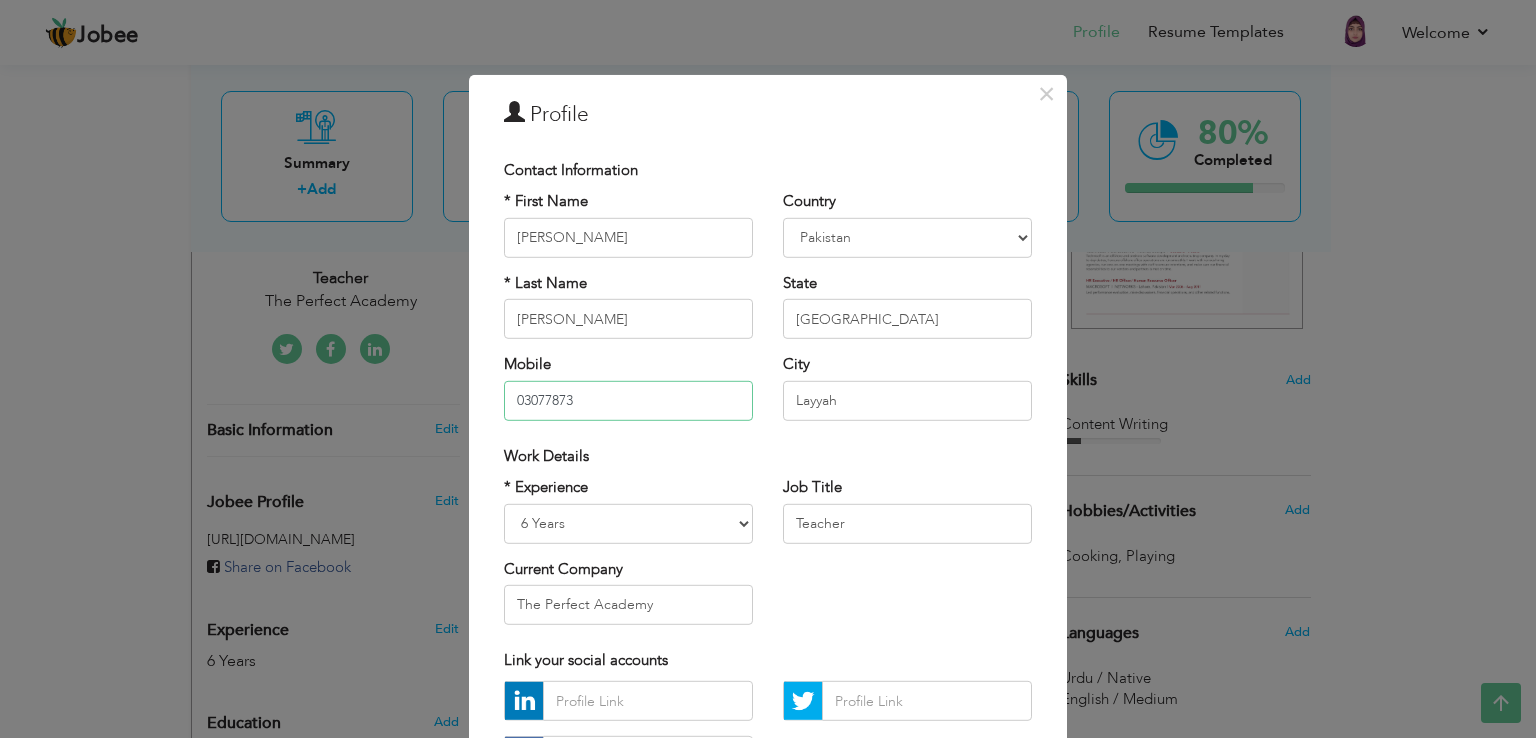 type on "030778737" 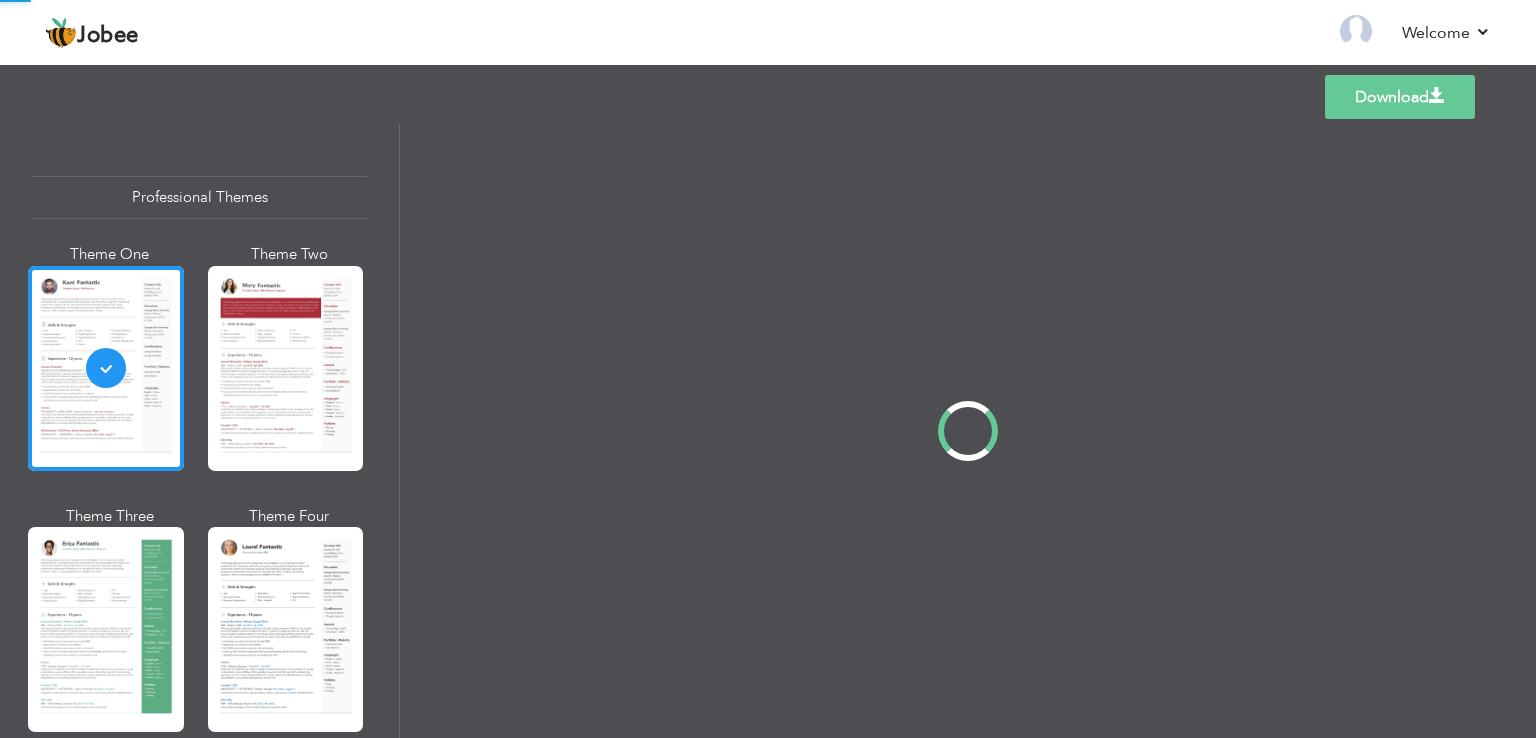 scroll, scrollTop: 0, scrollLeft: 0, axis: both 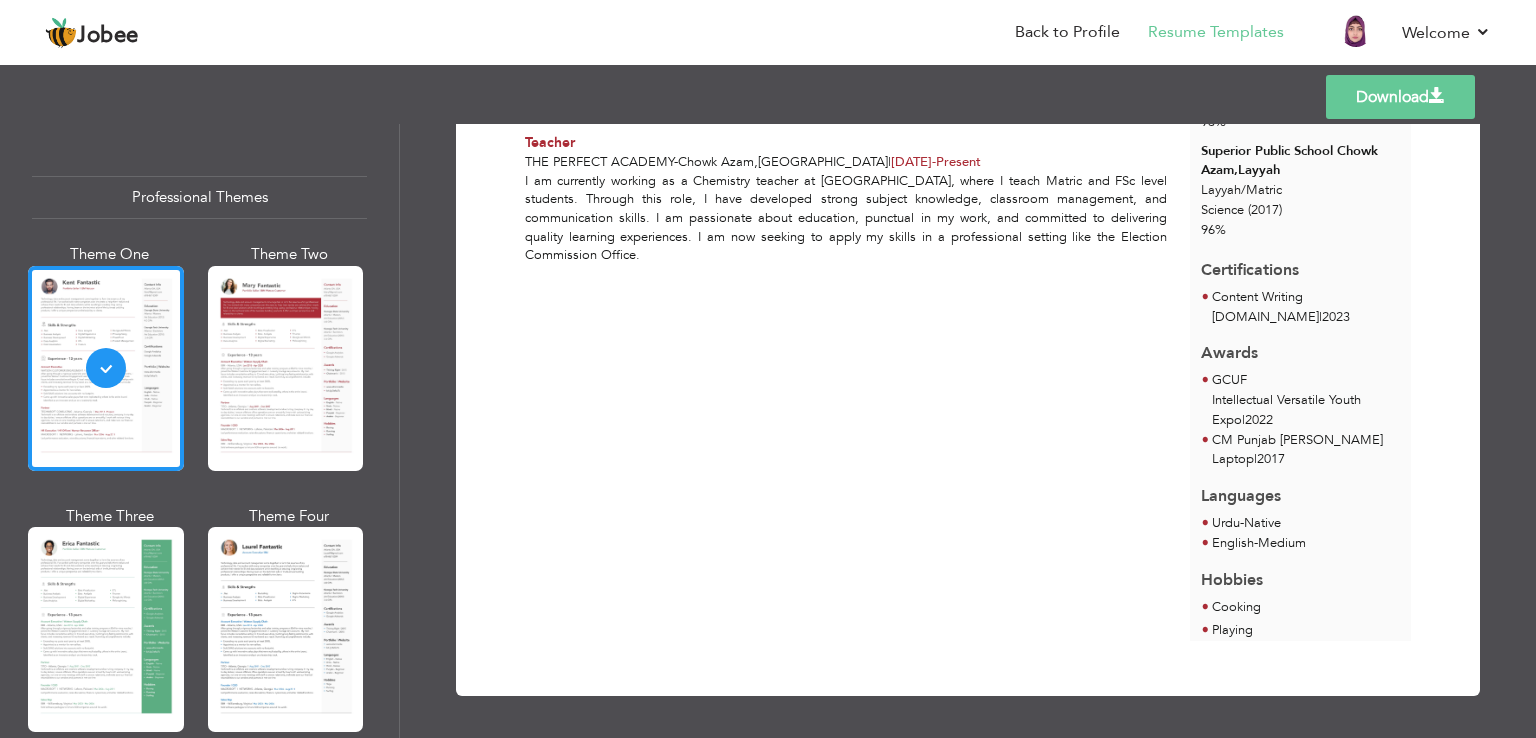 click on "Download" at bounding box center (1400, 97) 